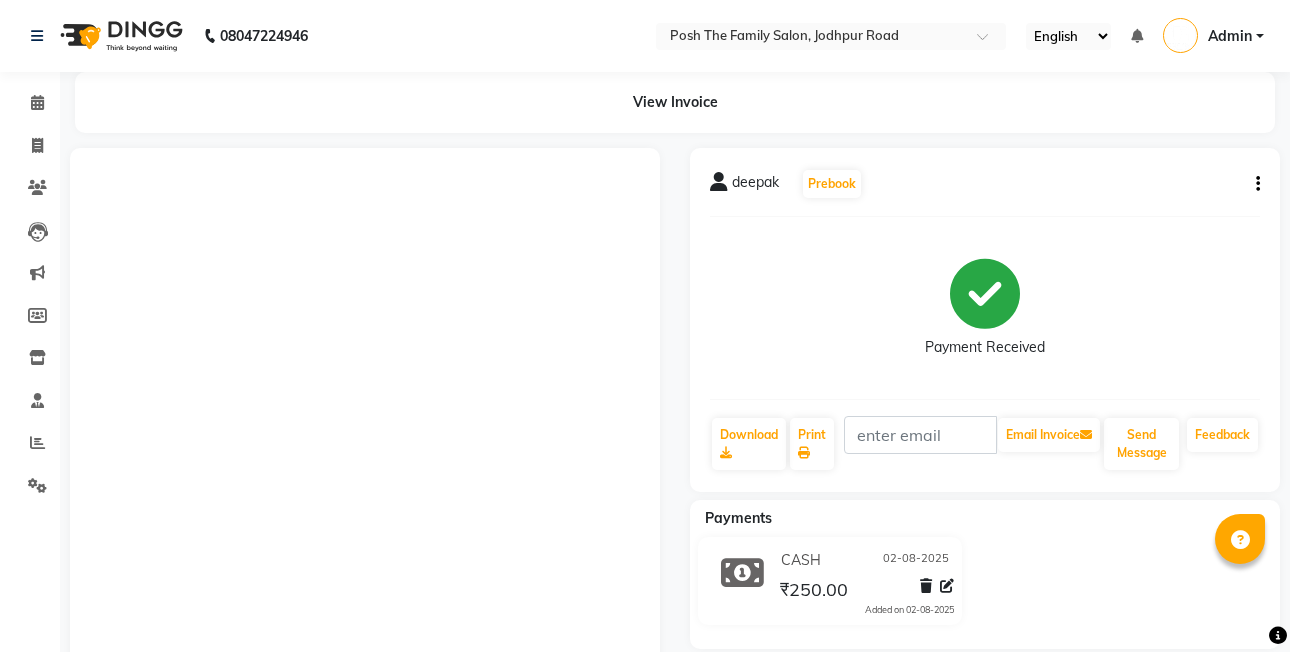 scroll, scrollTop: 148, scrollLeft: 0, axis: vertical 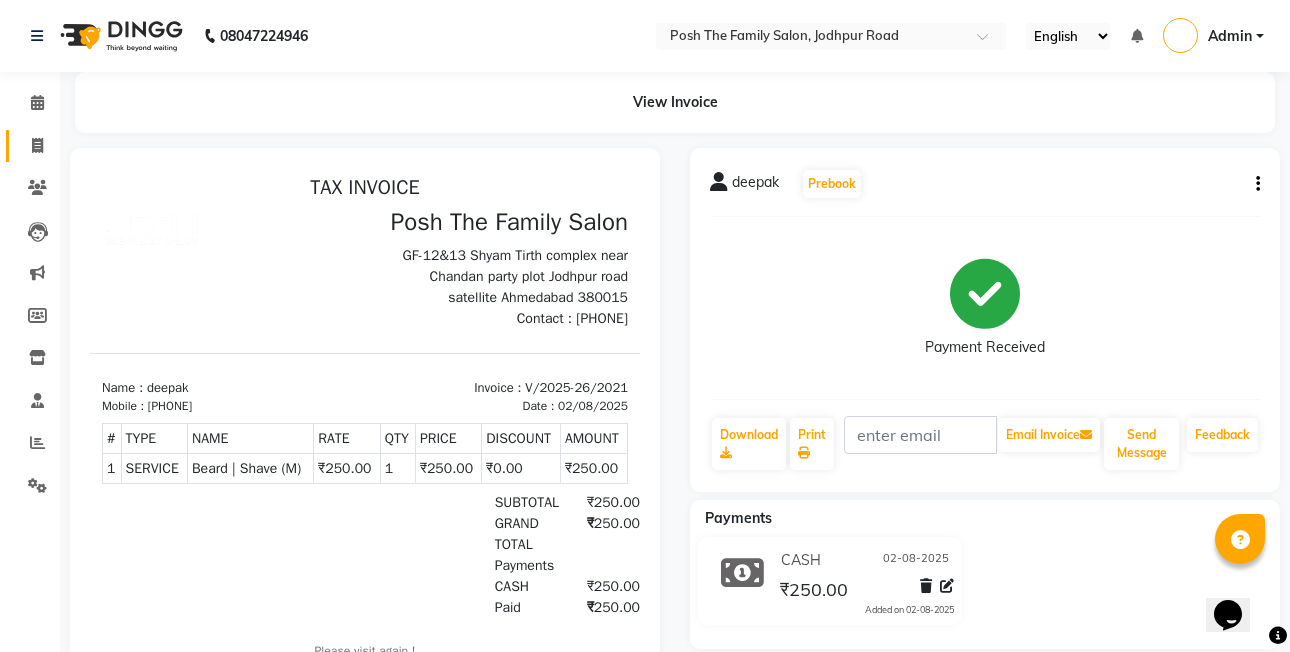 click 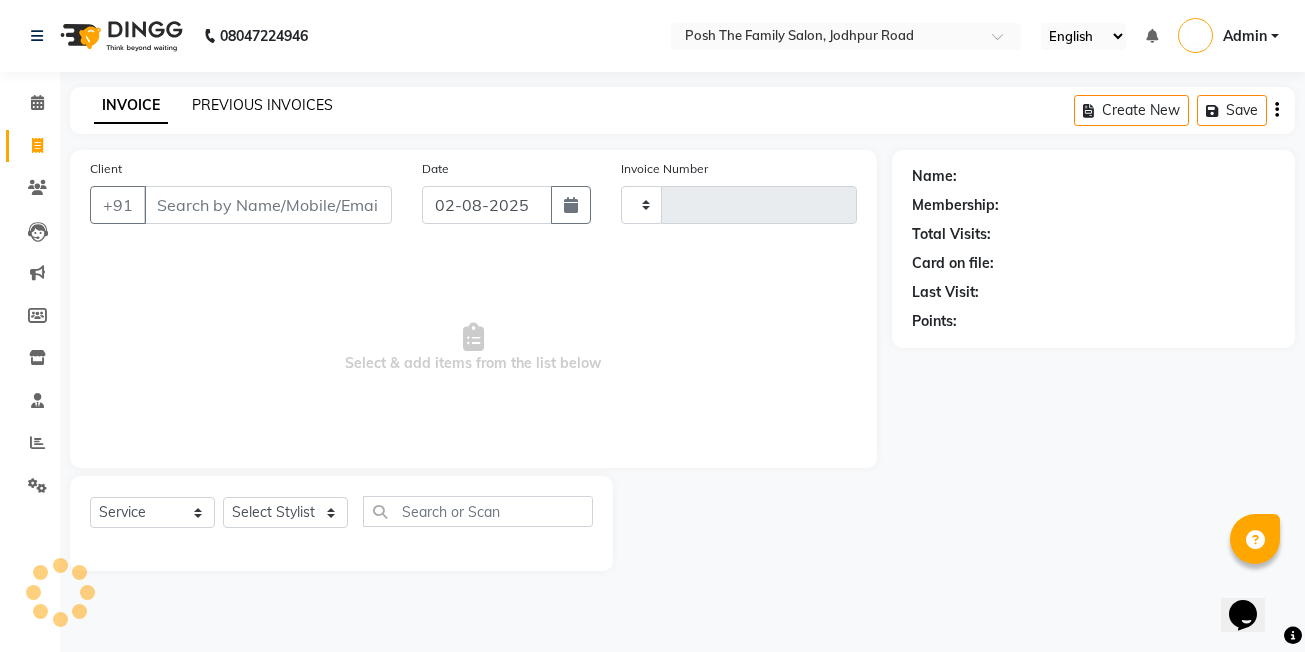 click on "PREVIOUS INVOICES" 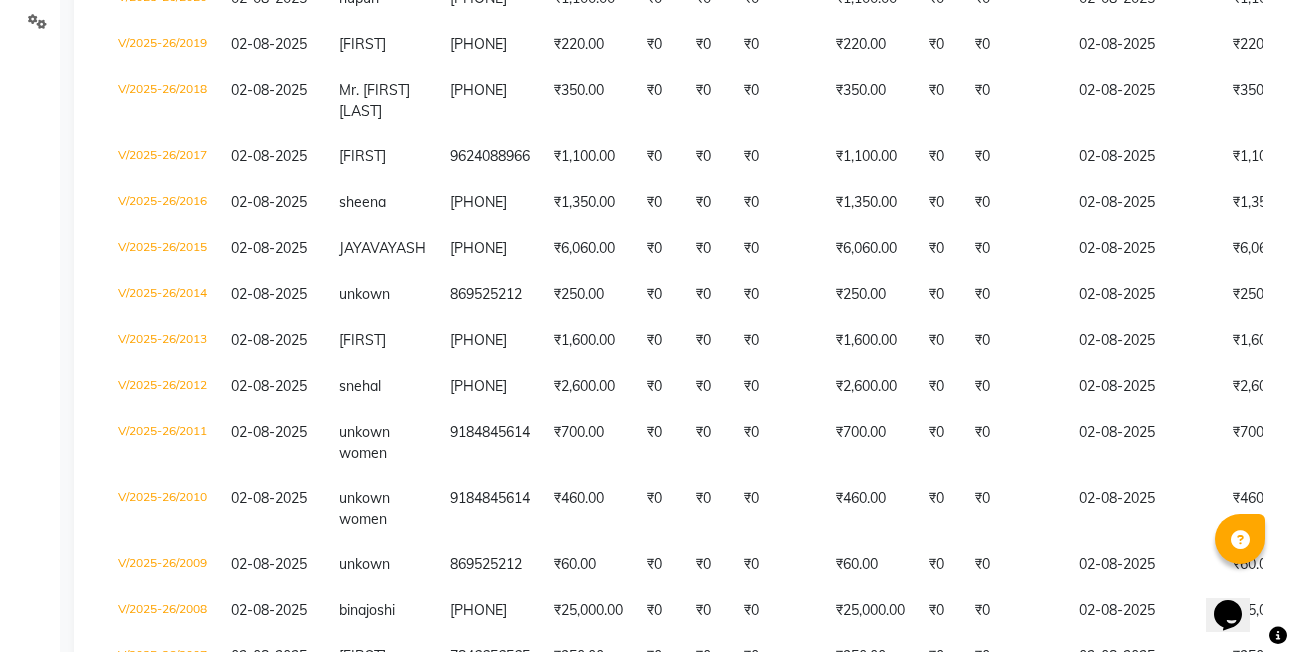 scroll, scrollTop: 814, scrollLeft: 0, axis: vertical 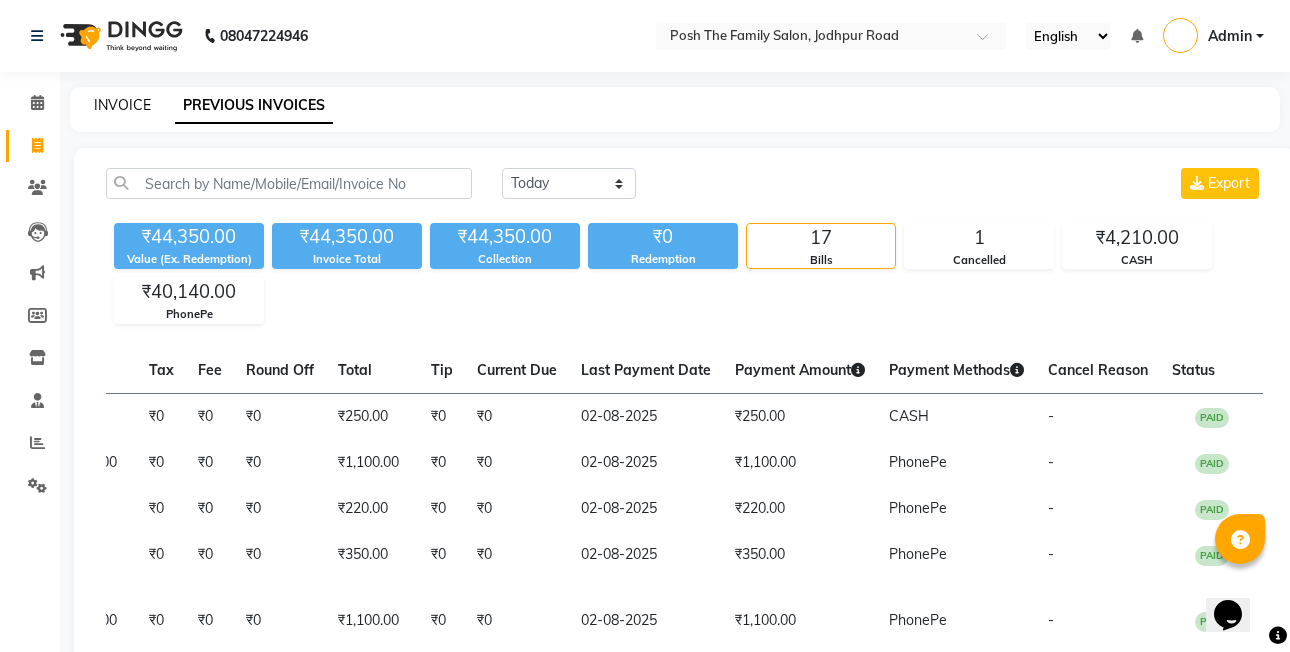 click on "INVOICE" 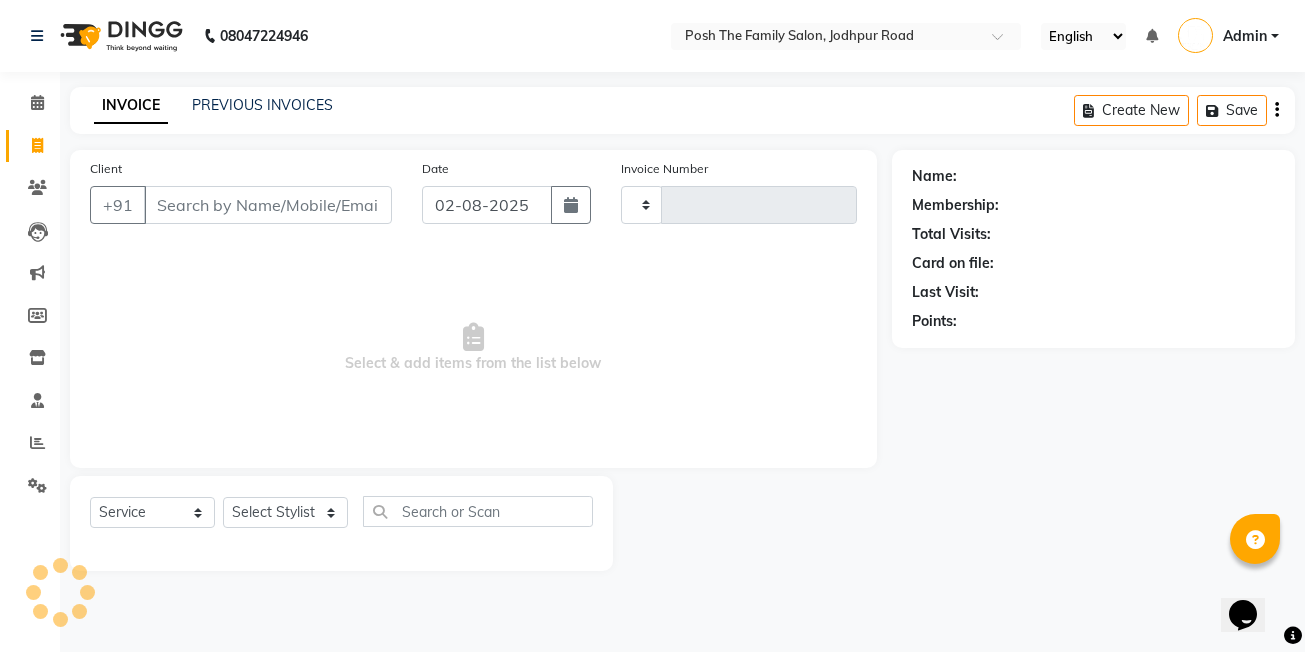 type on "2022" 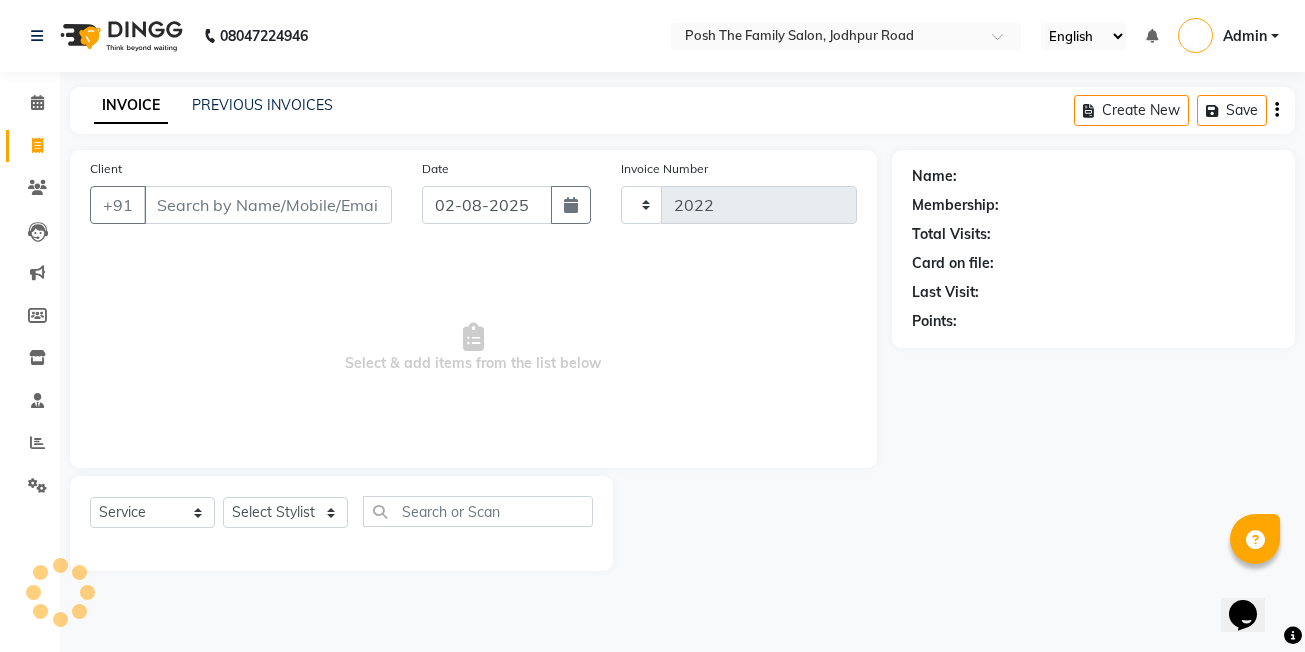 select on "6199" 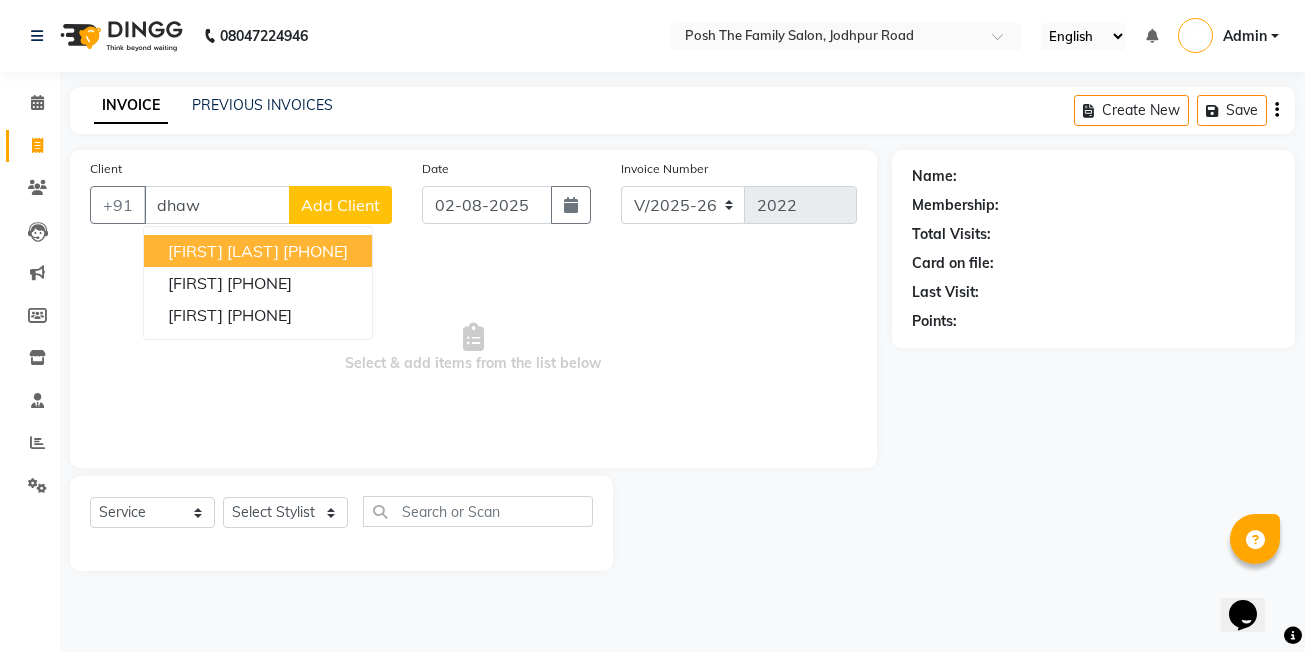 click on "[FIRST] [LAST] [PHONE]" at bounding box center [258, 251] 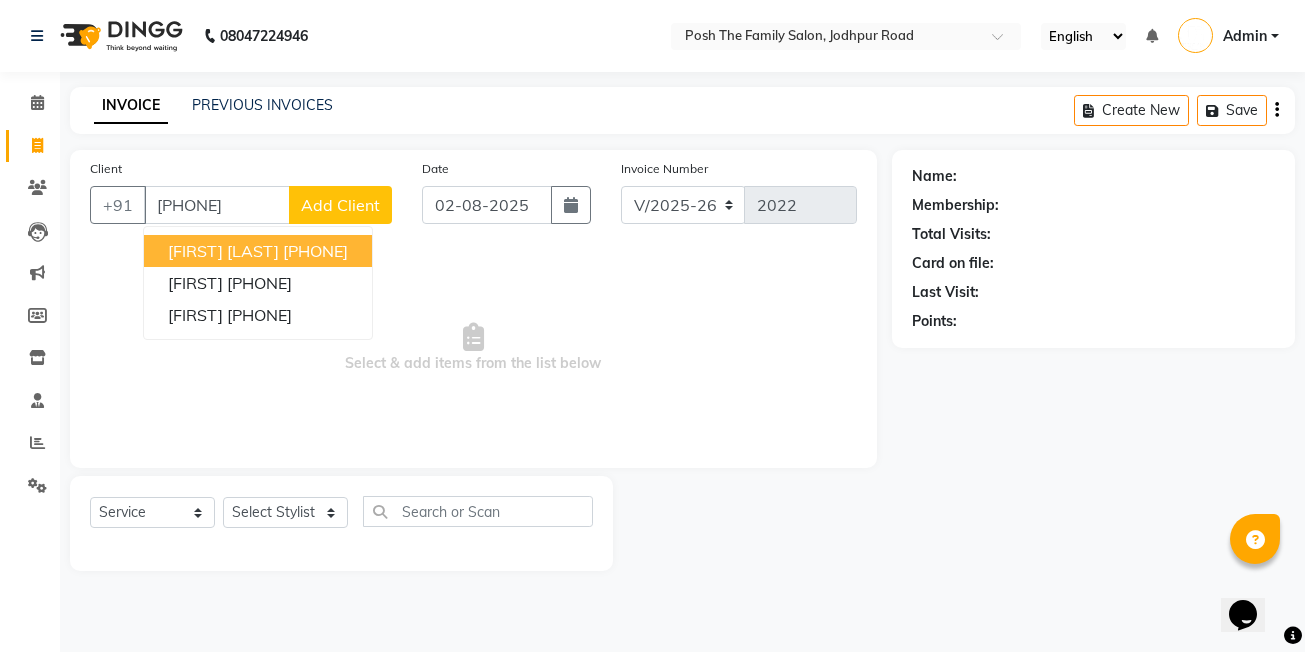 type on "[PHONE]" 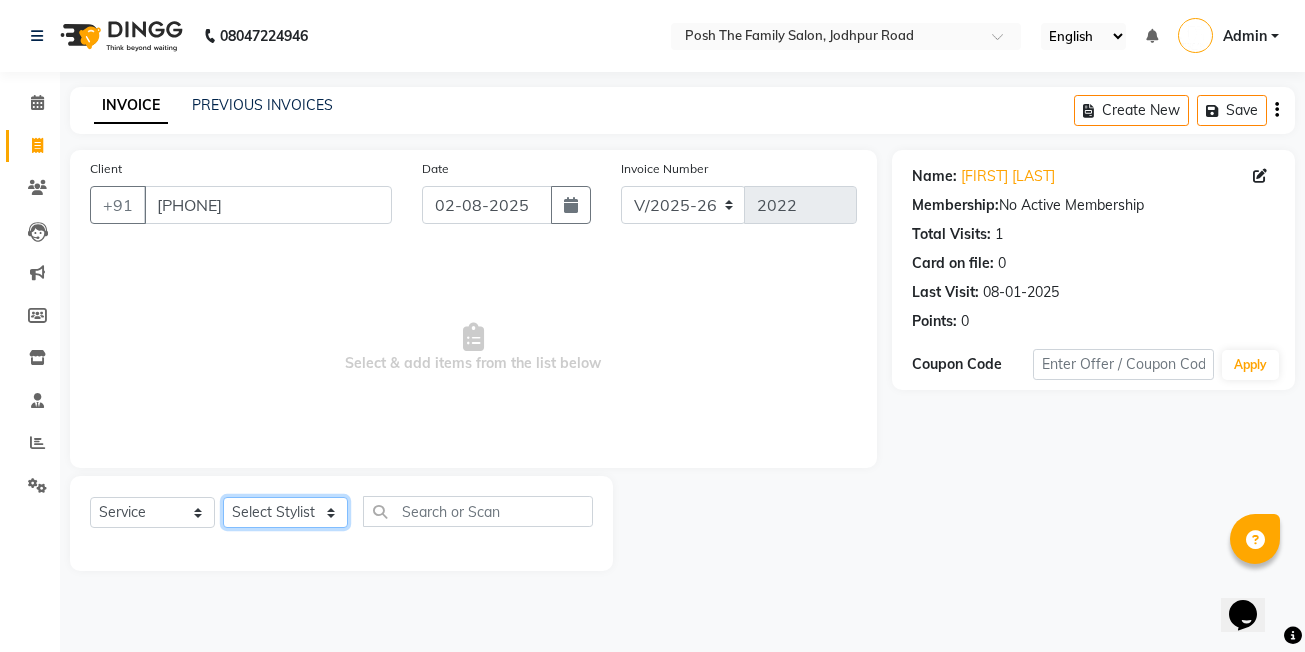 drag, startPoint x: 285, startPoint y: 514, endPoint x: 293, endPoint y: 494, distance: 21.540659 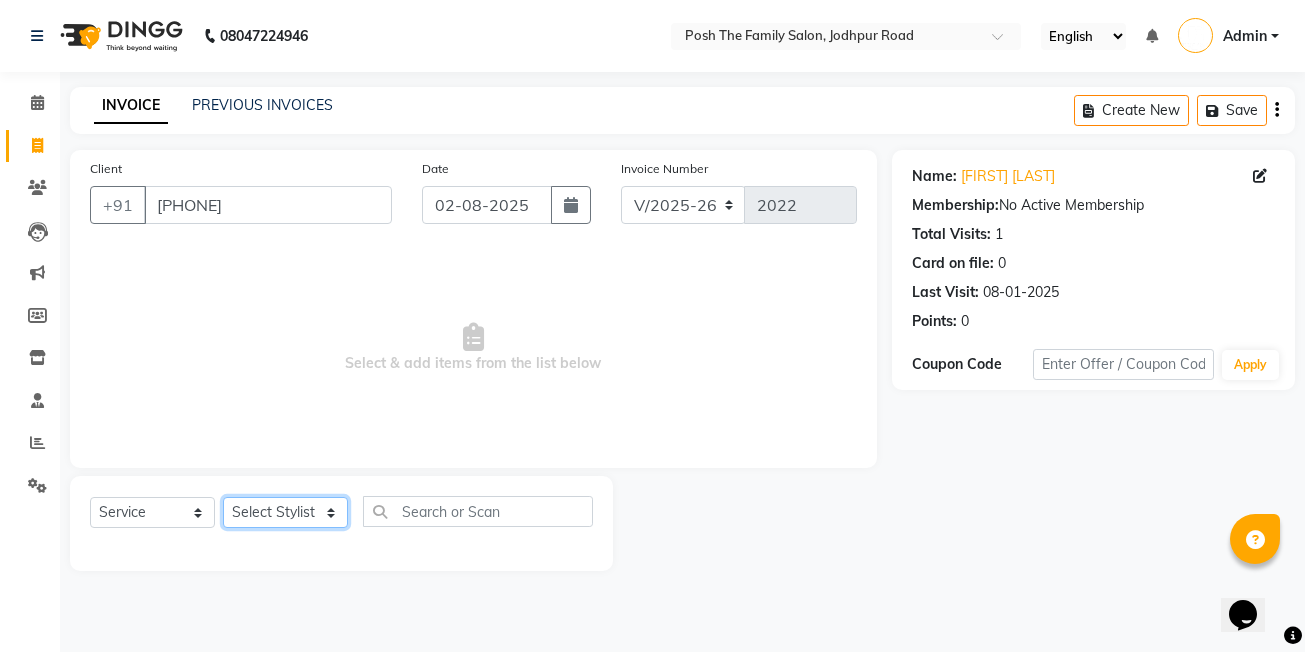 click on "Select Stylist [FIRST] [LAST] [FIRST] [LAST] [FIRST] [LAST] [FIRST] [LAST] [FIRST] [LAST] [FIRST] [LAST] [FIRST] [LAST] [FIRST] [LAST] (OWNER) POSH [FIRST] [LAST] [FIRST] [LAST] [FIRST] [LAST] [FIRST] [LAST] [FIRST] [LAST] [FIRST] [LAST] [FIRST] [LAST]" 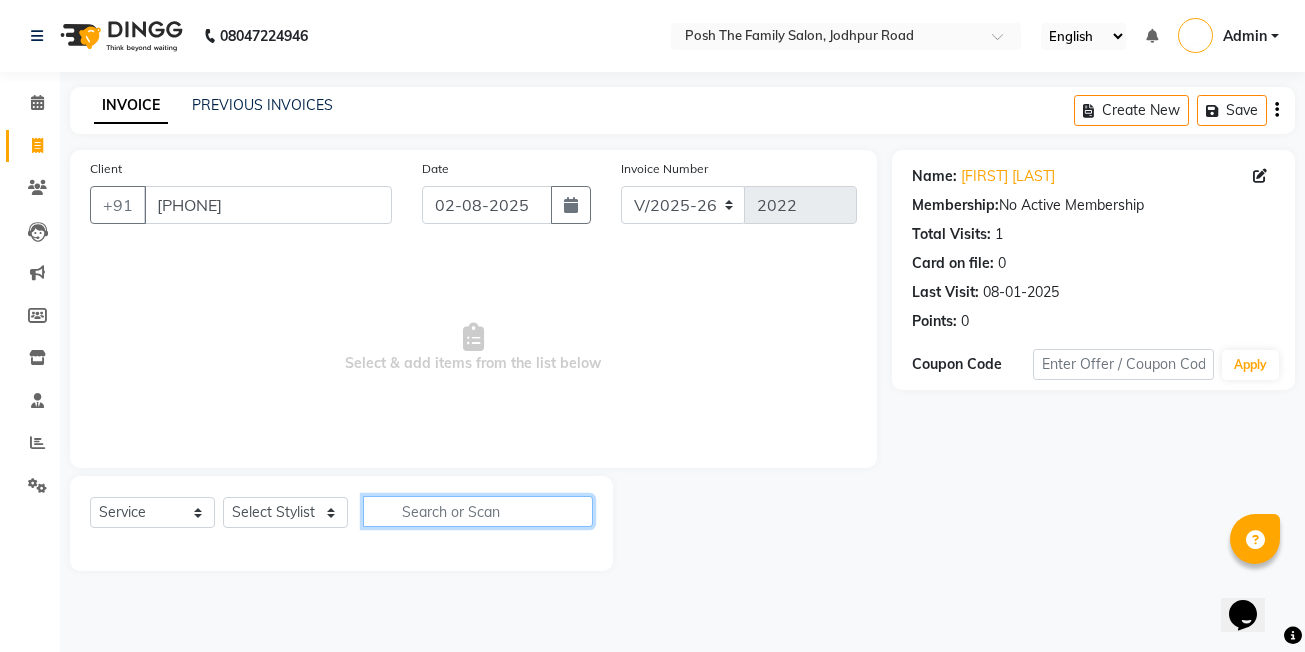 click 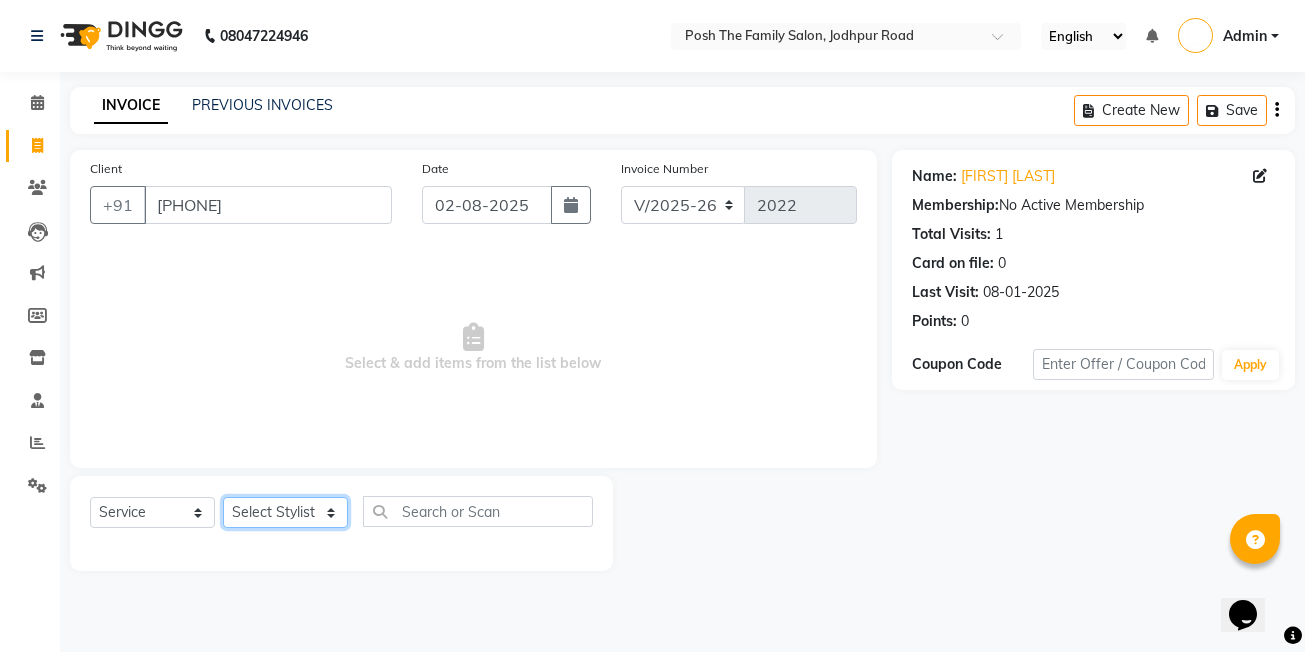 drag, startPoint x: 304, startPoint y: 510, endPoint x: 309, endPoint y: 494, distance: 16.763054 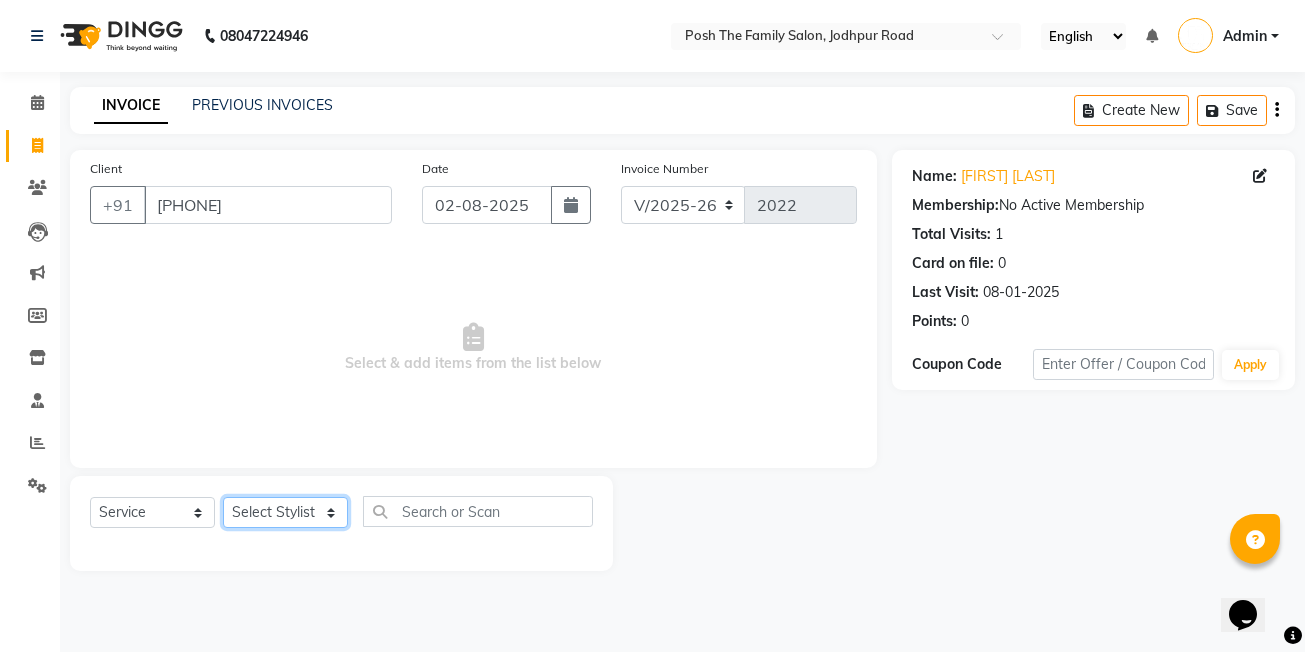 select on "71170" 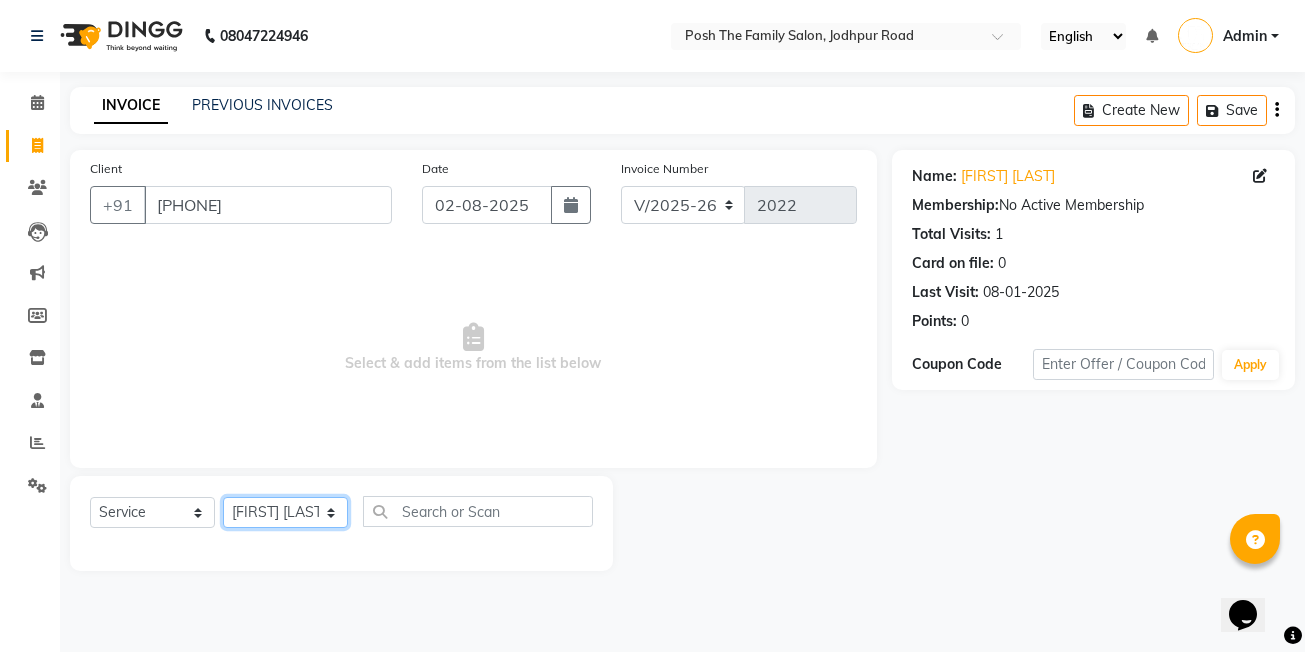 click on "Select Stylist [FIRST] [LAST] [FIRST] [LAST] [FIRST] [LAST] [FIRST] [LAST] [FIRST] [LAST] [FIRST] [LAST] [FIRST] [LAST] [FIRST] [LAST] (OWNER) POSH [FIRST] [LAST] [FIRST] [LAST] [FIRST] [LAST] [FIRST] [LAST] [FIRST] [LAST] [FIRST] [LAST] [FIRST] [LAST]" 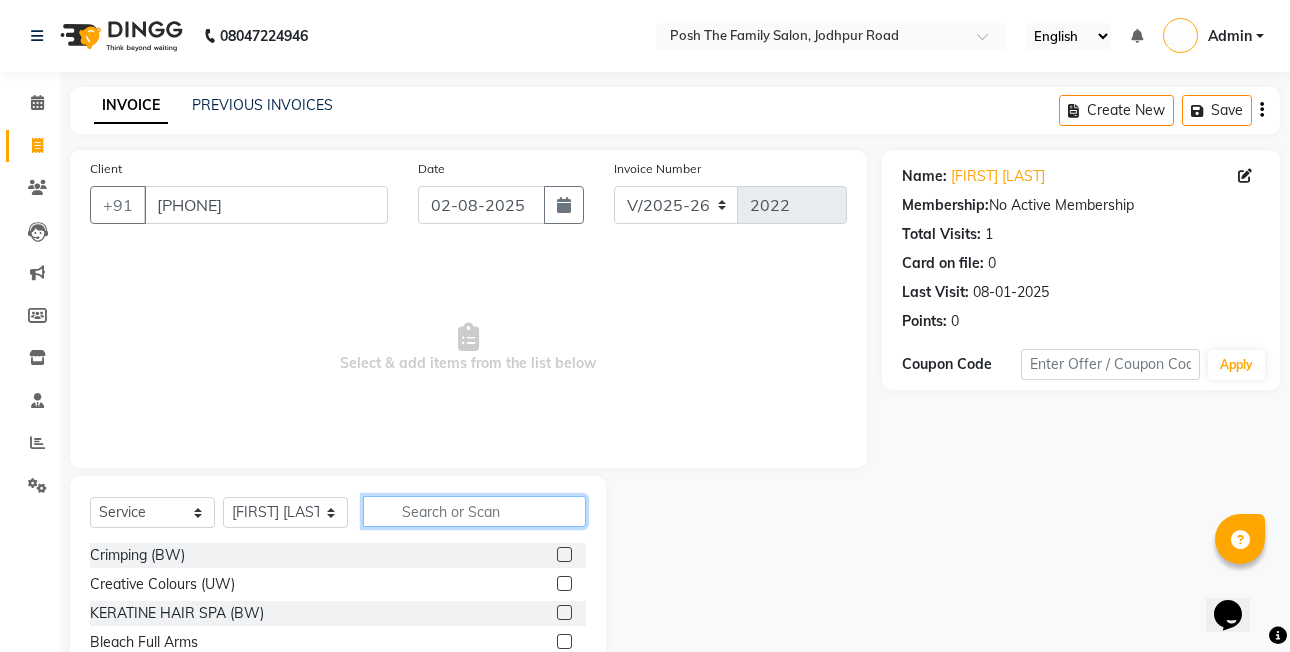 click 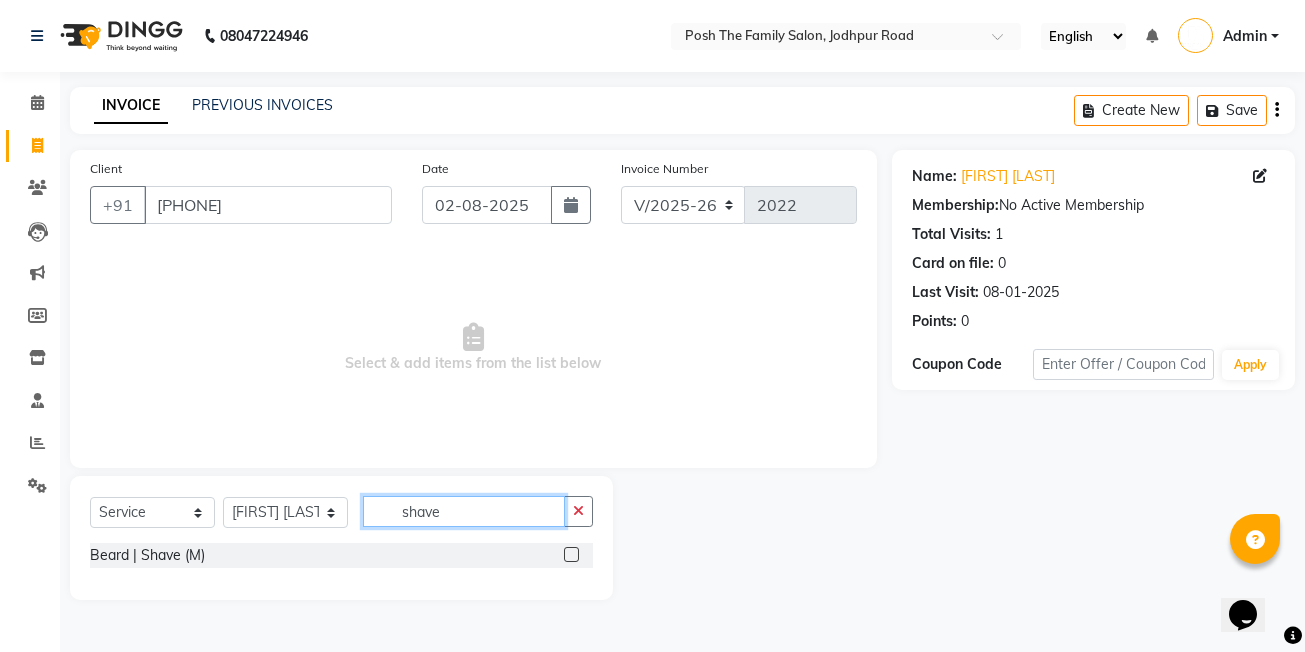 type on "shave" 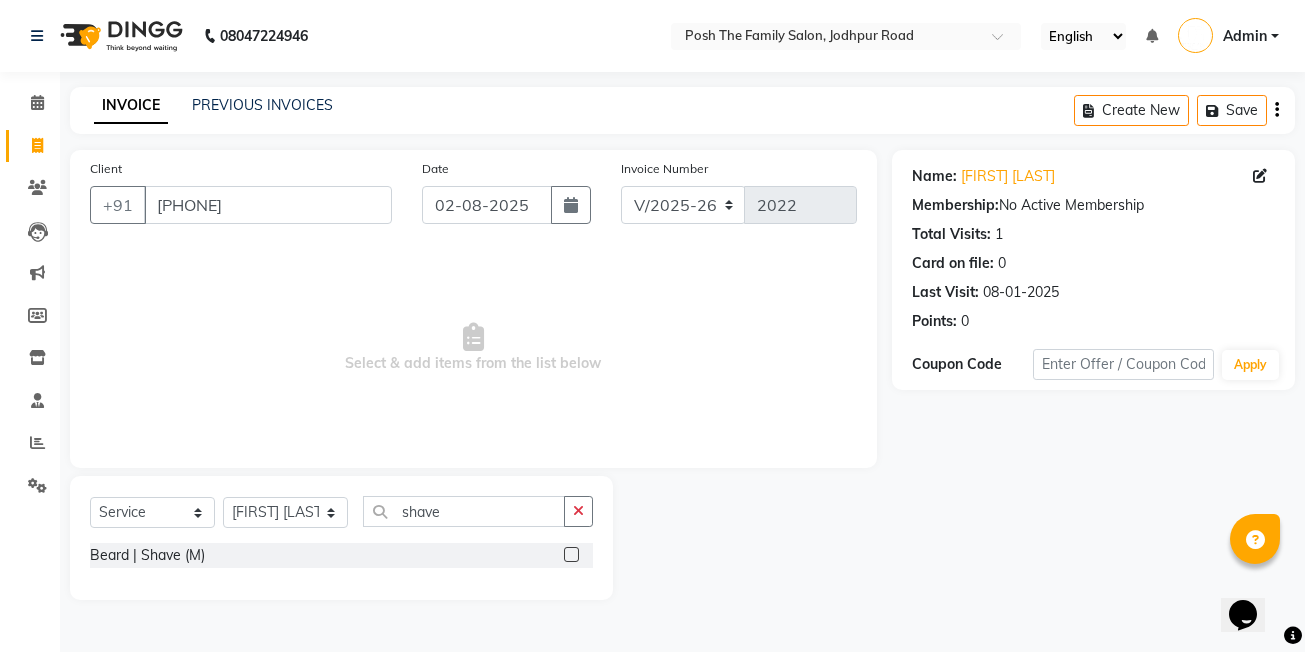 click 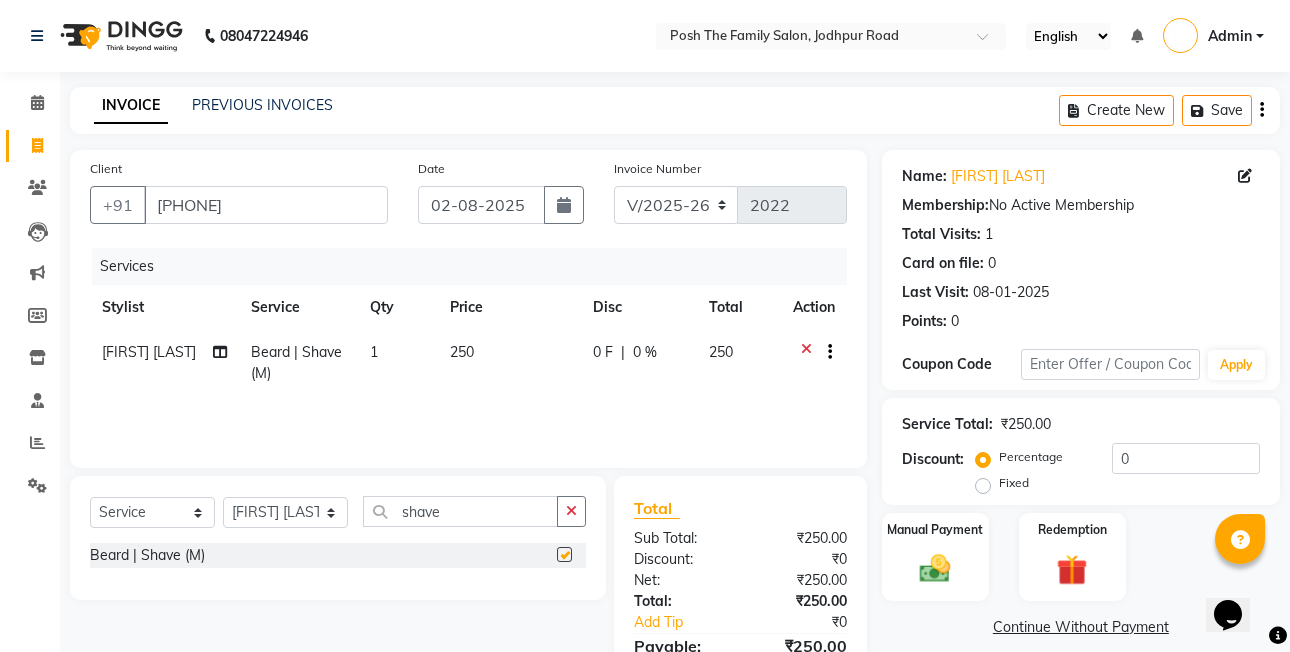 checkbox on "false" 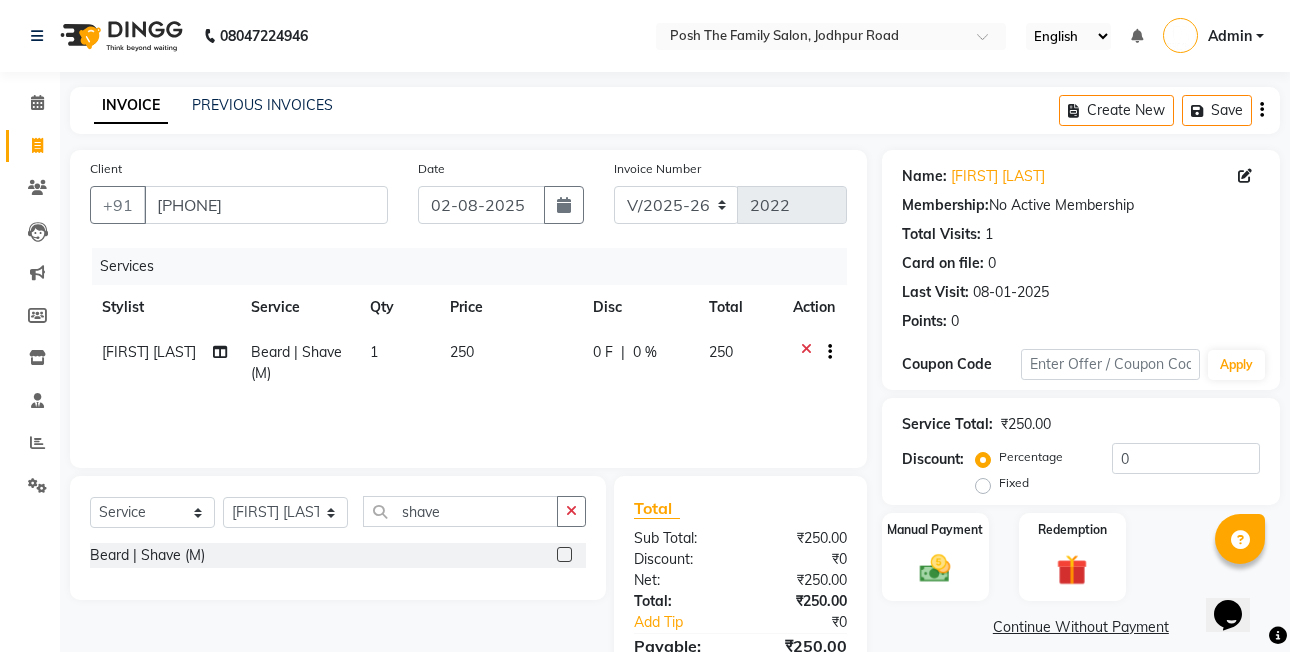 click on "Fixed" 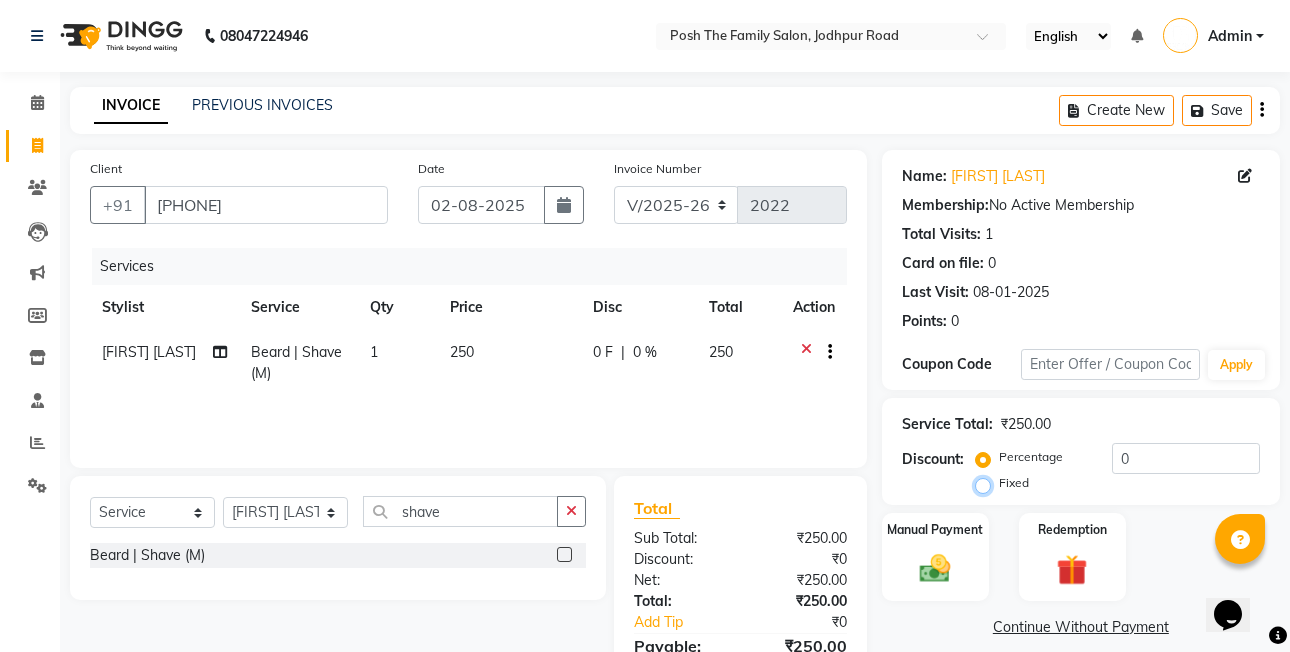 click on "Fixed" at bounding box center (987, 483) 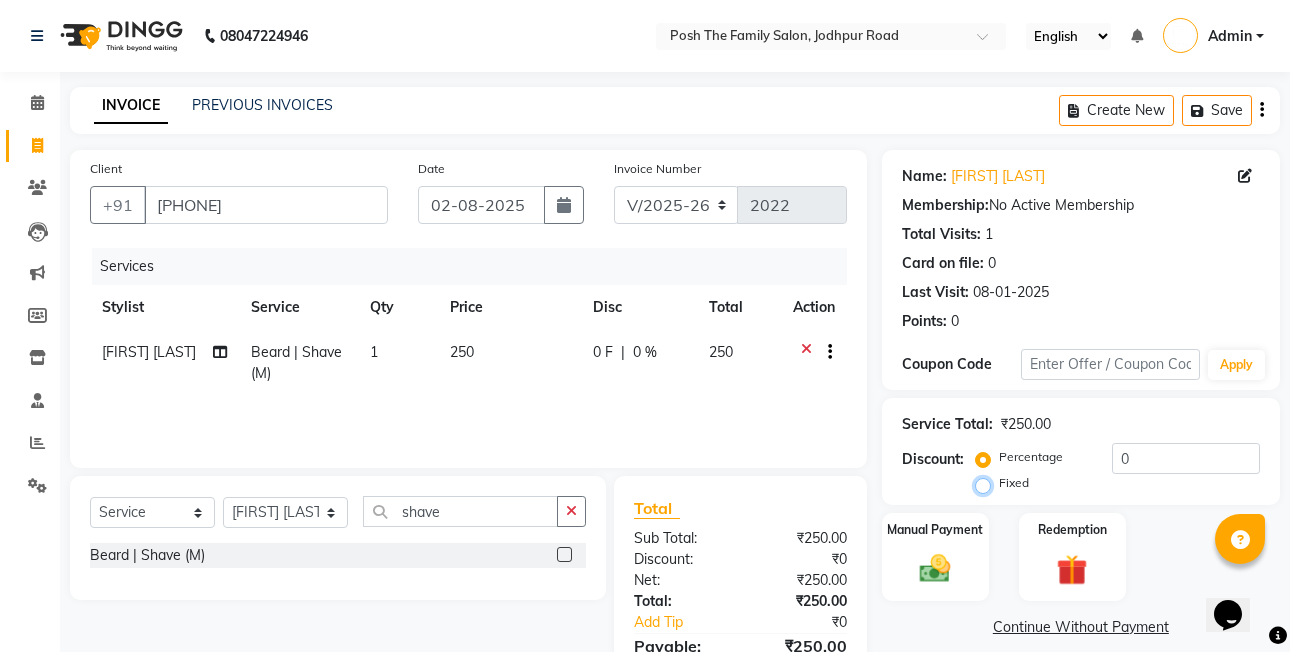 radio on "true" 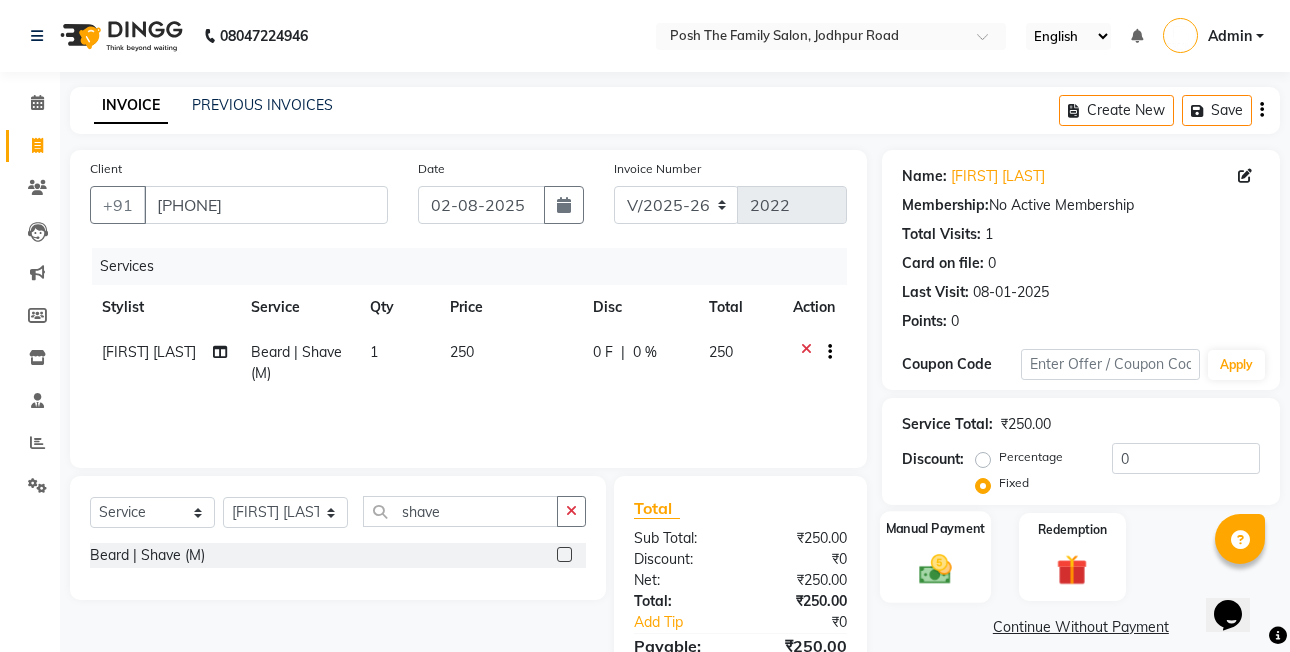 click 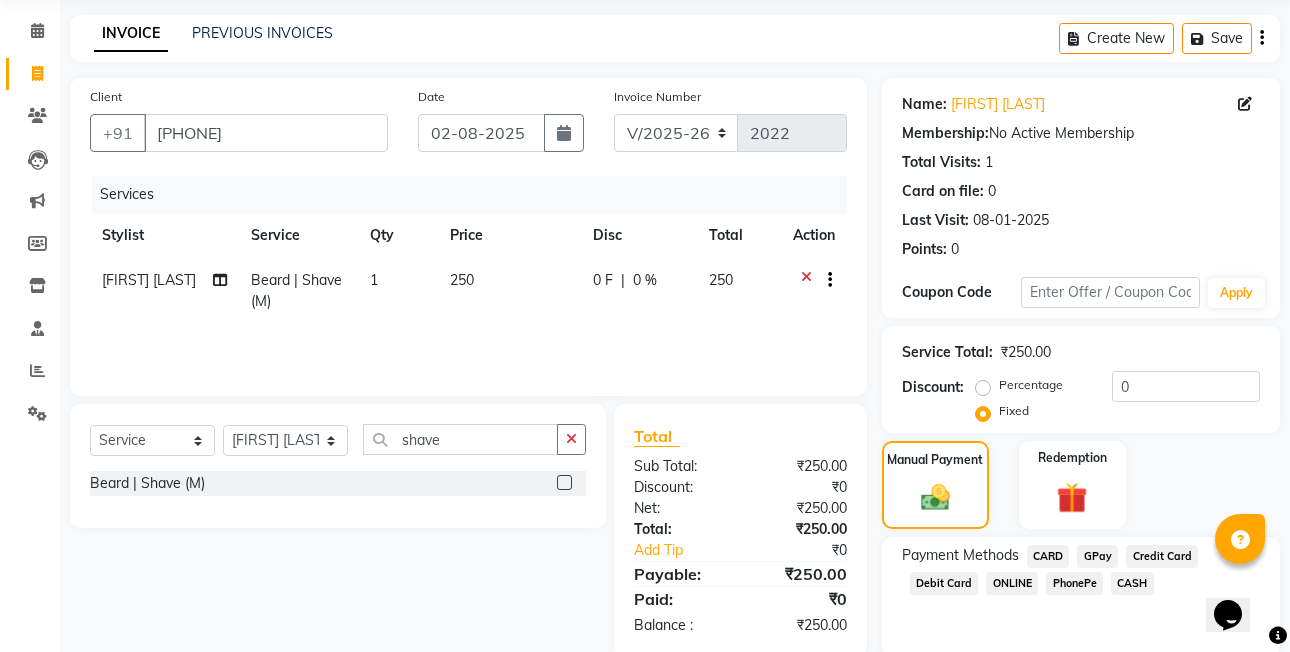 scroll, scrollTop: 148, scrollLeft: 0, axis: vertical 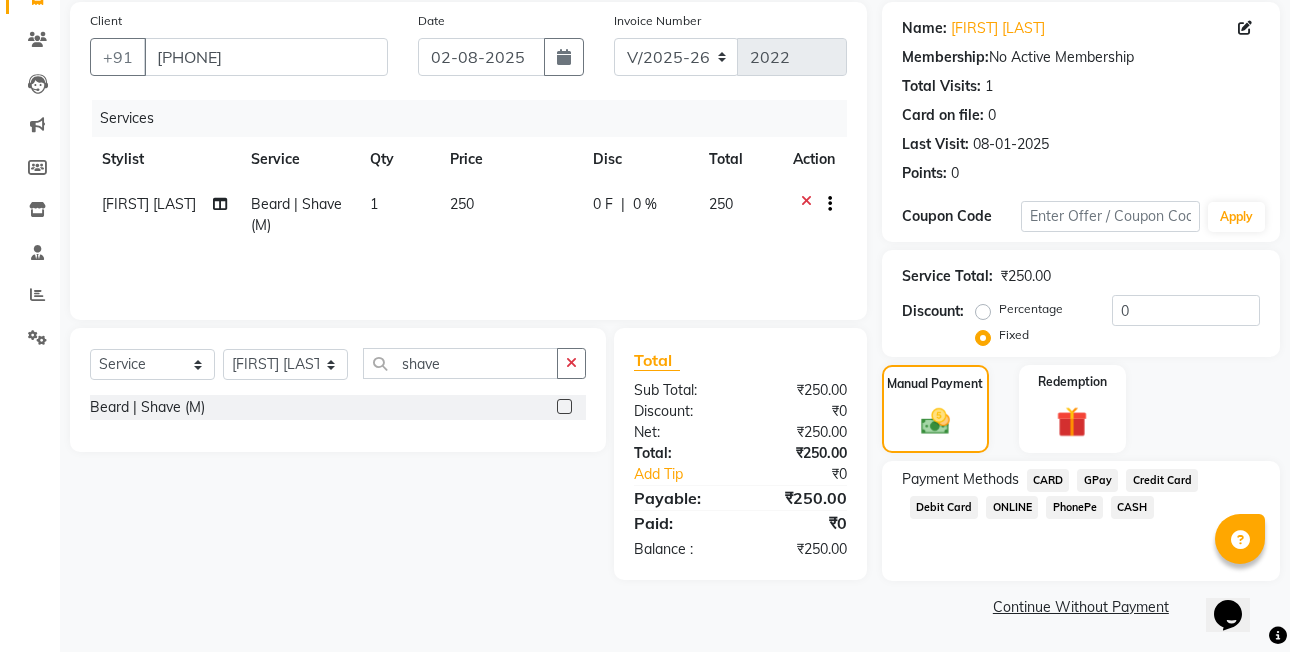 click on "PhonePe" 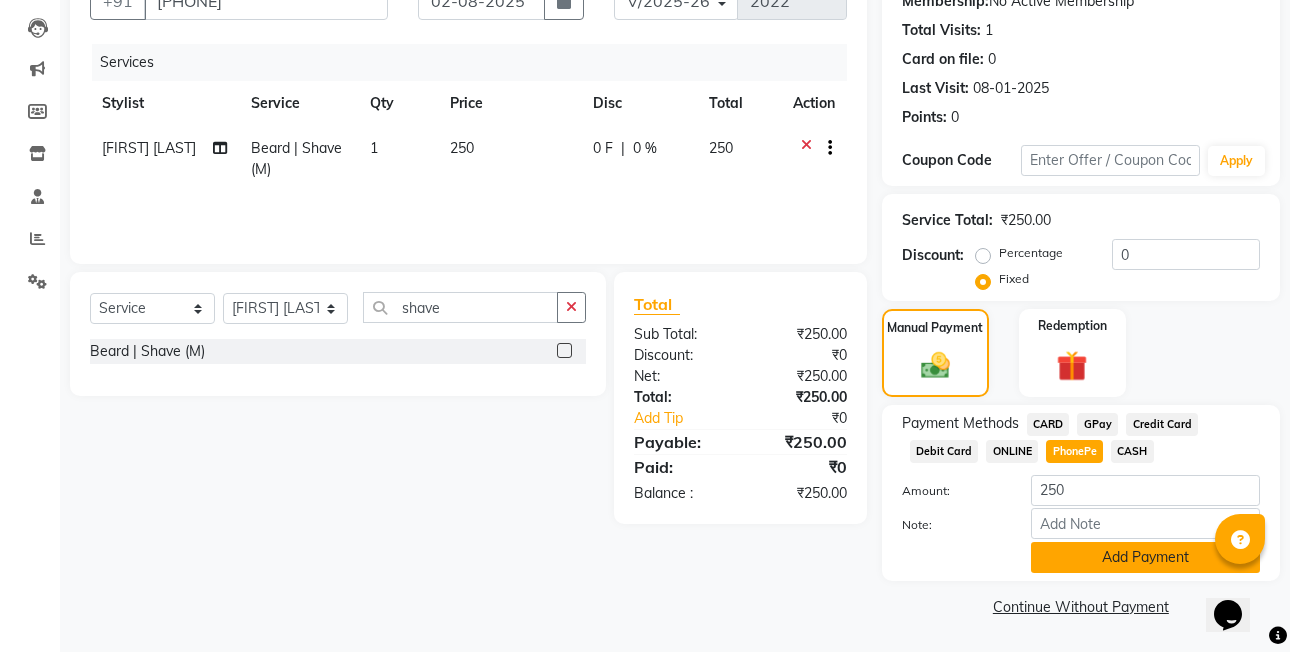 click on "Add Payment" 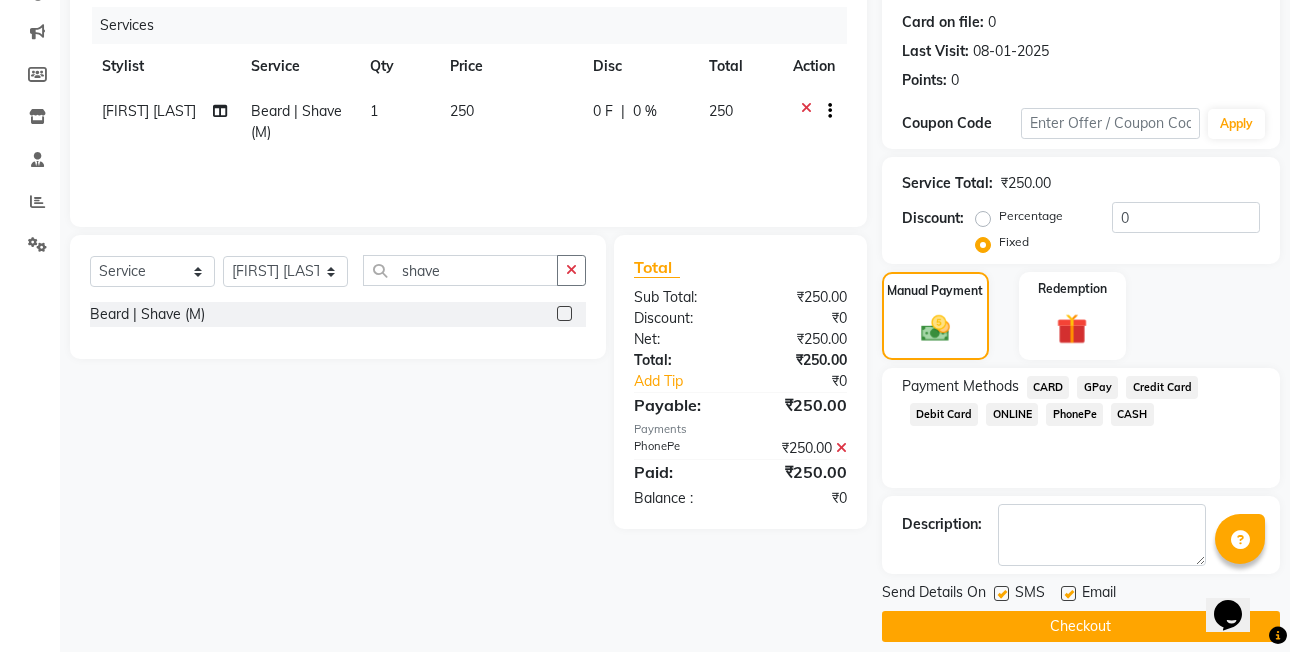 scroll, scrollTop: 261, scrollLeft: 0, axis: vertical 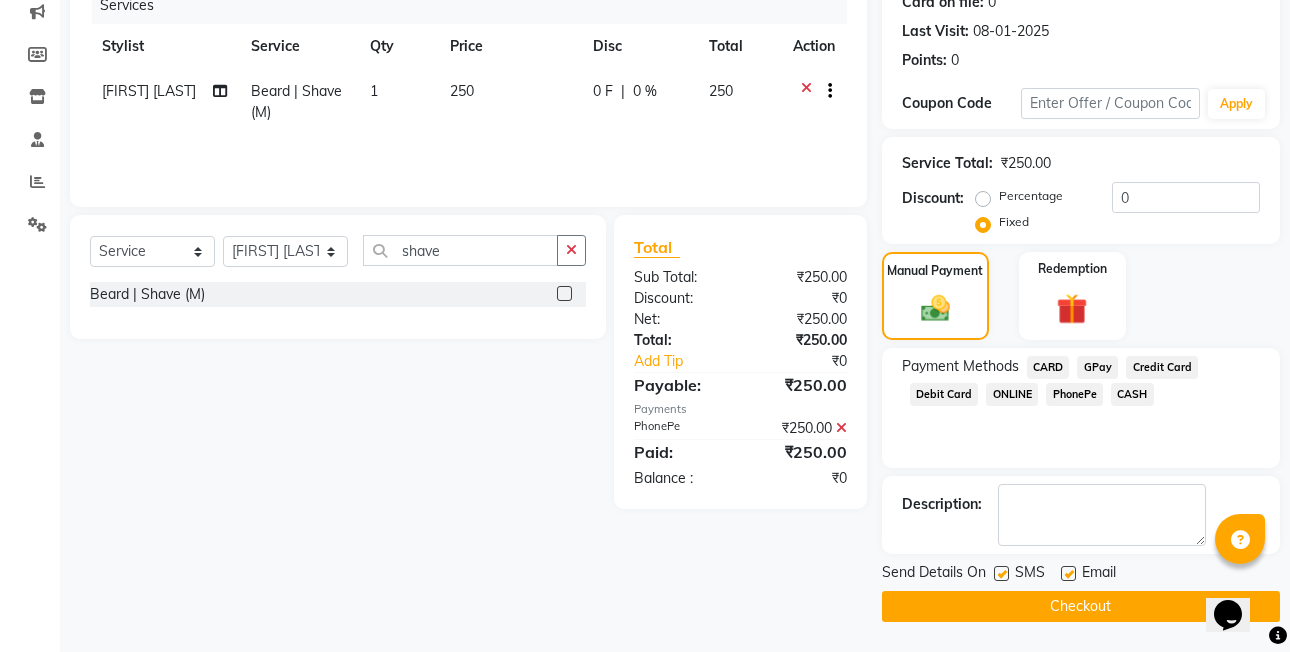 click on "Checkout" 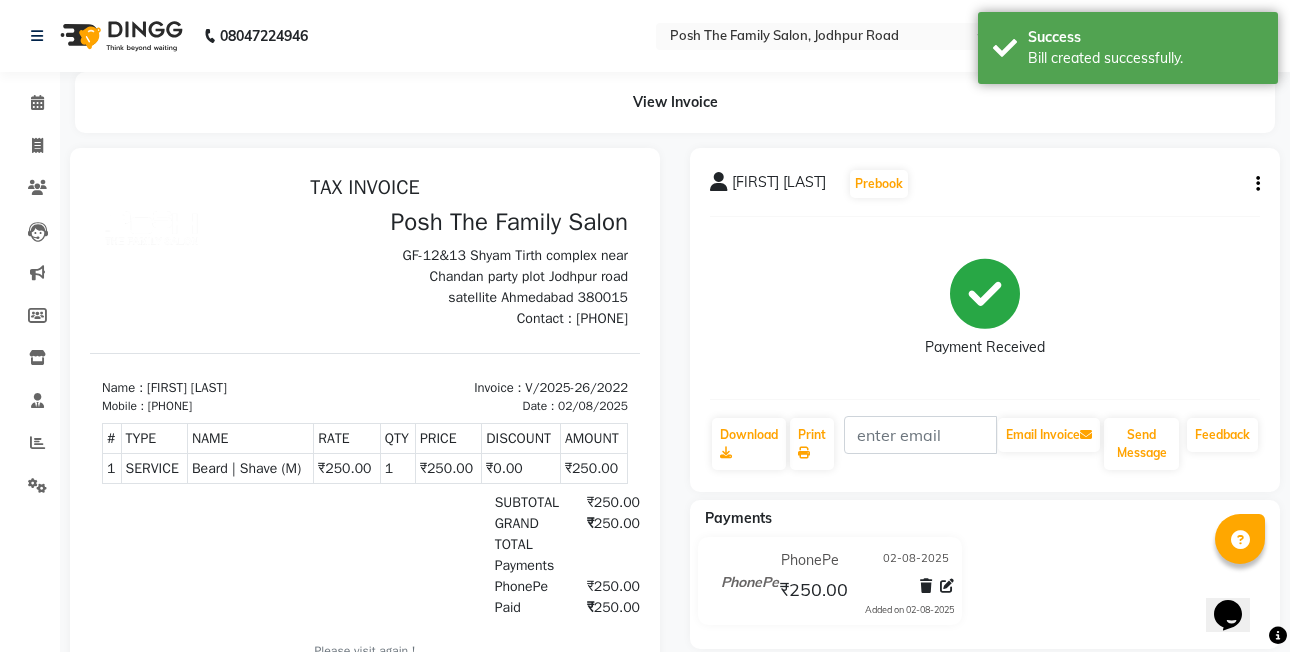 scroll, scrollTop: 0, scrollLeft: 0, axis: both 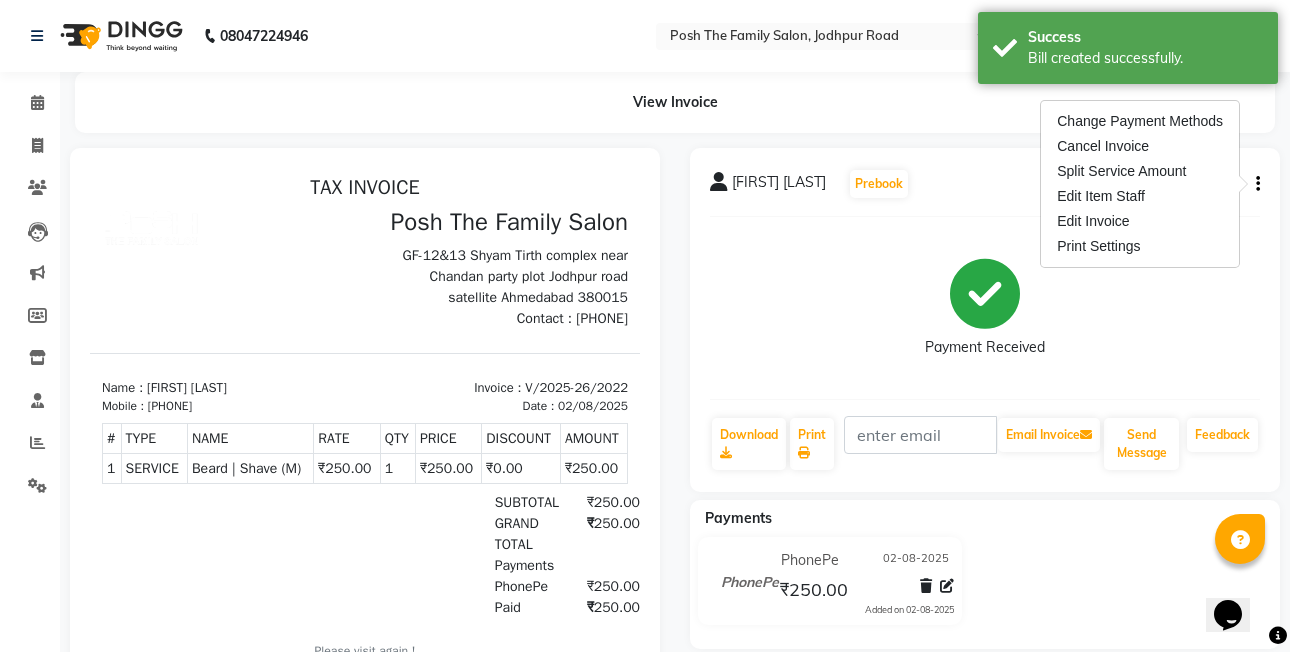 click 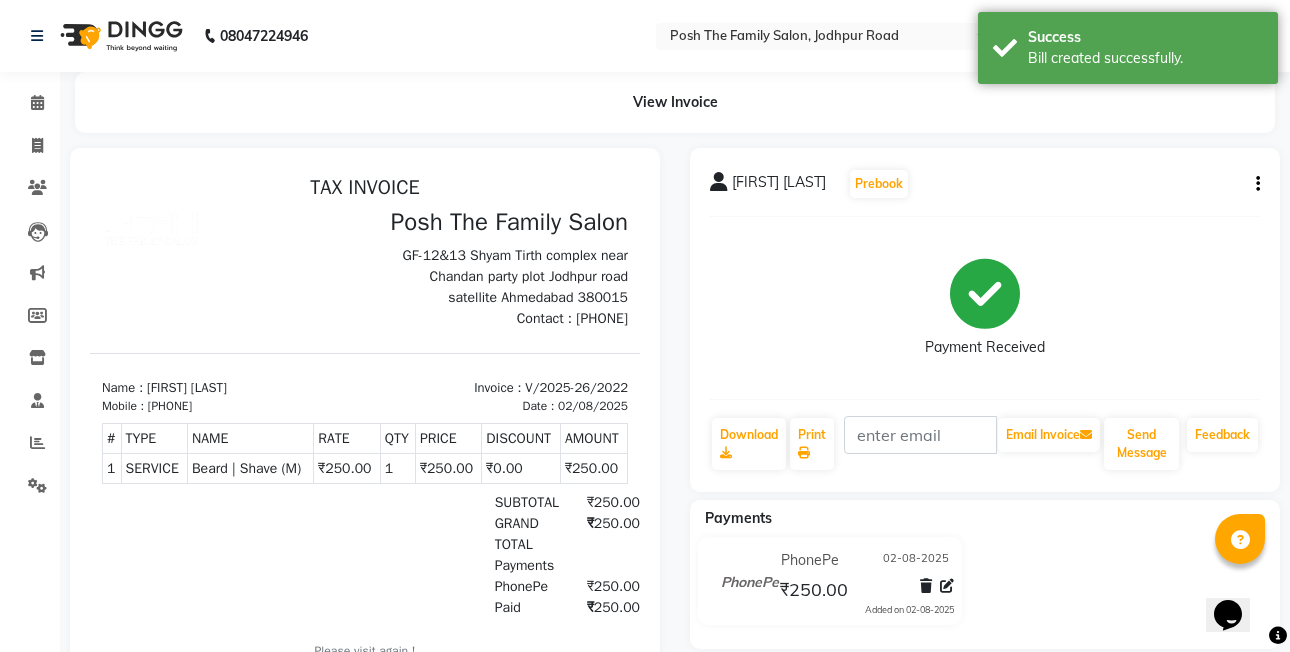 click on "[FIRST] [LAST] Prebook" 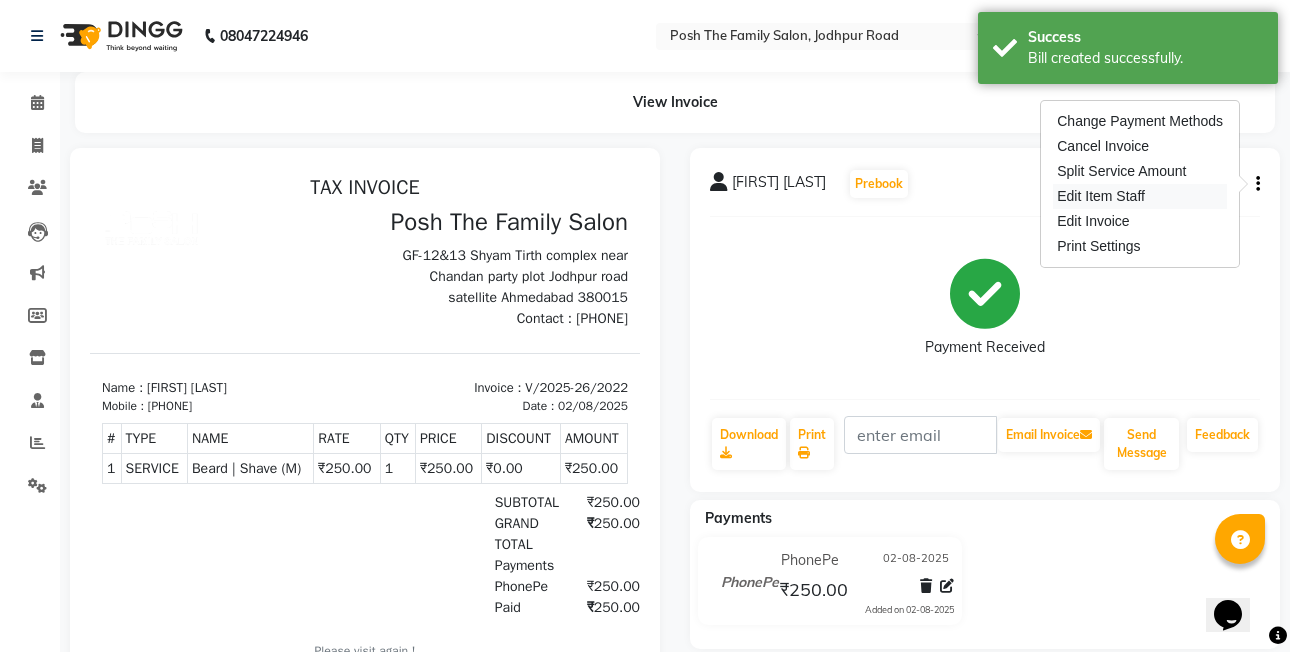 click on "Edit Item Staff" at bounding box center (1140, 196) 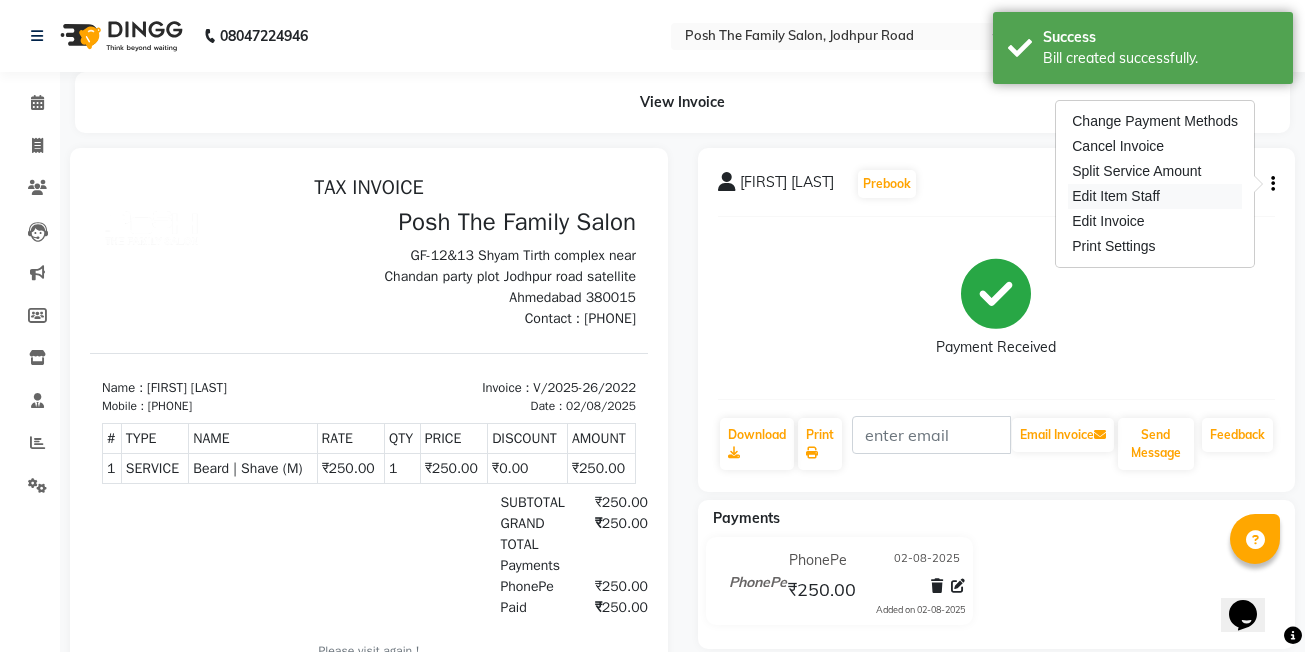 select on "71170" 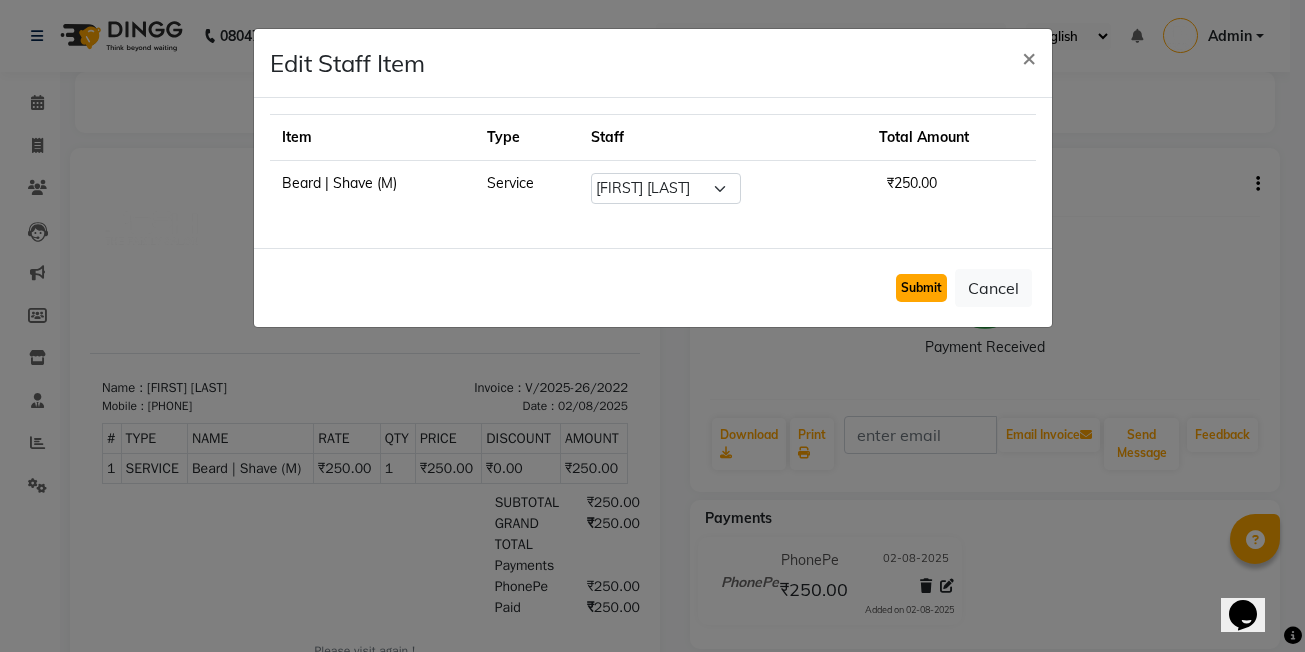 click on "Submit" 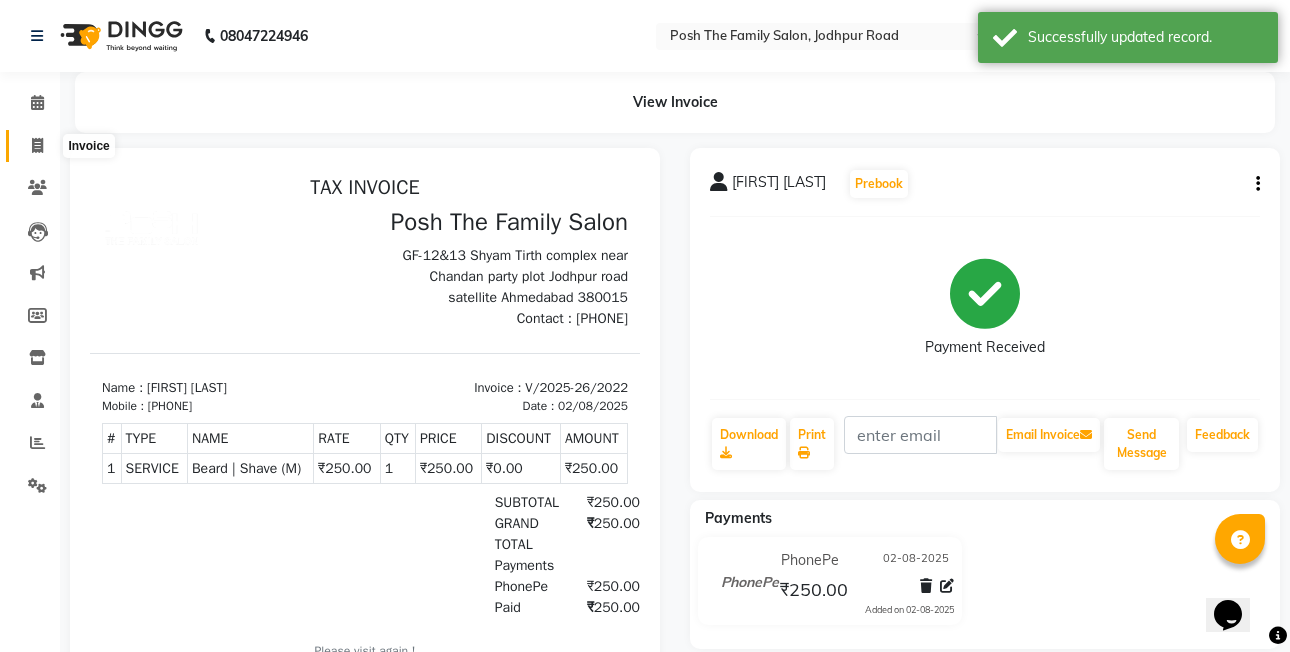 click 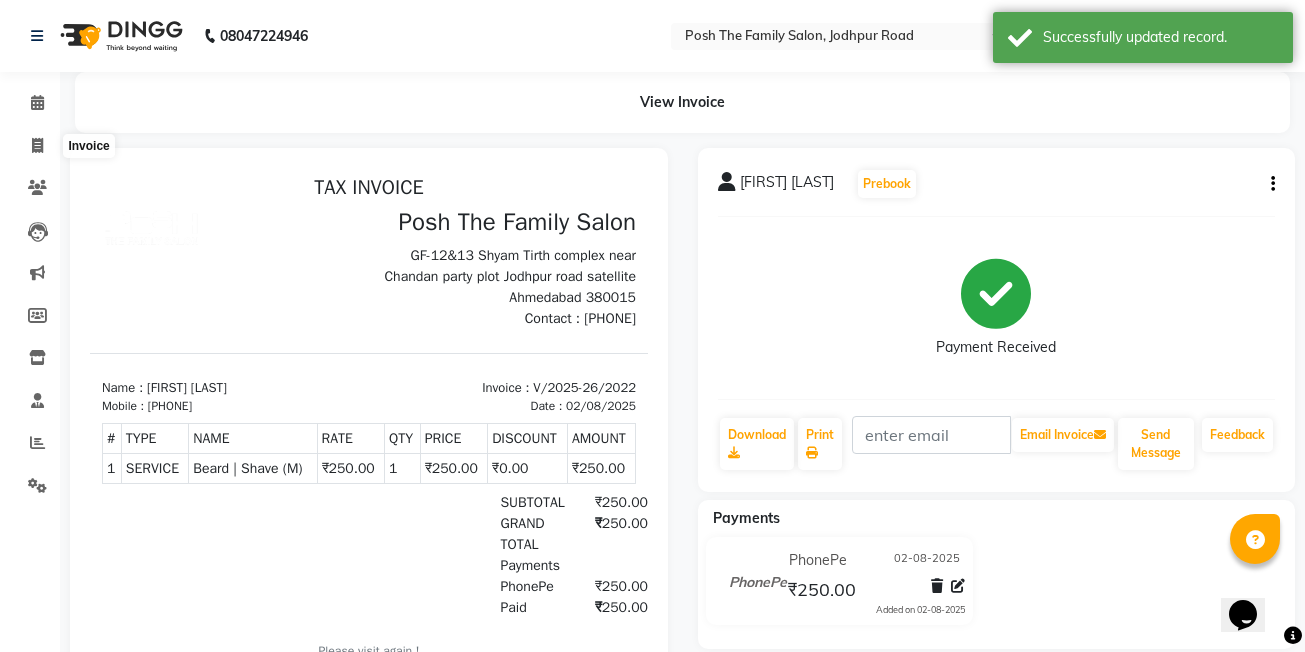 select on "service" 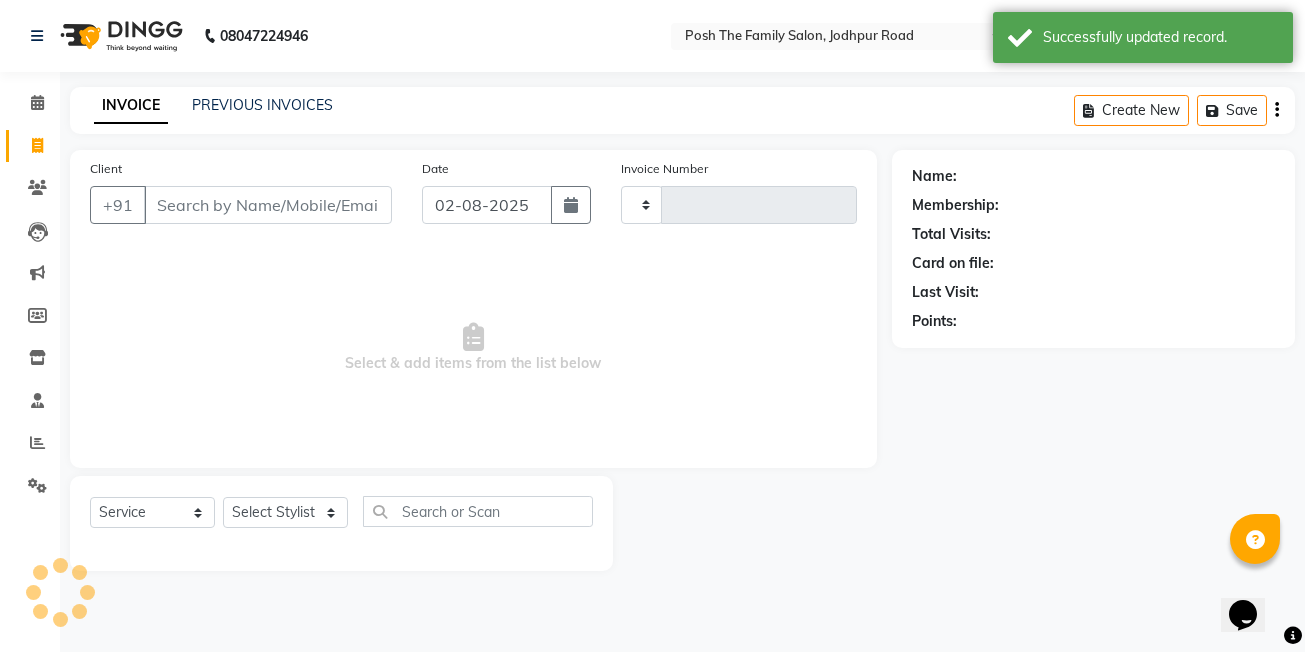 type on "2023" 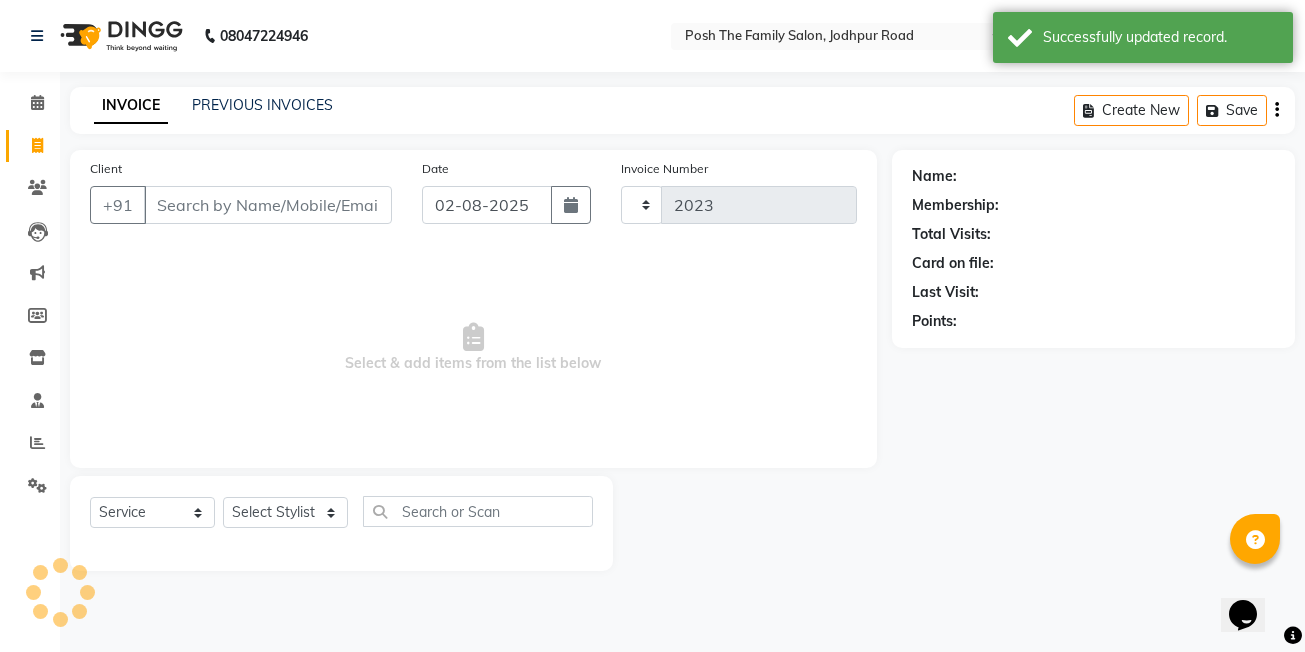 select on "6199" 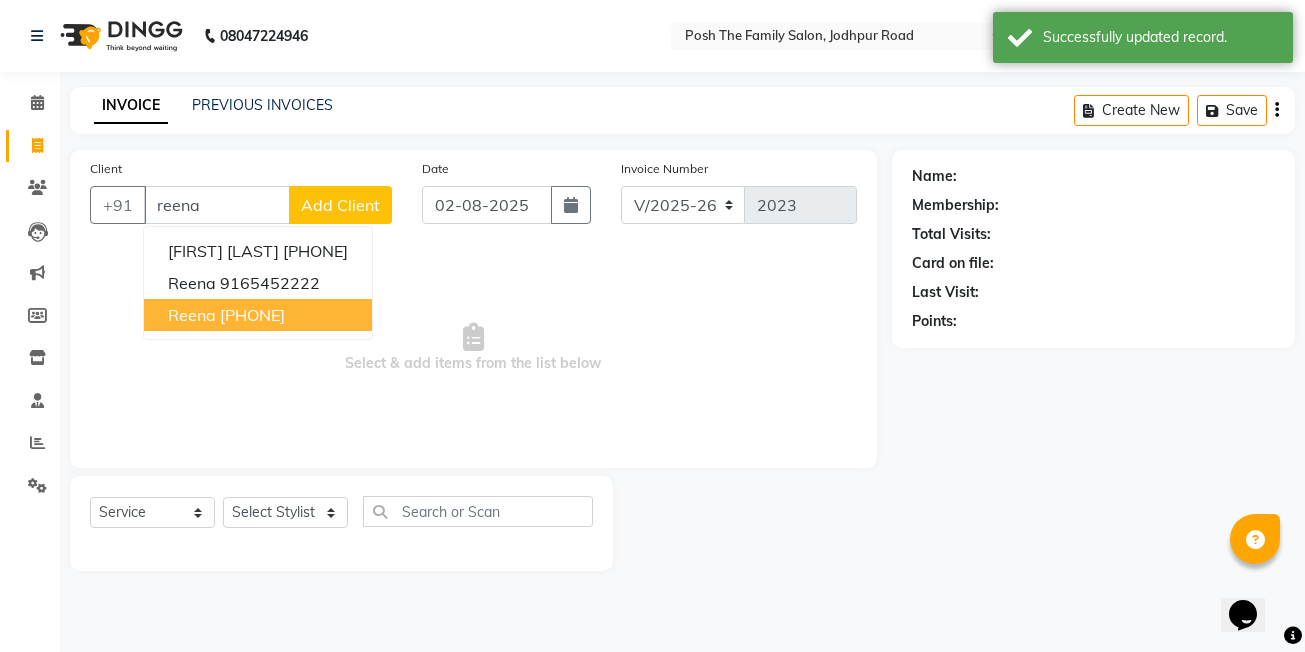 click on "[PHONE]" at bounding box center [252, 315] 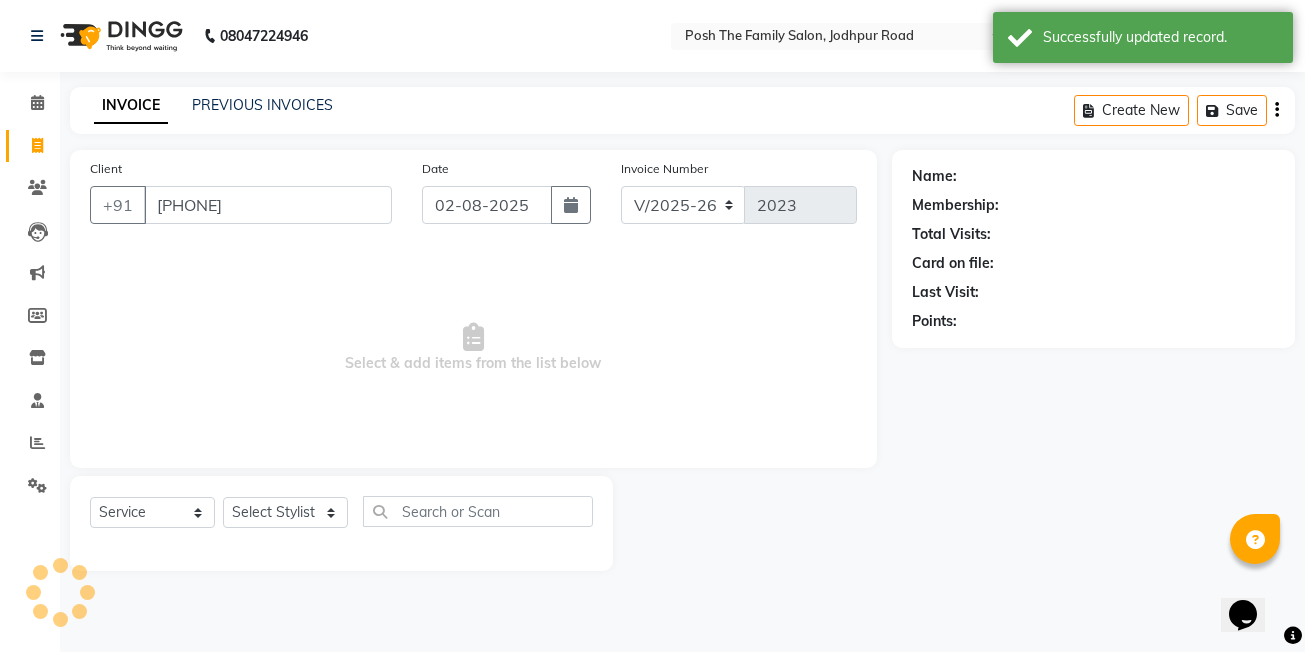 type on "[PHONE]" 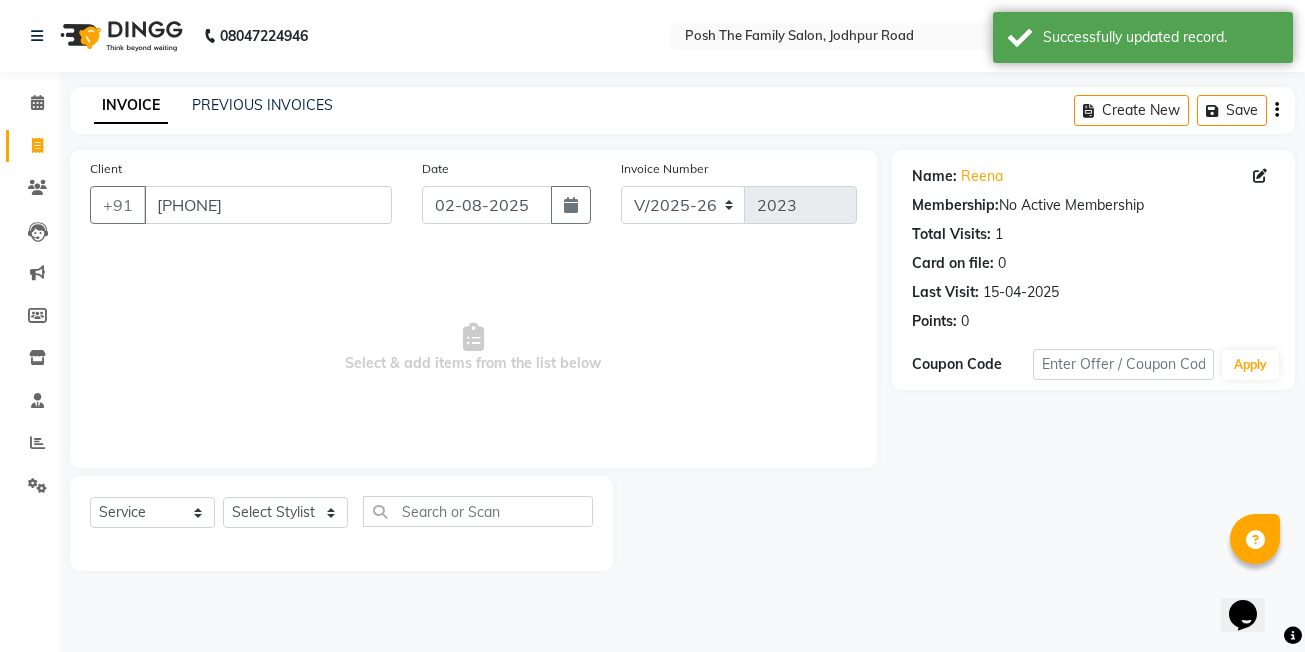 click on "Select Service Product Membership Package Voucher Prepaid Gift Card Select Stylist [FIRST] [LAST] [FIRST] [LAST] [FIRST] [LAST] [FIRST] [LAST] [FIRST] [LAST] [FIRST] [LAST] [FIRST] [LAST] [FIRST] [LAST] (OWNER) POSH [FIRST] [LAST] [FIRST] [LAST] [FIRST] [LAST] [FIRST] [LAST] [FIRST] [LAST] [FIRST] [LAST] [FIRST] [LAST]" 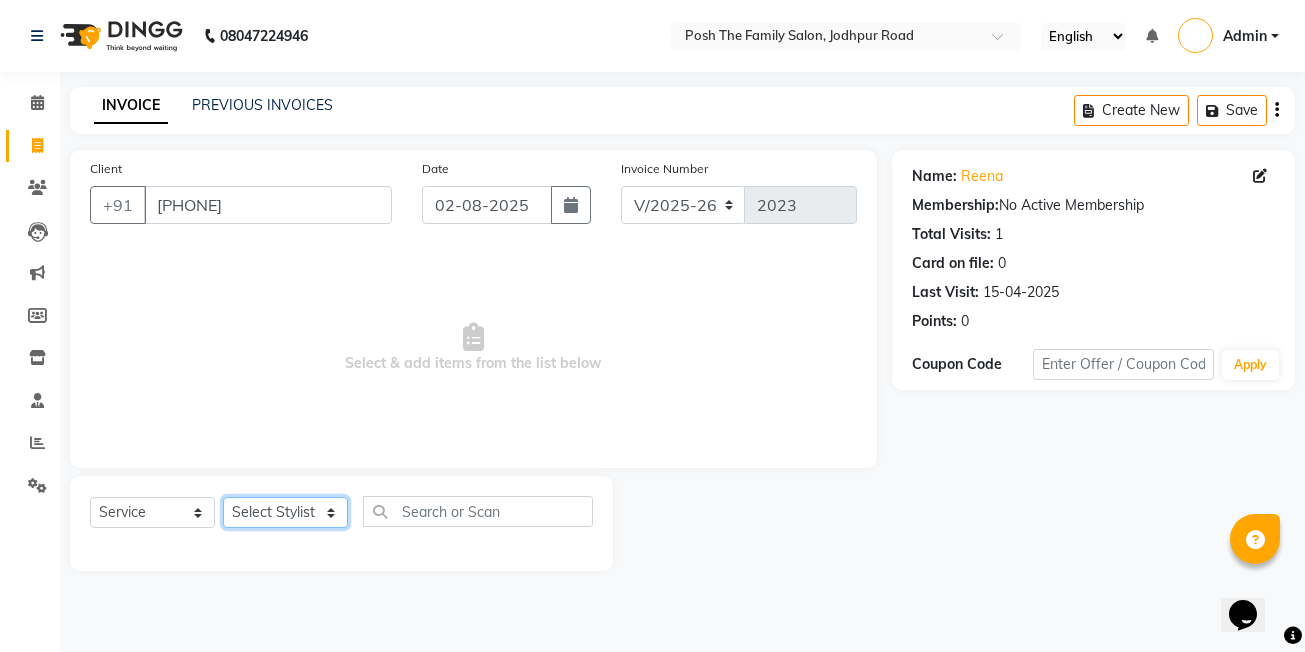 click on "Select Stylist [FIRST] [LAST] [FIRST] [LAST] [FIRST] [LAST] [FIRST] [LAST] [FIRST] [LAST] [FIRST] [LAST] [FIRST] [LAST] [FIRST] [LAST] (OWNER) POSH [FIRST] [LAST] [FIRST] [LAST] [FIRST] [LAST] [FIRST] [LAST] [FIRST] [LAST] [FIRST] [LAST] [FIRST] [LAST]" 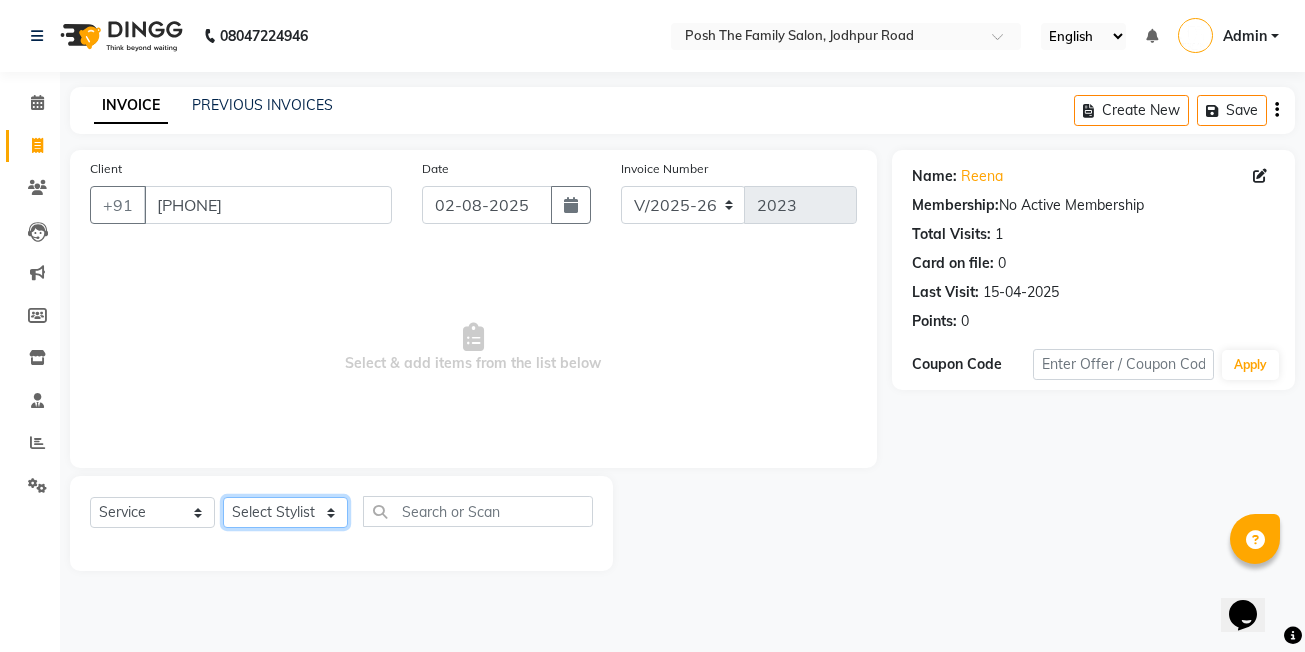 select on "86715" 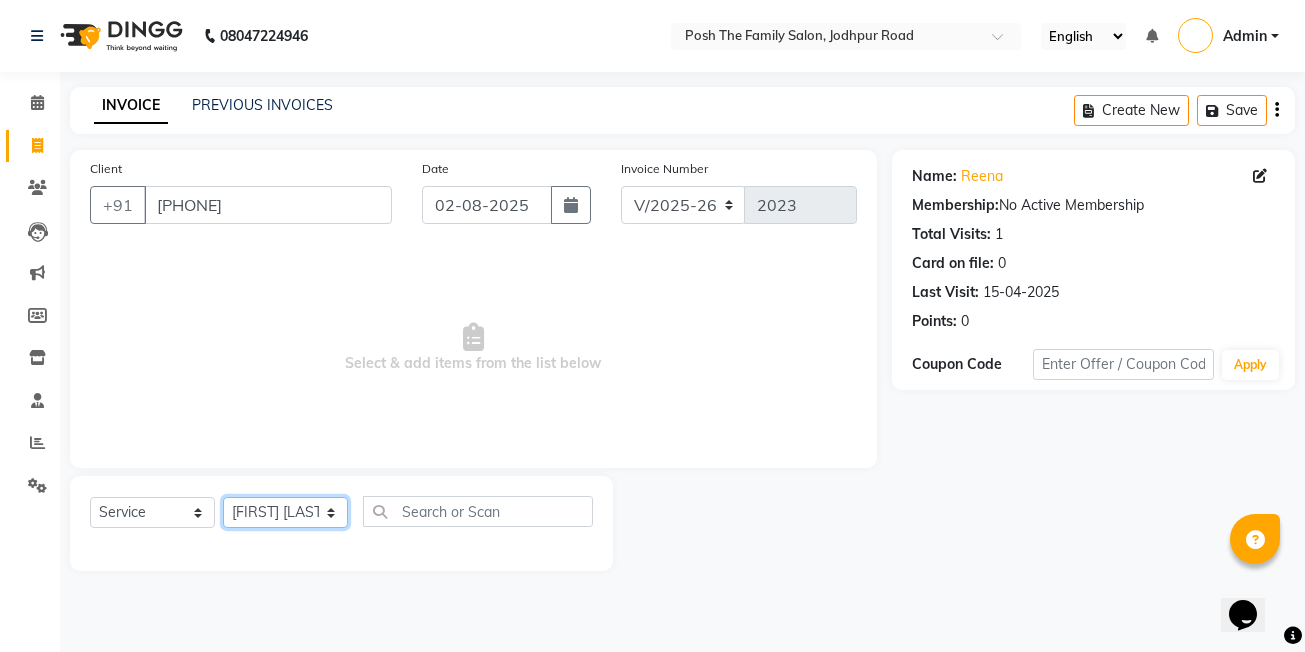 click on "Select Stylist [FIRST] [LAST] [FIRST] [LAST] [FIRST] [LAST] [FIRST] [LAST] [FIRST] [LAST] [FIRST] [LAST] [FIRST] [LAST] [FIRST] [LAST] (OWNER) POSH [FIRST] [LAST] [FIRST] [LAST] [FIRST] [LAST] [FIRST] [LAST] [FIRST] [LAST] [FIRST] [LAST] [FIRST] [LAST]" 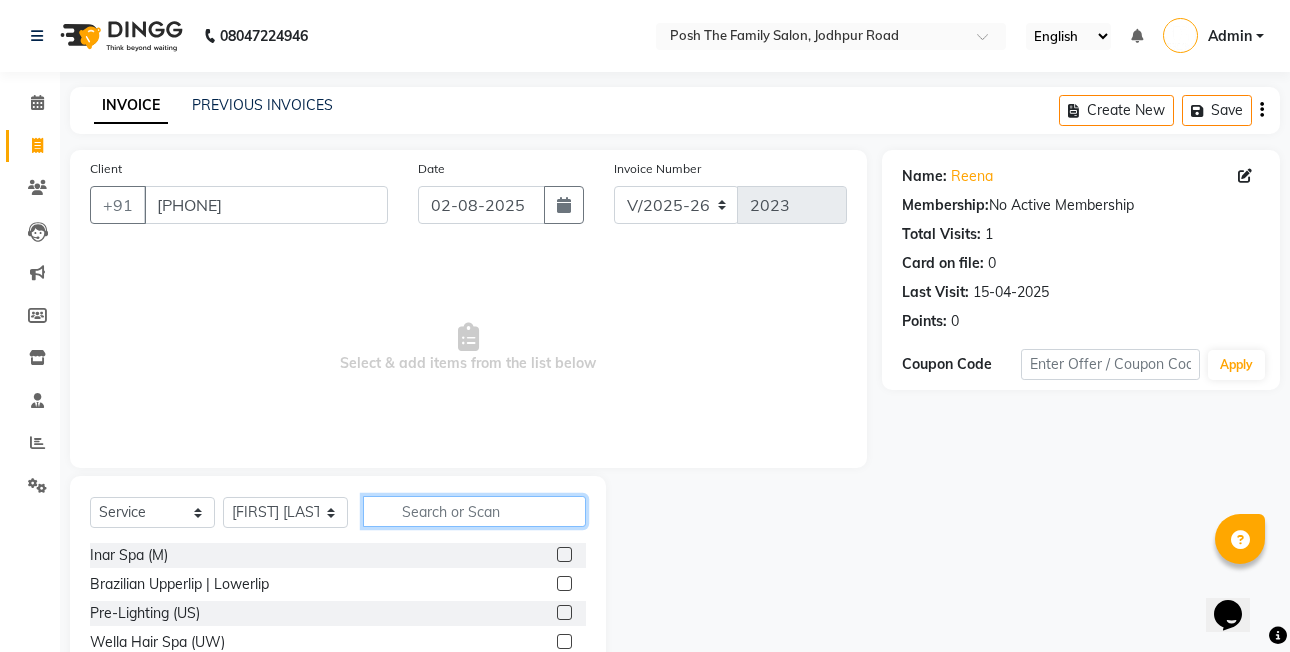 click 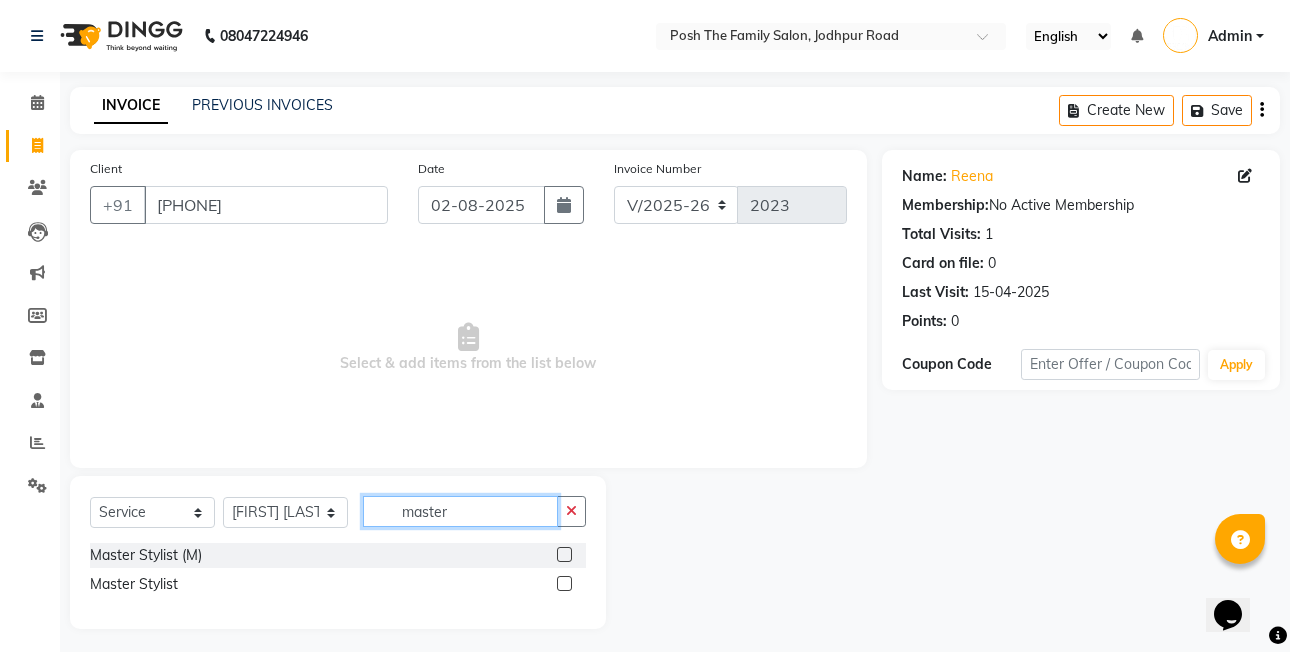 type on "master" 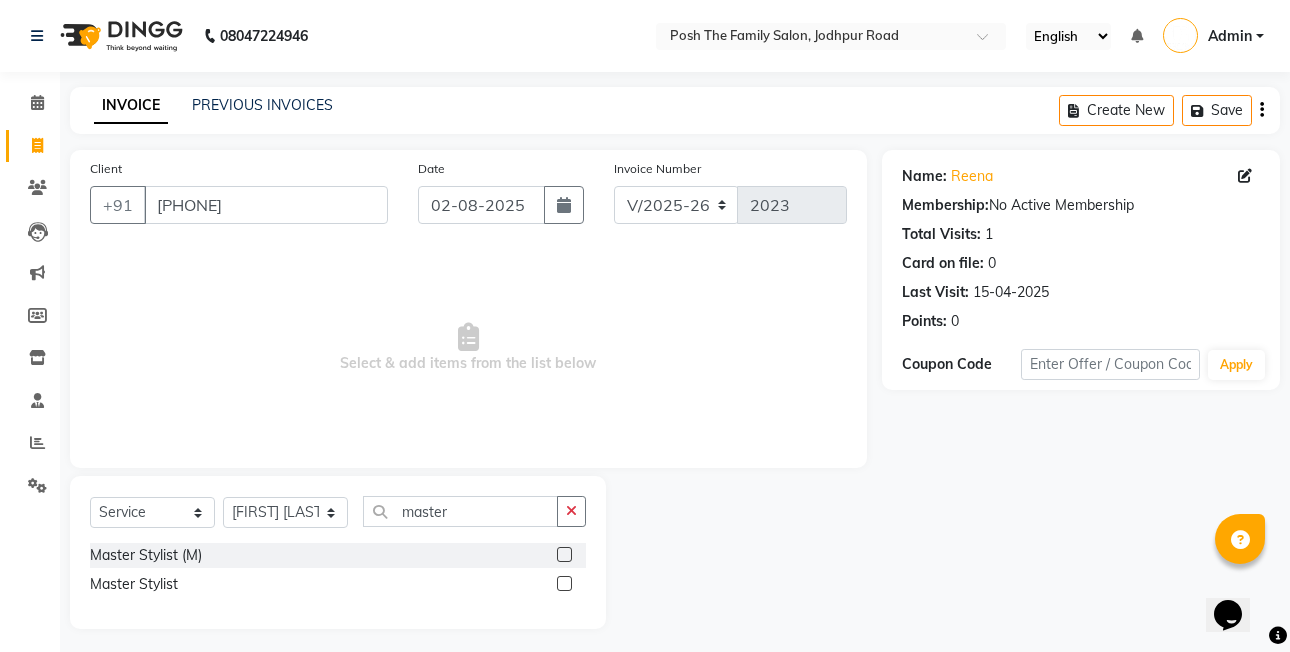 click 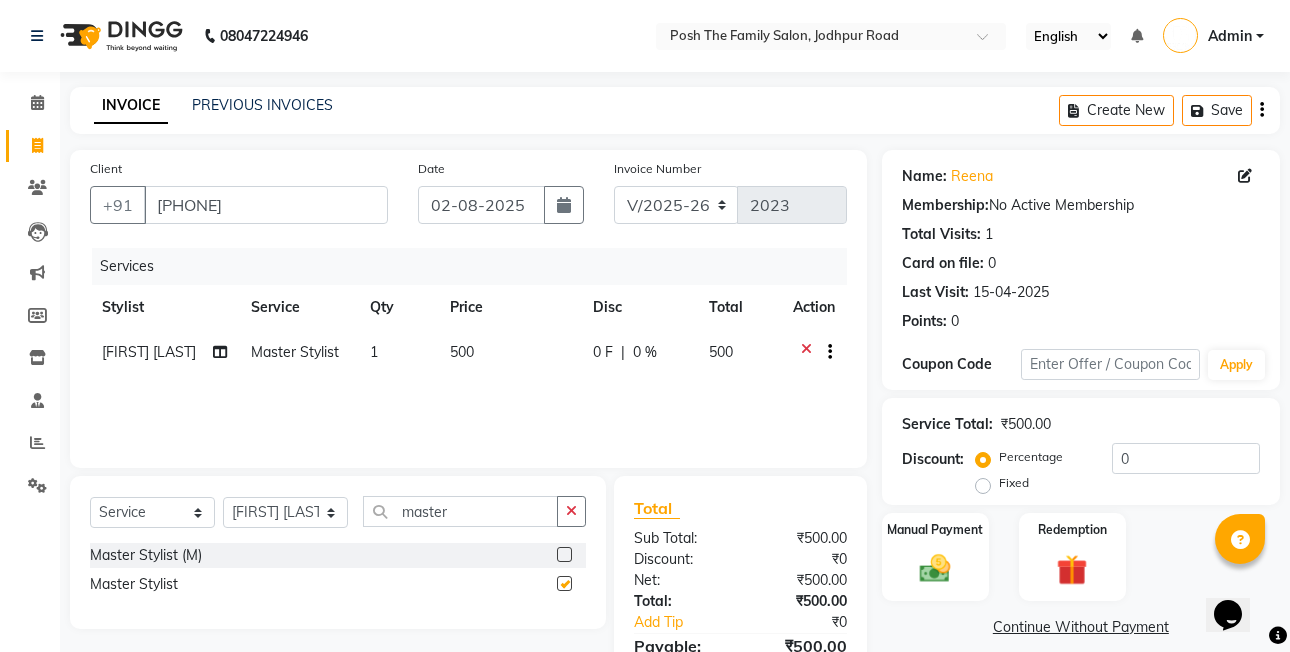 checkbox on "false" 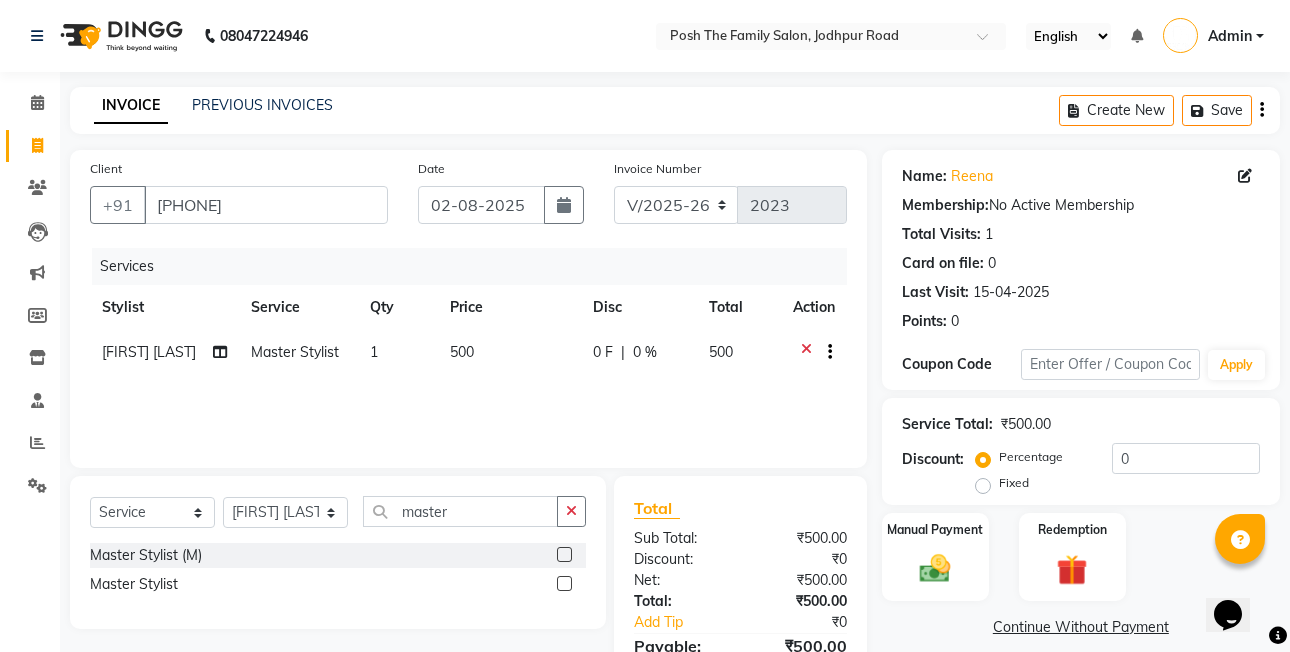 click on "500" 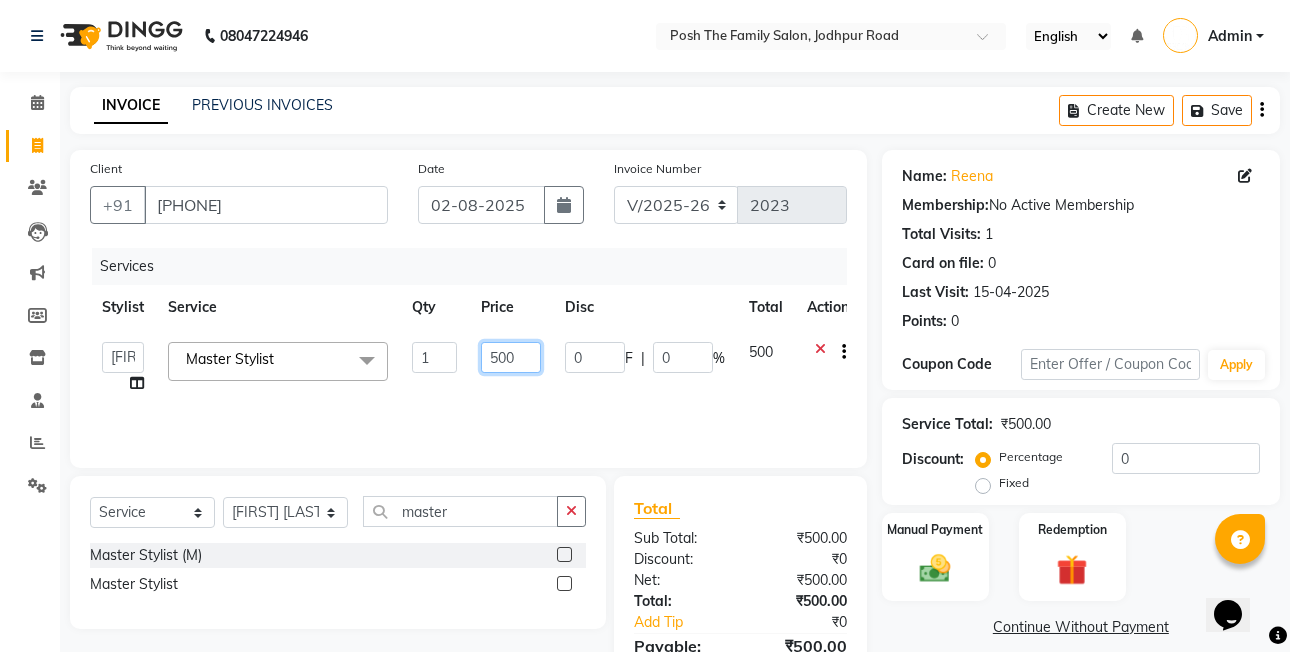click on "500" 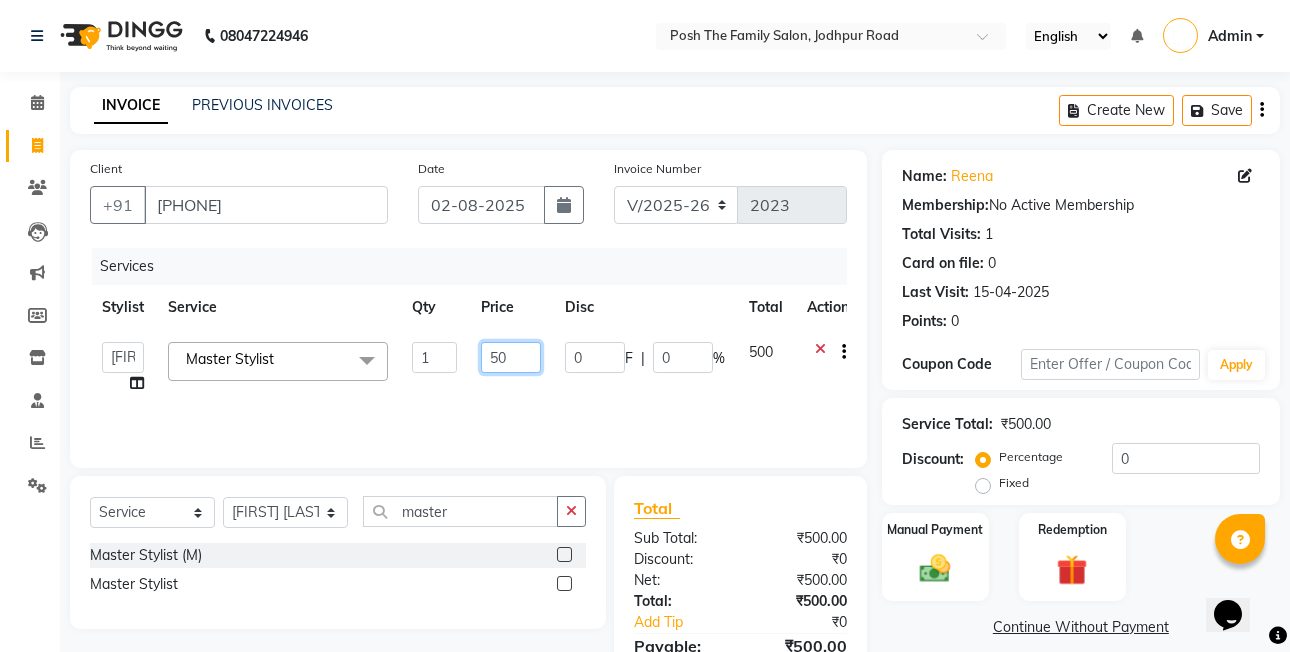 type on "5" 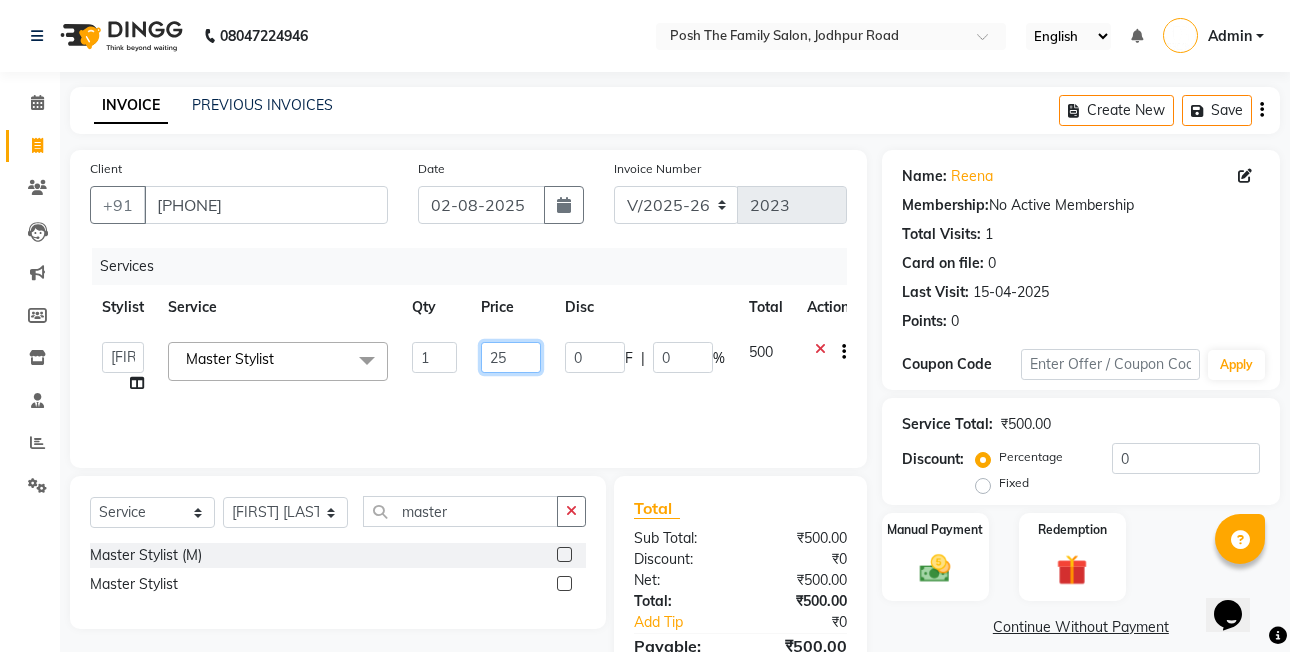 type on "250" 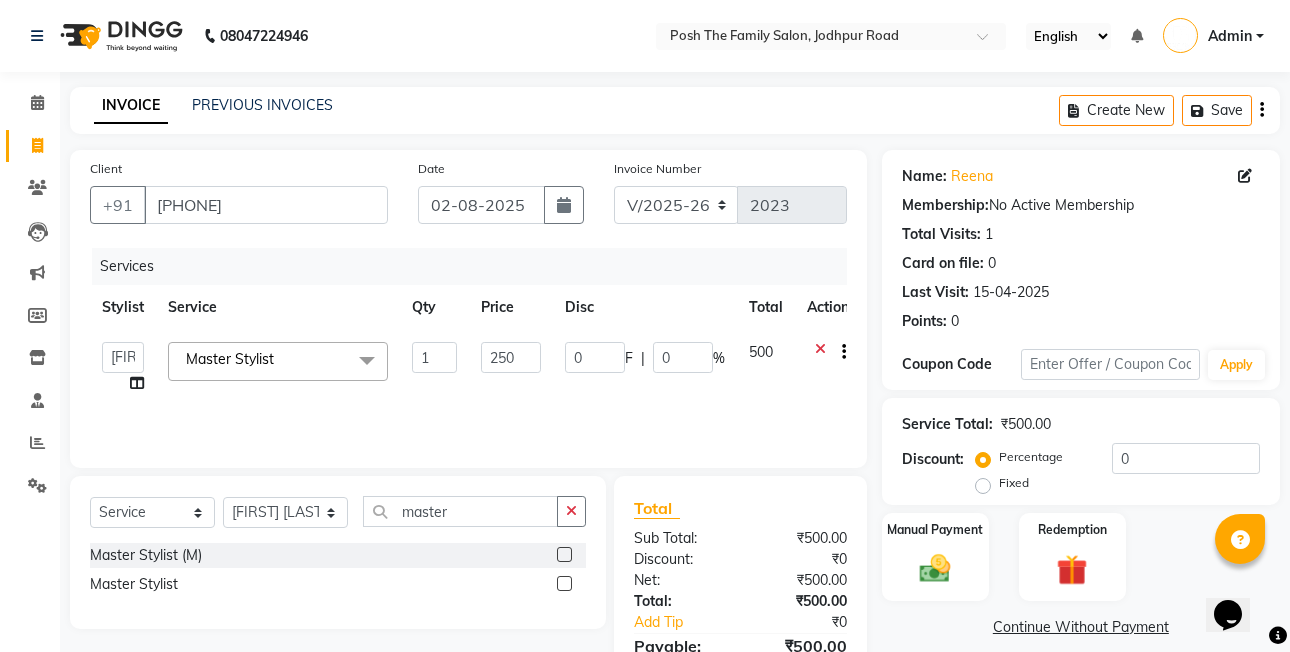 click on "Services Stylist Service Qty Price Disc Total Action [FIRST] [LAST] [FIRST] [LAST] [FIRST] [LAST] [FIRST] [LAST] [FIRST] [LAST] [FIRST] [LAST] [FIRST] [LAST] [FIRST] [LAST] (OWNER) POSH [FIRST] [LAST] [FIRST] [LAST] [FIRST] [LAST] [FIRST] [LAST] [FIRST] [LAST] [FIRST] [LAST] [FIRST] [LAST] Master Stylist x Inar Spa (M) Brazilian Upperlip | Lowerlip Pre-Lighting (US) Wella Hair Spa (UW) Saree Draping Foot Reflexology (30mins) SPA Back Hand Polishing D-Tan Under Arms CLEAN UP Express Clean up Keratin Treatment (BW) Party Make up Hair Cut Hd Make up Gel Nail Polish Remover Premium Padicure Ola Plex (UW) Rica Side Locks Nails Gel Extension Hand Blow Dry (BS) FACIAL Posh Signature Chest | Back (M) Ola Plex with Colors (BW) D-Tan Face | Neck Keratin Treatment (US) BOTOX HAIR SPA (UW) Forehead QUICK ZONE Bluck Mud Mask RICA FULL FRONT Rica Half Legs BOTOX HAIR SPA (BS) Botox (M) Botox (BW) Crimping (UW) Wella Hair Spa (BW) Rica Chin Global Color (M) Master Stylist (M) Bleach Full Arms Rebonding (UW)" 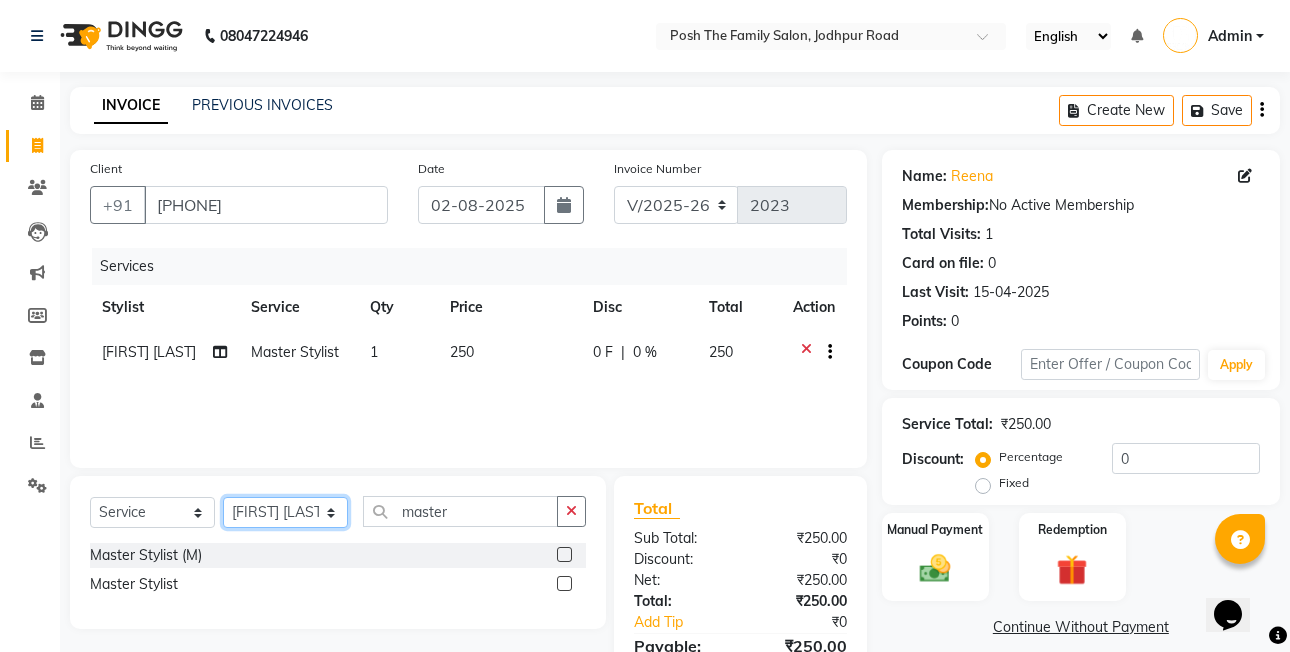 drag, startPoint x: 285, startPoint y: 507, endPoint x: 285, endPoint y: 493, distance: 14 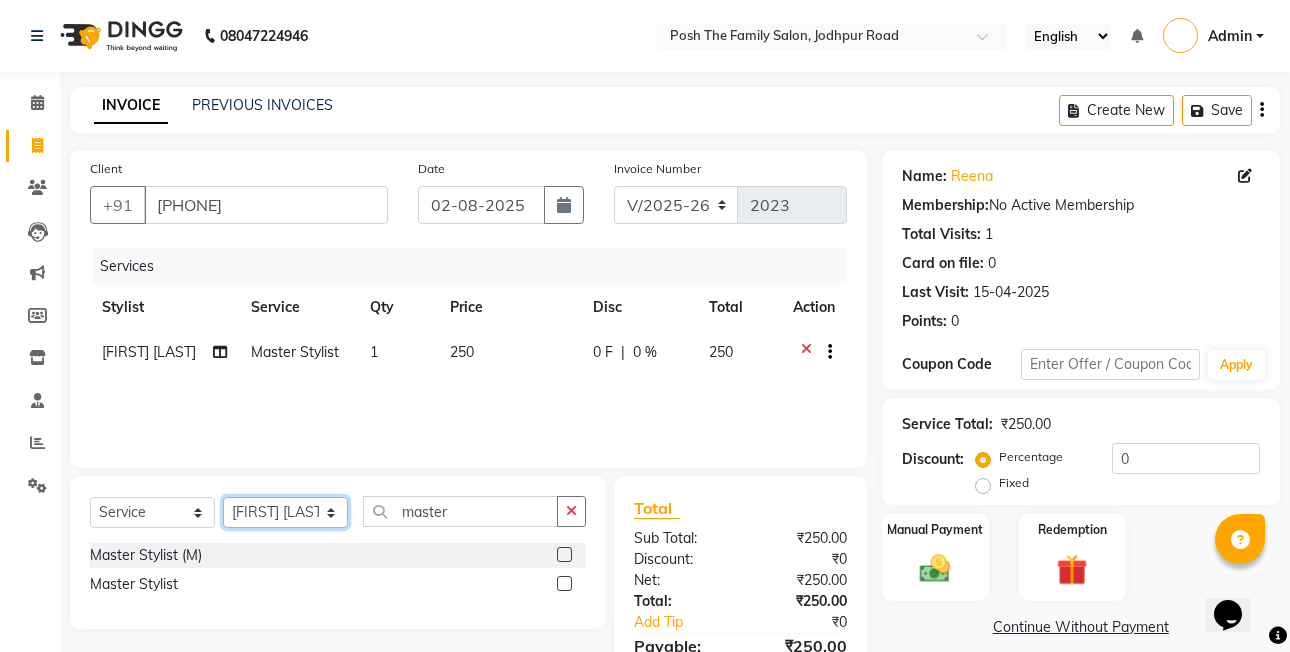 click on "Select Stylist [FIRST] [LAST] [FIRST] [LAST] [FIRST] [LAST] [FIRST] [LAST] [FIRST] [LAST] [FIRST] [LAST] [FIRST] [LAST] [FIRST] [LAST] (OWNER) POSH [FIRST] [LAST] [FIRST] [LAST] [FIRST] [LAST] [FIRST] [LAST] [FIRST] [LAST] [FIRST] [LAST] [FIRST] [LAST]" 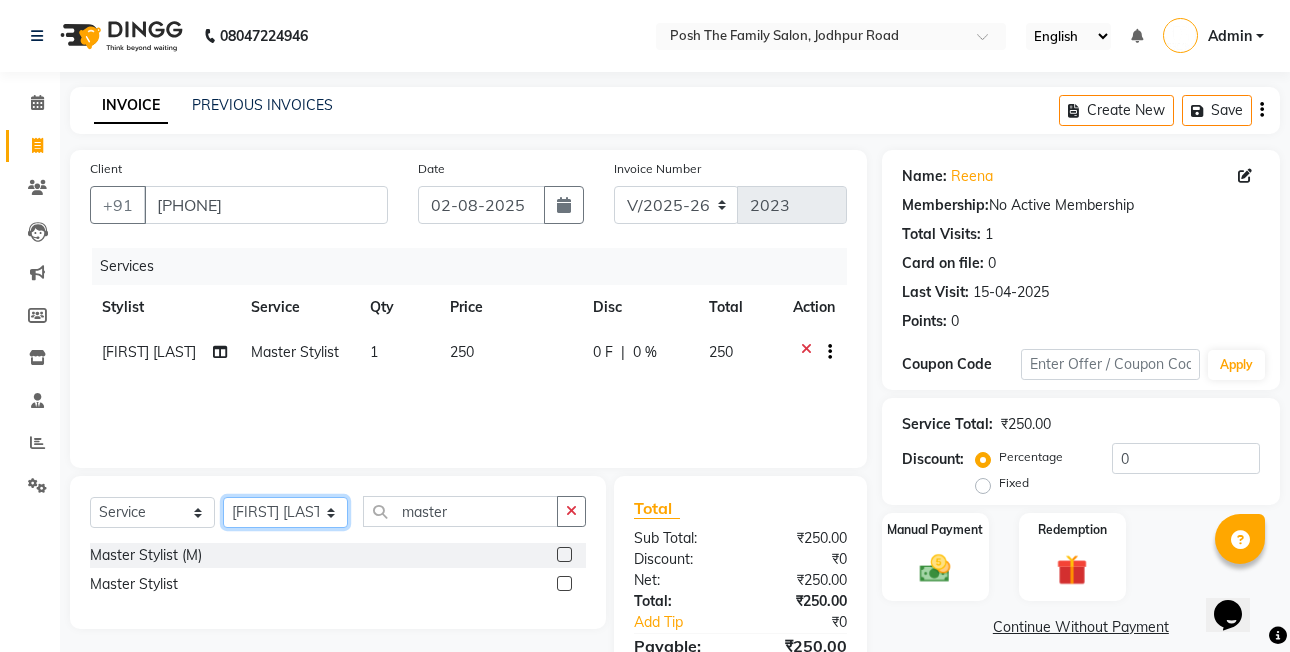 click on "Select Stylist [FIRST] [LAST] [FIRST] [LAST] [FIRST] [LAST] [FIRST] [LAST] [FIRST] [LAST] [FIRST] [LAST] [FIRST] [LAST] [FIRST] [LAST] (OWNER) POSH [FIRST] [LAST] [FIRST] [LAST] [FIRST] [LAST] [FIRST] [LAST] [FIRST] [LAST] [FIRST] [LAST] [FIRST] [LAST]" 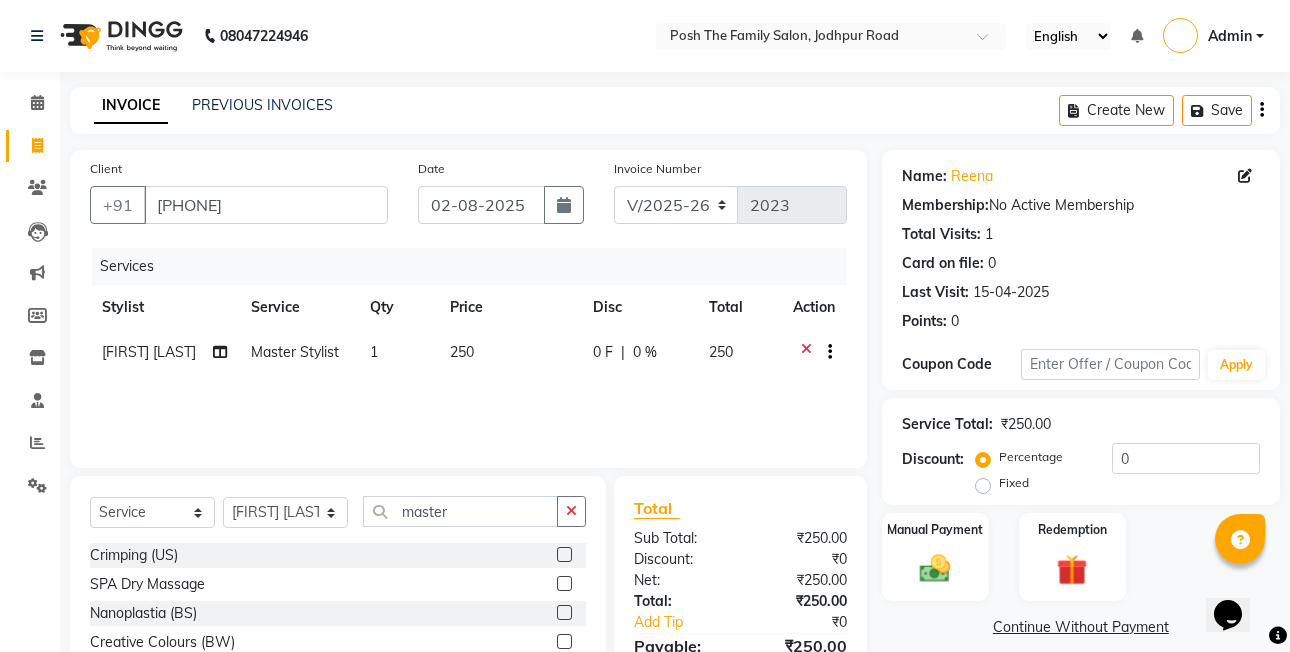 click on "Select Service Product Membership Package Voucher Prepaid Gift Card Select Stylist [FIRST] [LAST] [FIRST] [LAST] [FIRST] [LAST] [FIRST] [LAST] [FIRST] [LAST] [FIRST] [LAST] [FIRST] [LAST] [FIRST] [LAST] (OWNER) POSH [FIRST] [LAST] [FIRST] [LAST] [FIRST] [LAST] [FIRST] [LAST] [FIRST] [LAST] [FIRST] [LAST] [FIRST] [LAST] master Crimping (US) SPA Dry Massage Nanoplastia (BS) Creative Colours (BW) Botox (M) Rebonding (US) Brazilian Under Arms CLEAN UP Express Clean up Beard Colors (M) Keratin Treatment (BS) Rica Under Arms Aromatic Manicure Hair Wash & Blast Dry Root Touch-Up to 2 Inch Rebonding (BS) Inar spa (Only Scalp) Wella Hair Spa (BS) Rica Full Body Brazilian Eyebrows D-Tan Belly Brazilian Half Front | Back D-Tan Full Legs Head Massage with Wash Nanoplastia (BW) Smoothening (UW) FACIAL Purifying Line Sp.Wash Additional QUICK ZONE Skin Moist Bleach Full Body Wella Hair Spa (UW) Bleach Full Arms Straightening Regrowth Creative Colours (US) Hair Do Rebonding Regrowth Nanoplastia (US) Chin" 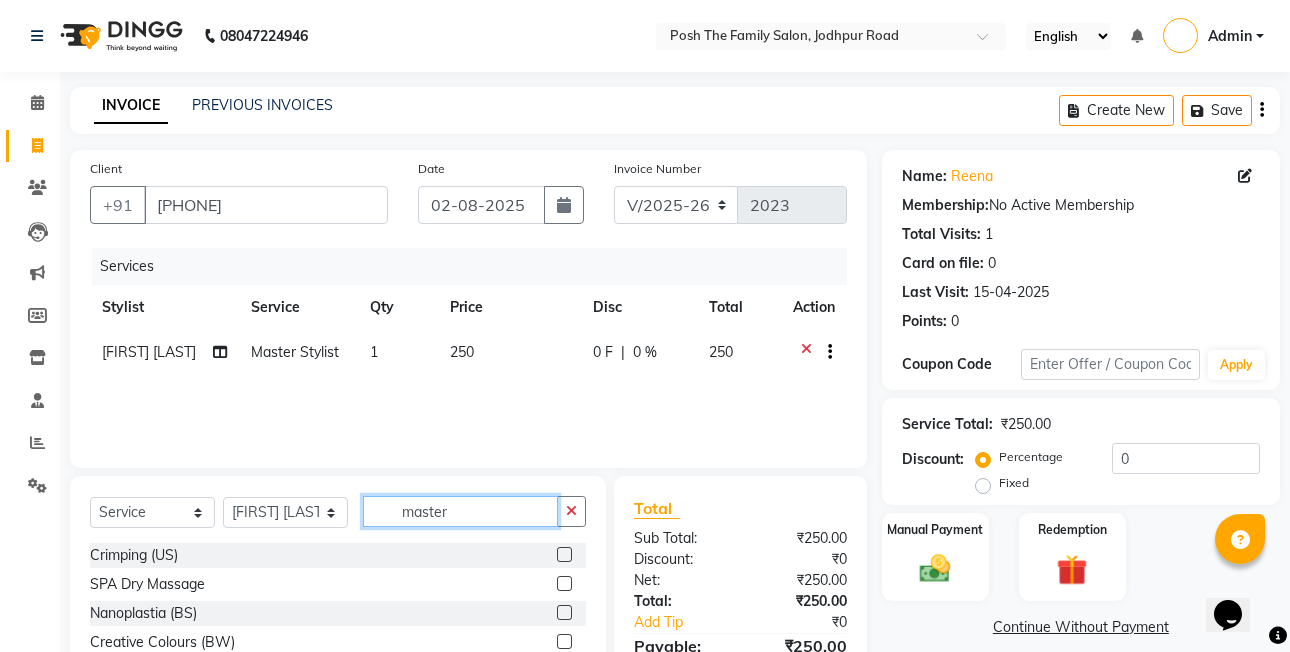 click on "master" 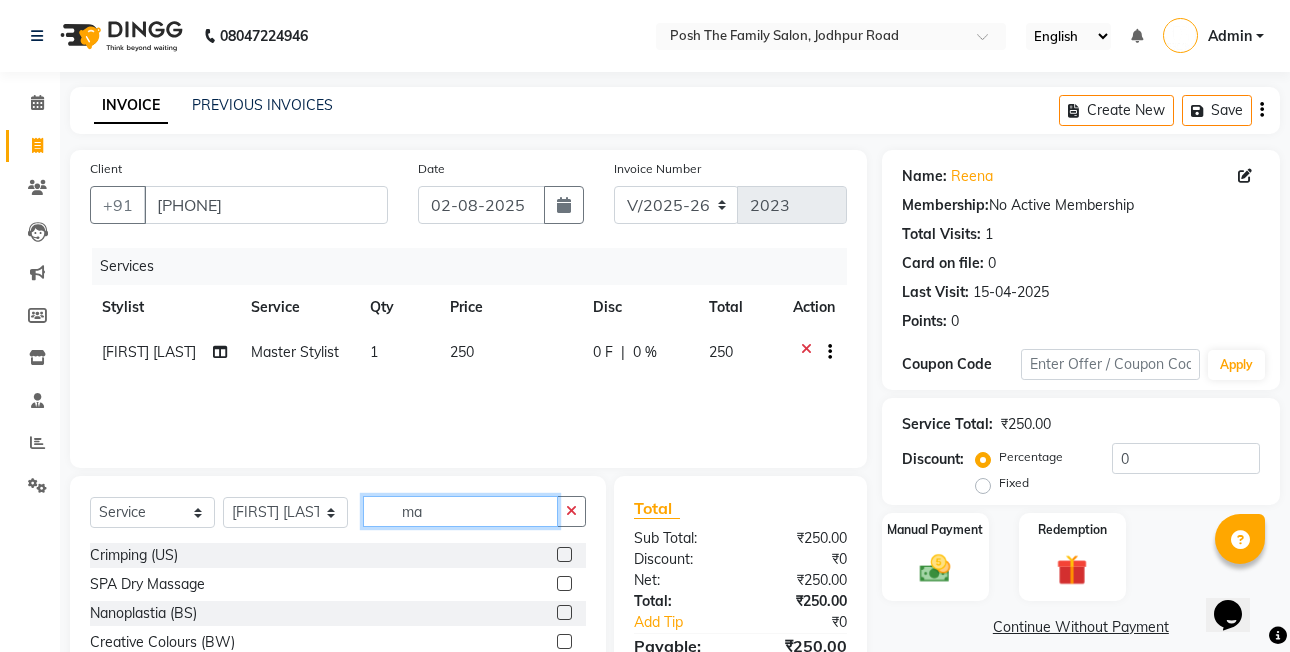 type on "m" 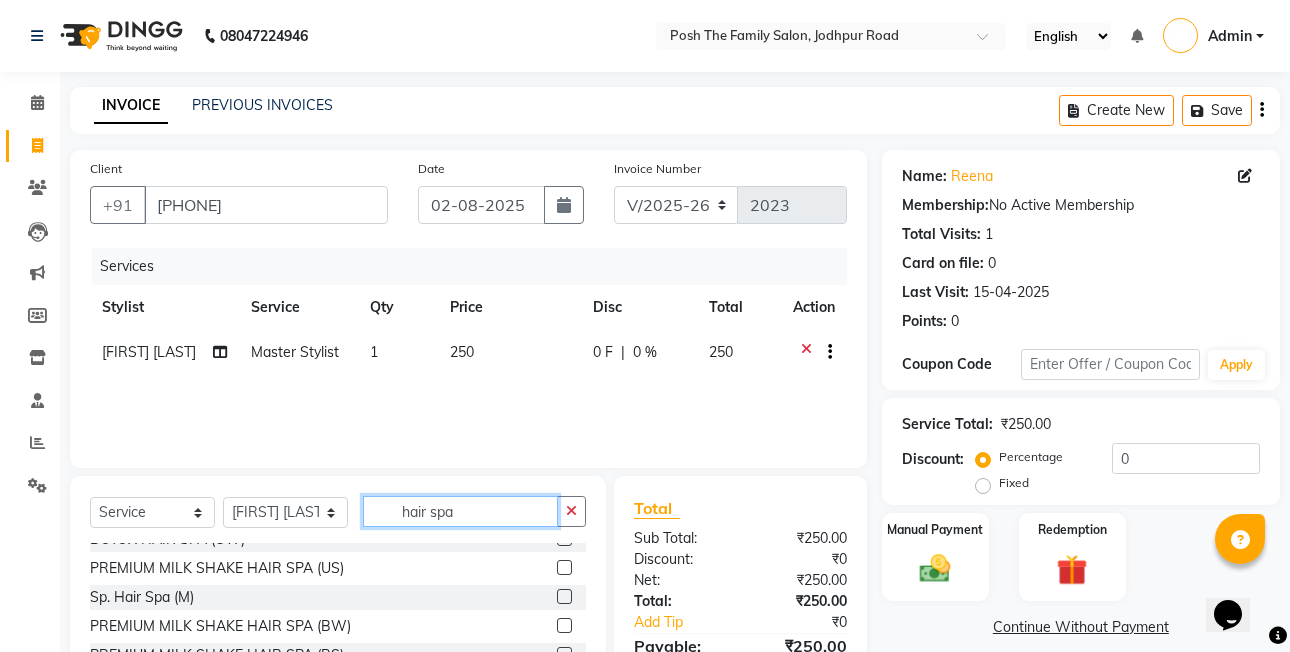 scroll, scrollTop: 200, scrollLeft: 0, axis: vertical 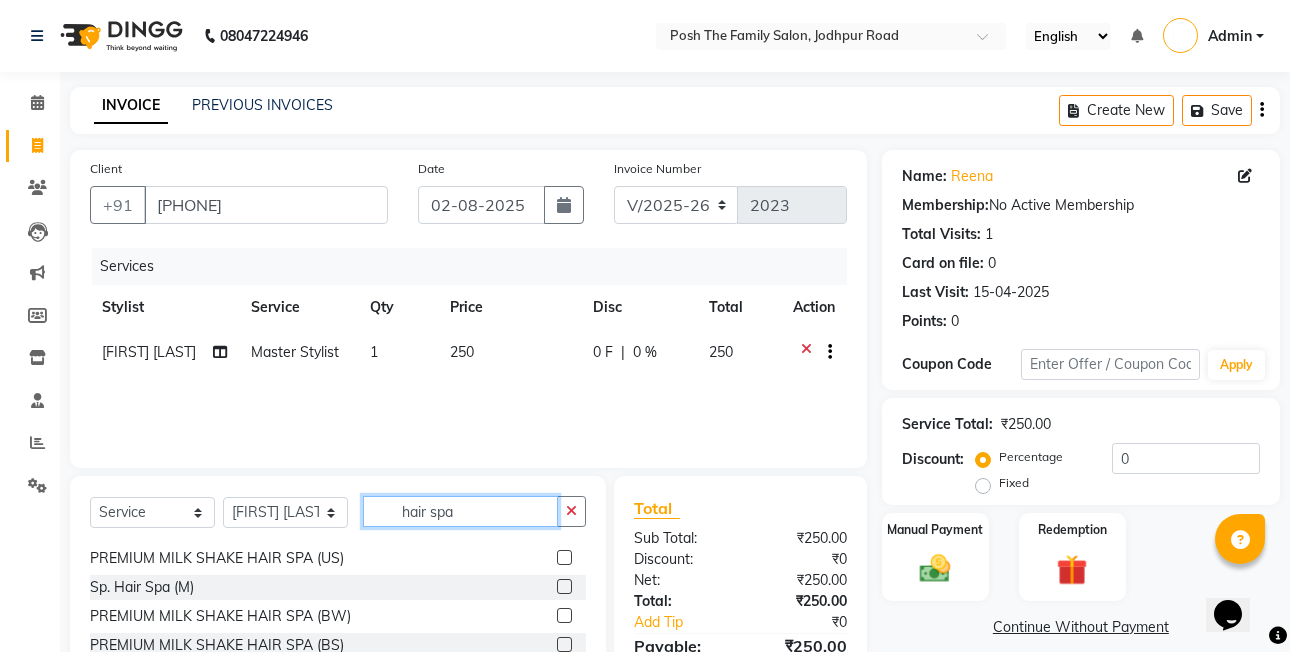 type on "hair spa" 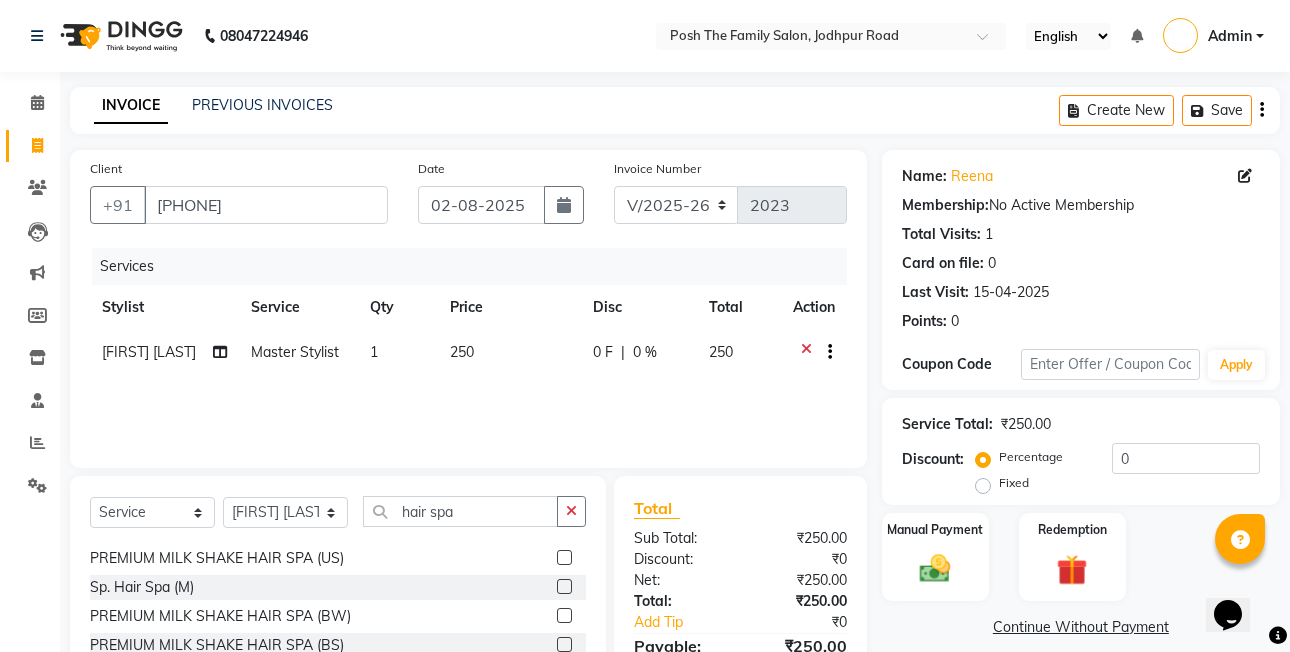 click 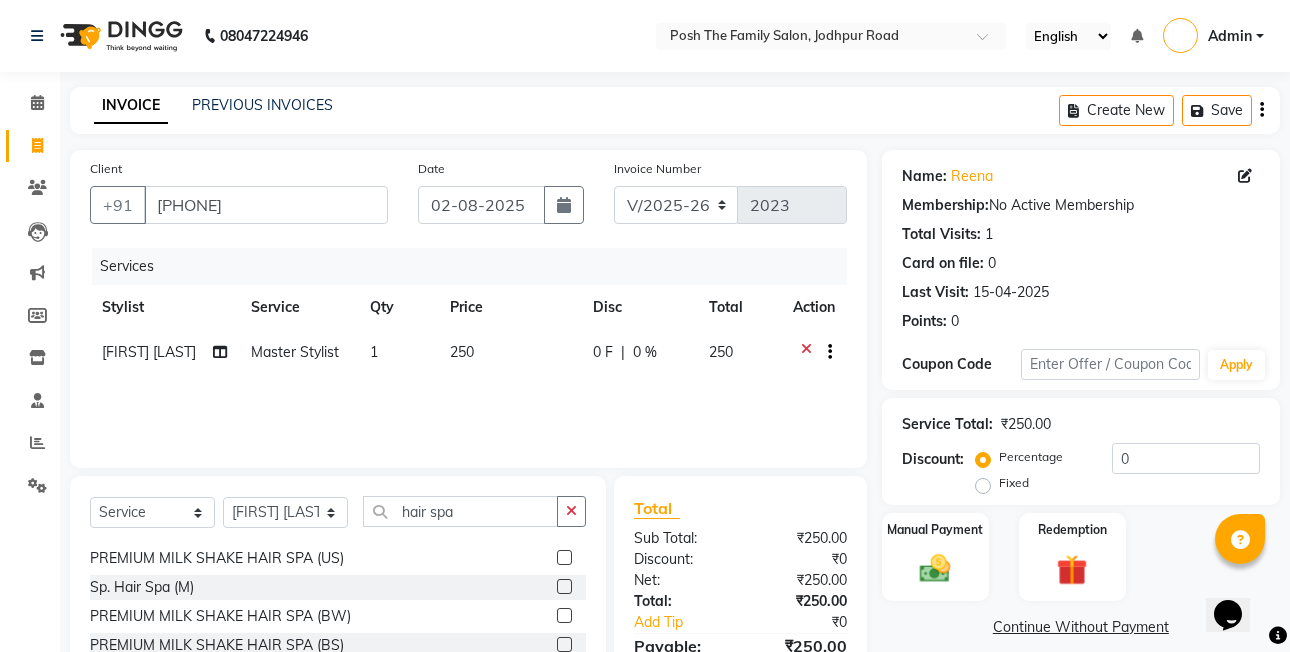 click at bounding box center (563, 558) 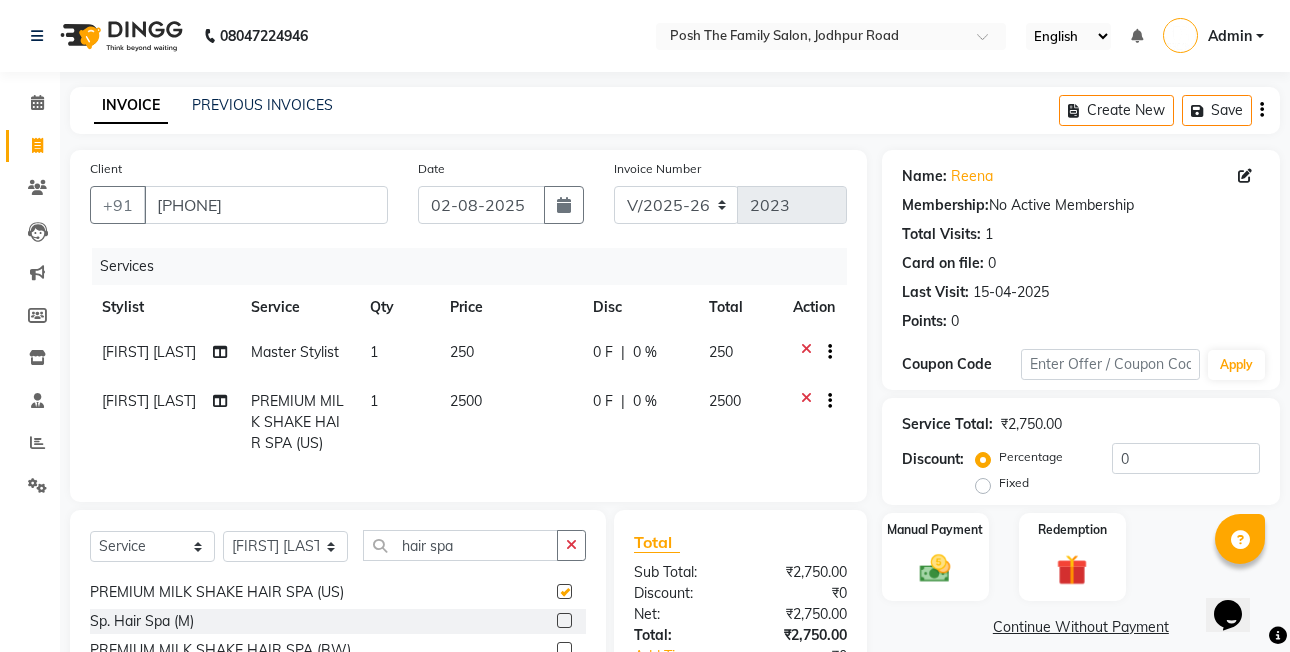 checkbox on "false" 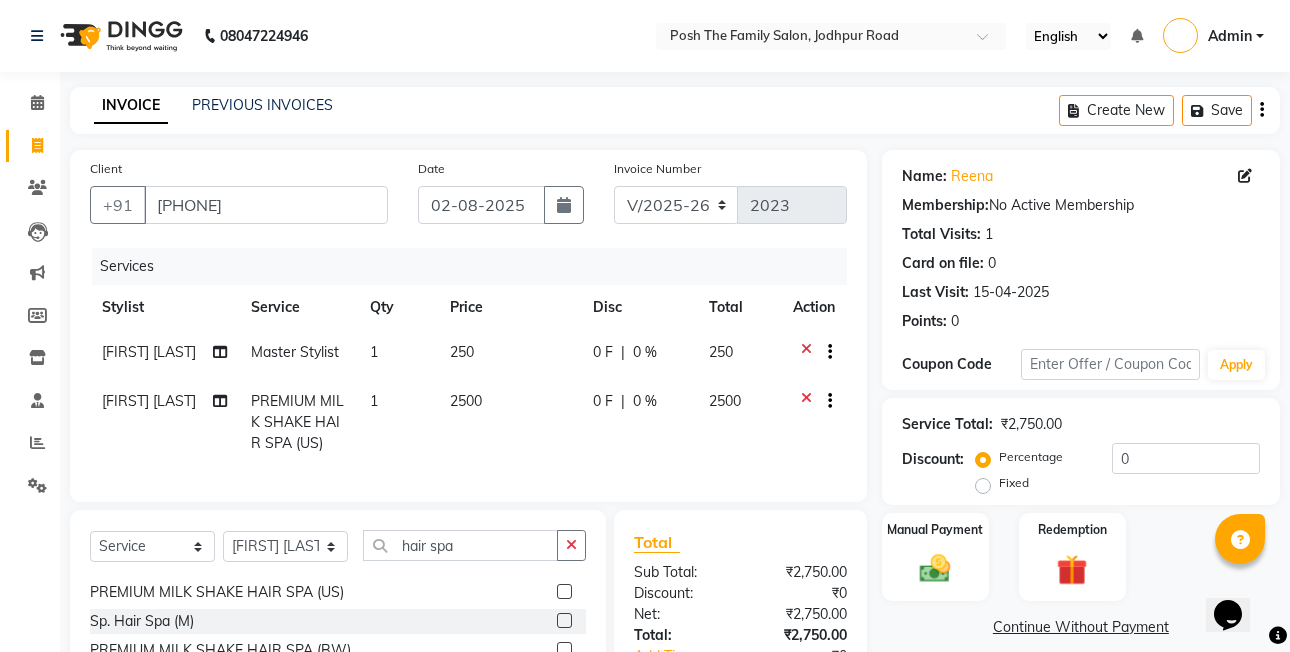 click on "2500" 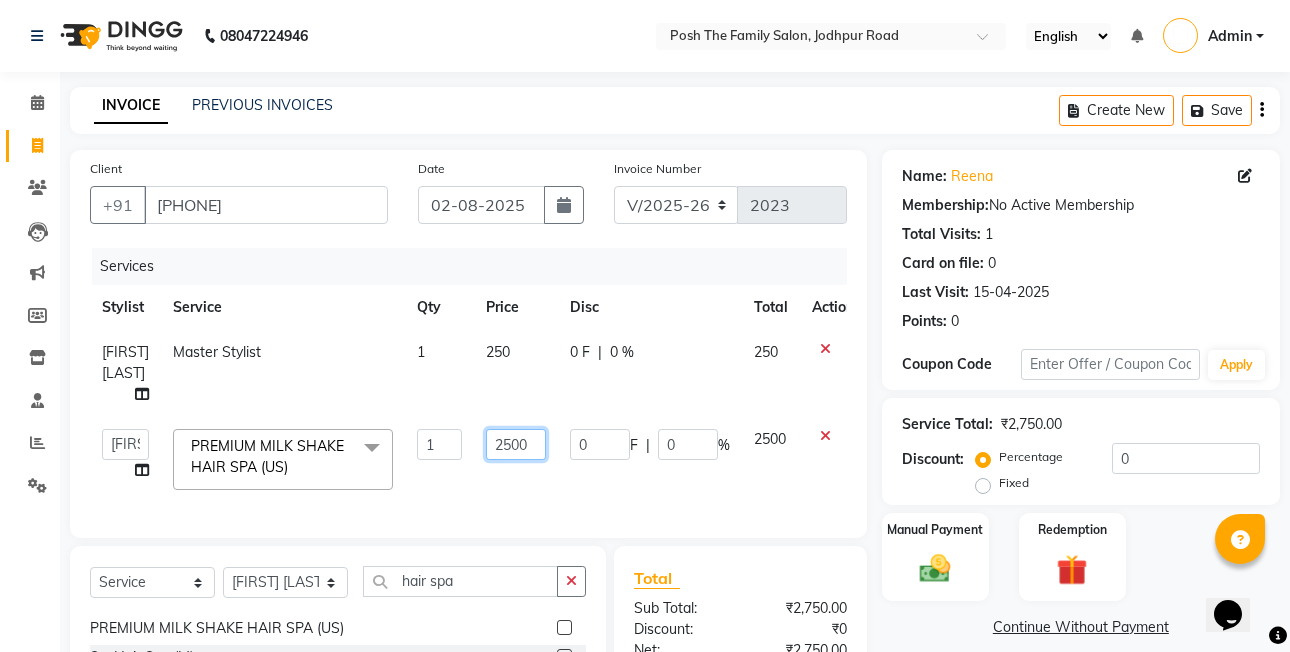 click on "2500" 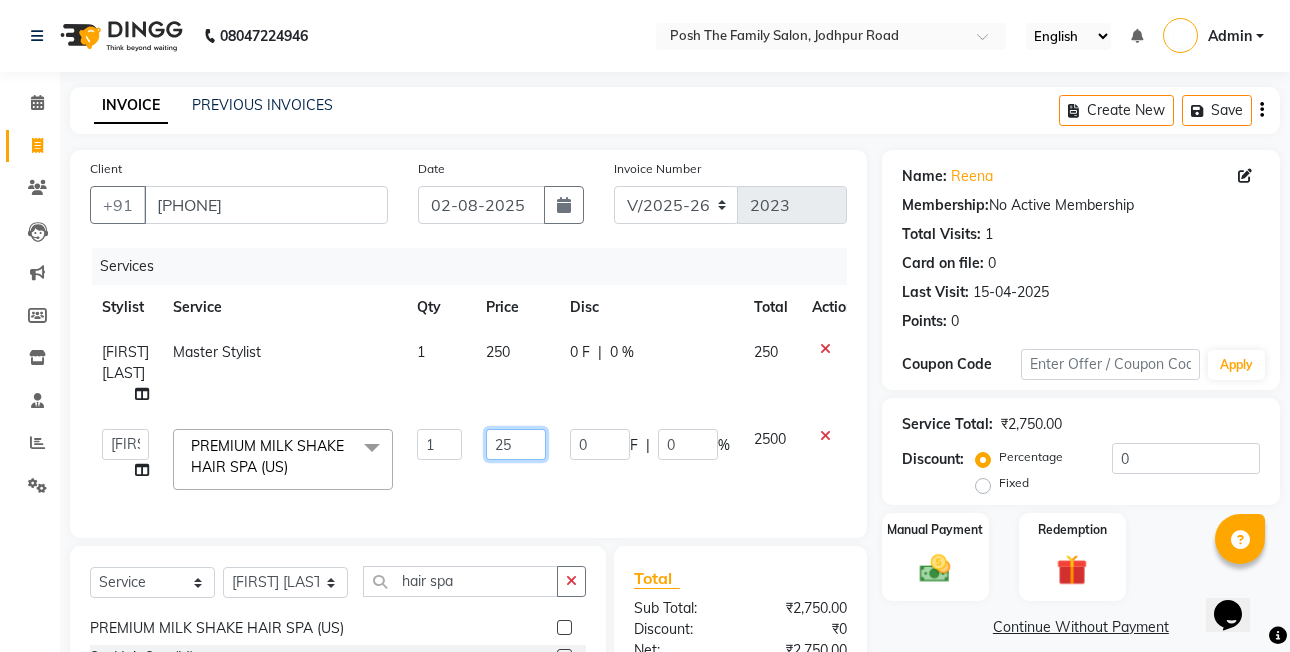 type on "2" 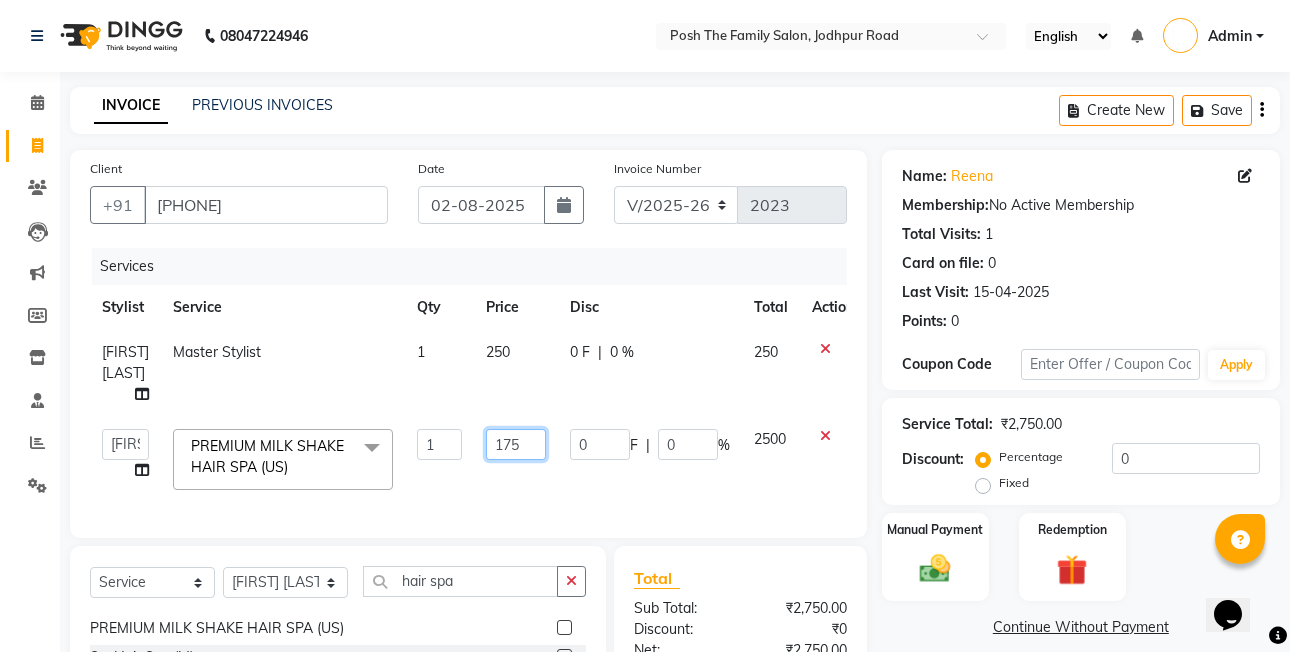 type on "1750" 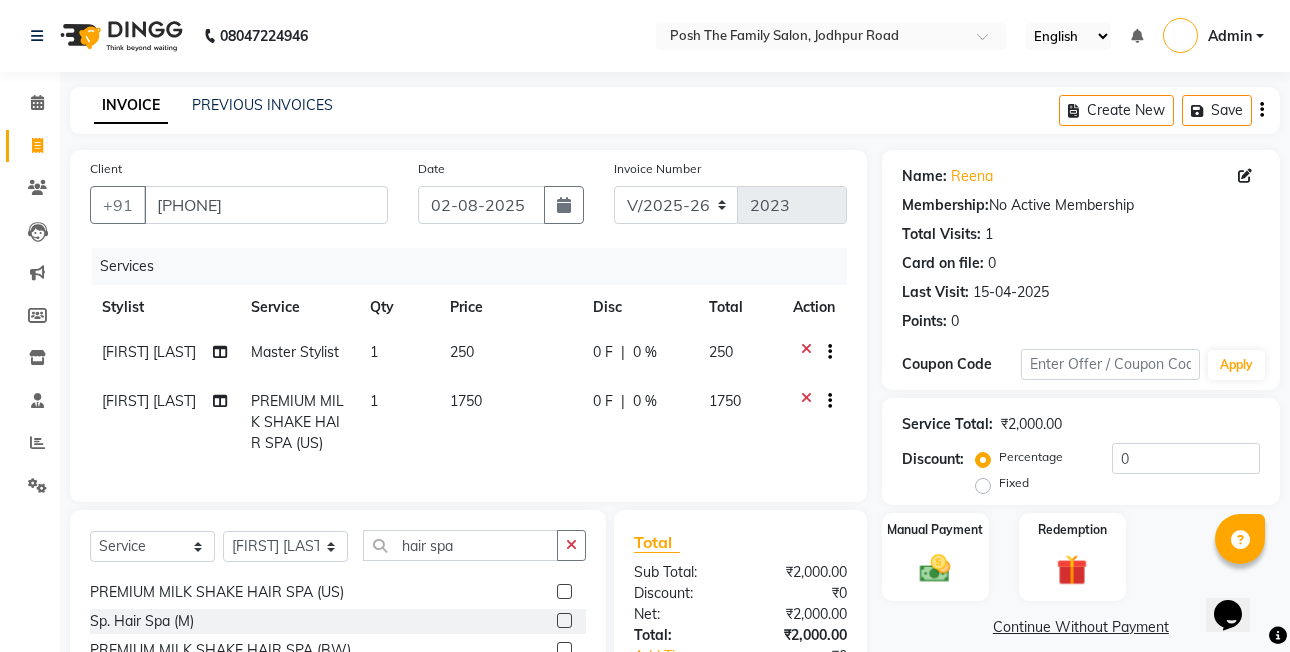 click on "Qty" 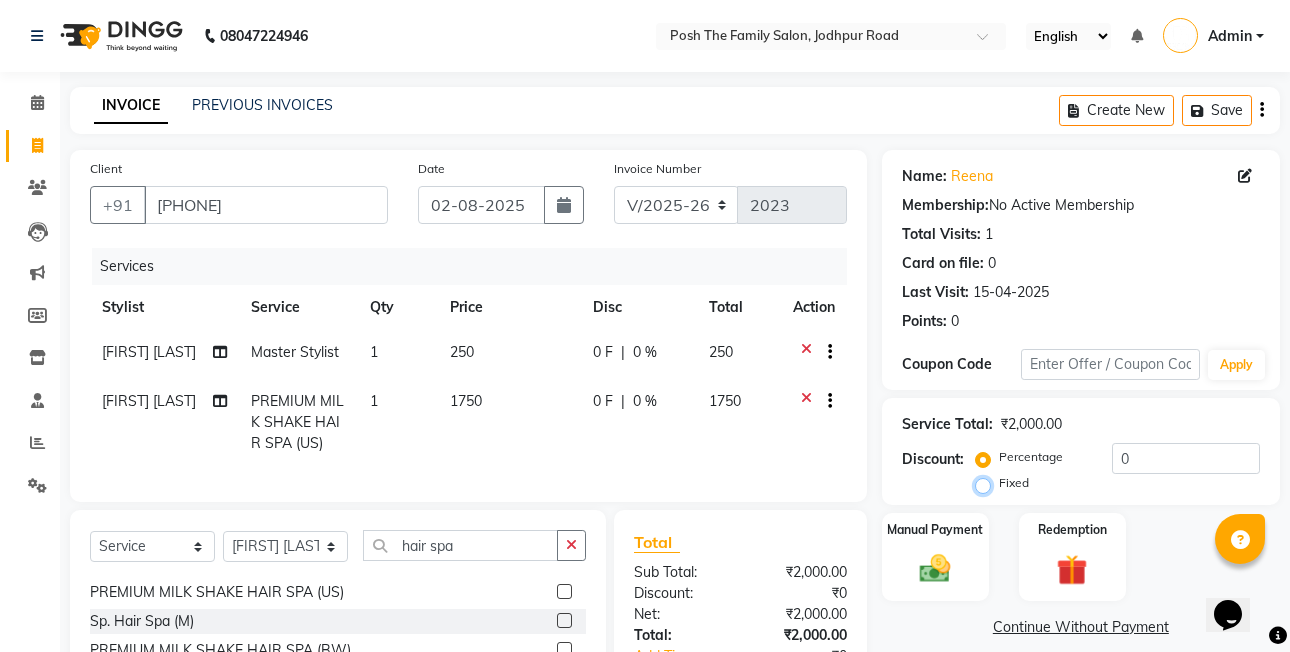 click on "Fixed" at bounding box center (987, 483) 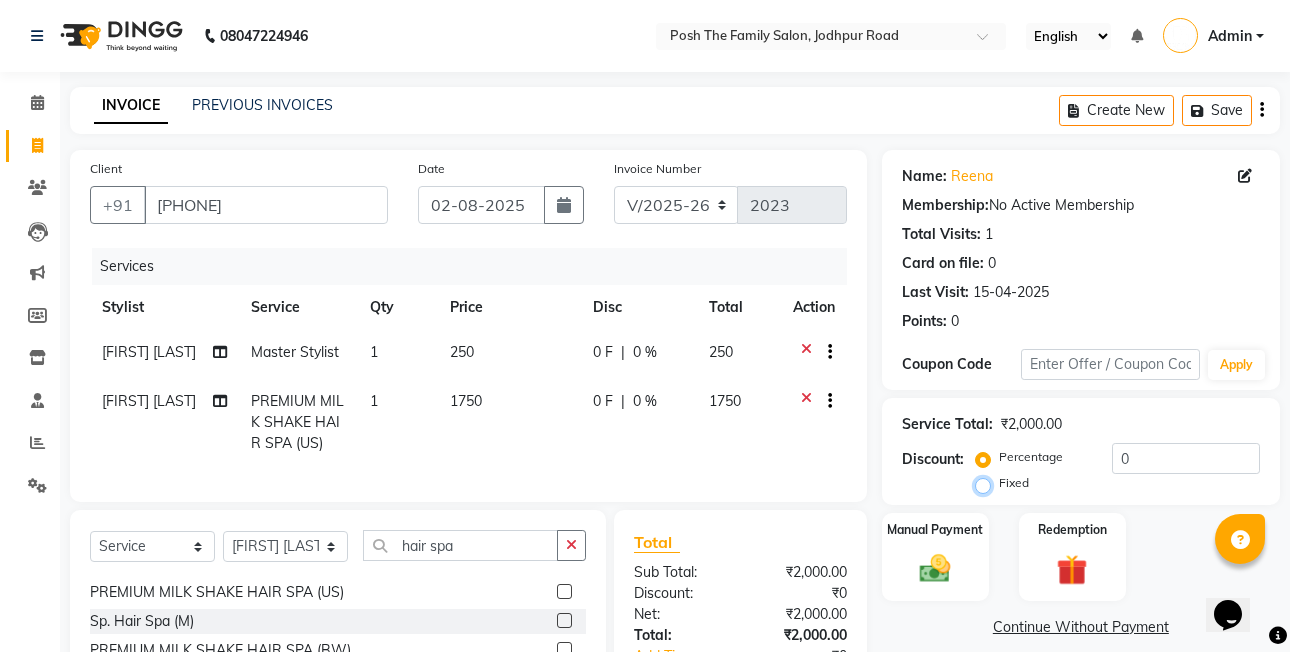 radio on "true" 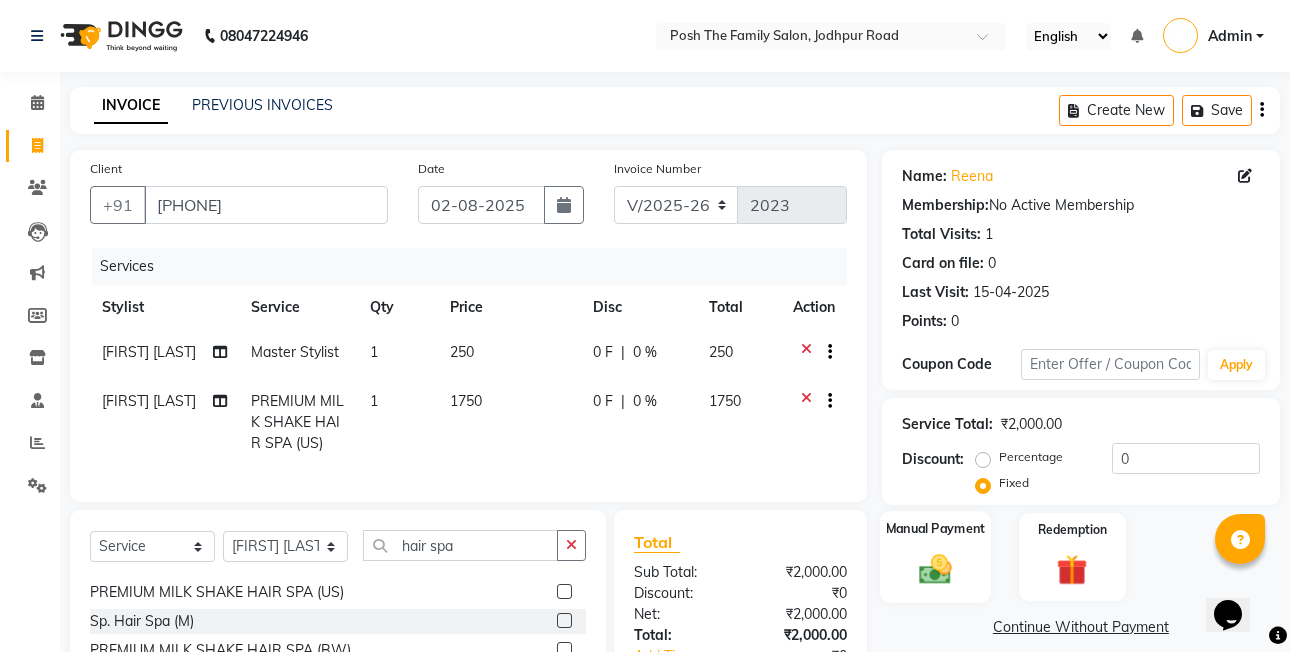 click on "Manual Payment" 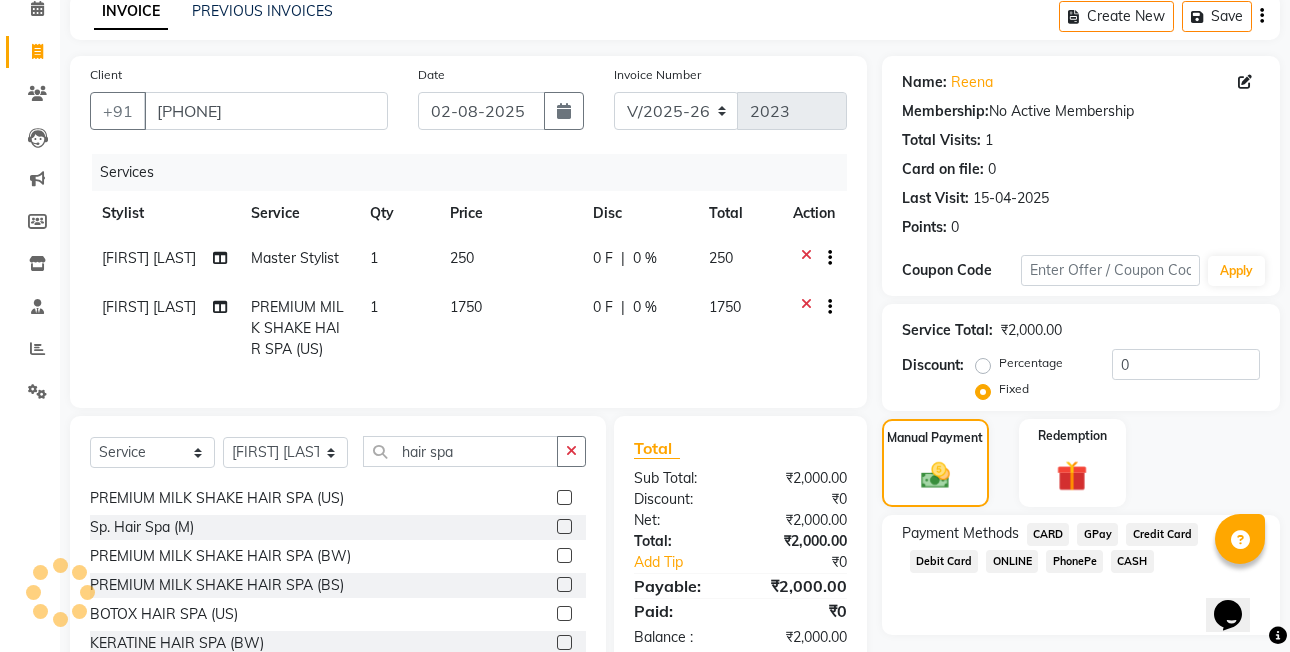 scroll, scrollTop: 198, scrollLeft: 0, axis: vertical 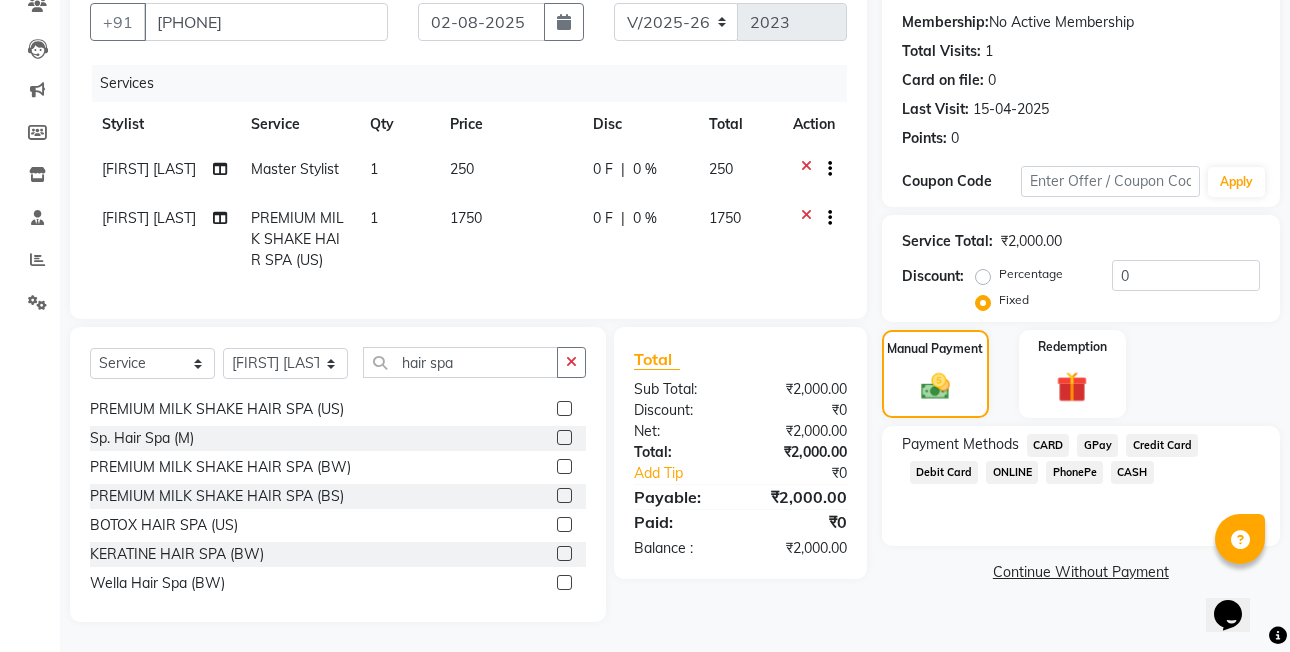 click on "PhonePe" 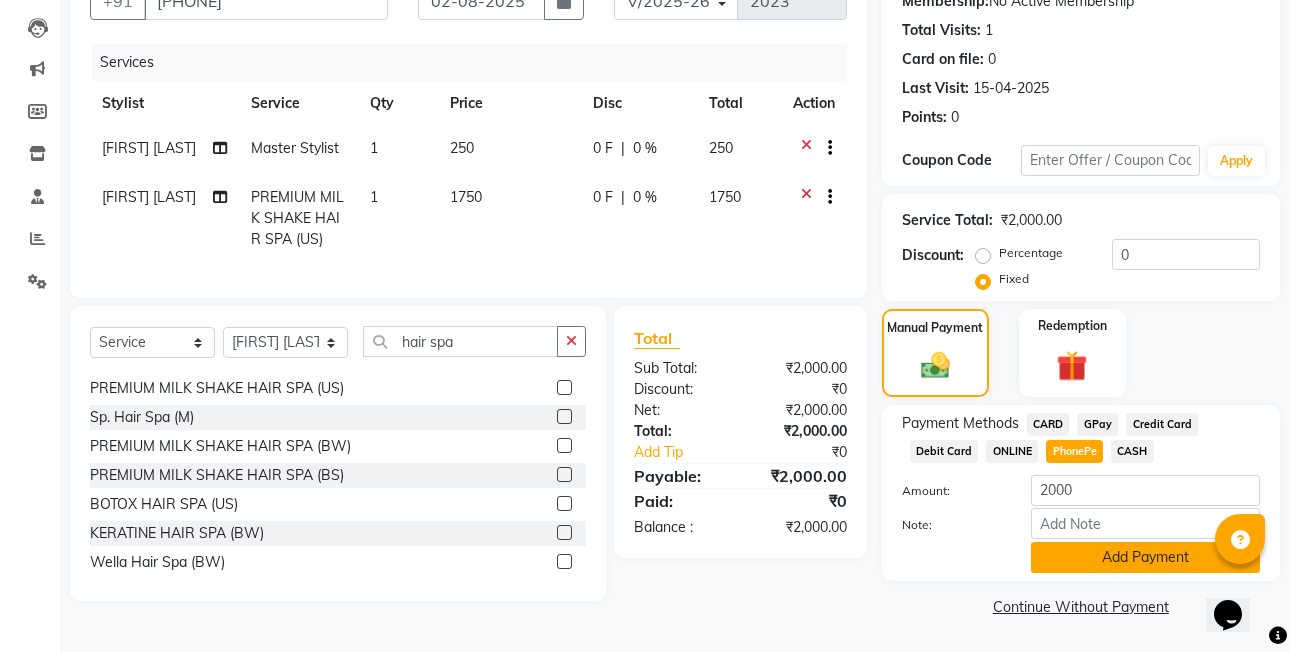 click on "Add Payment" 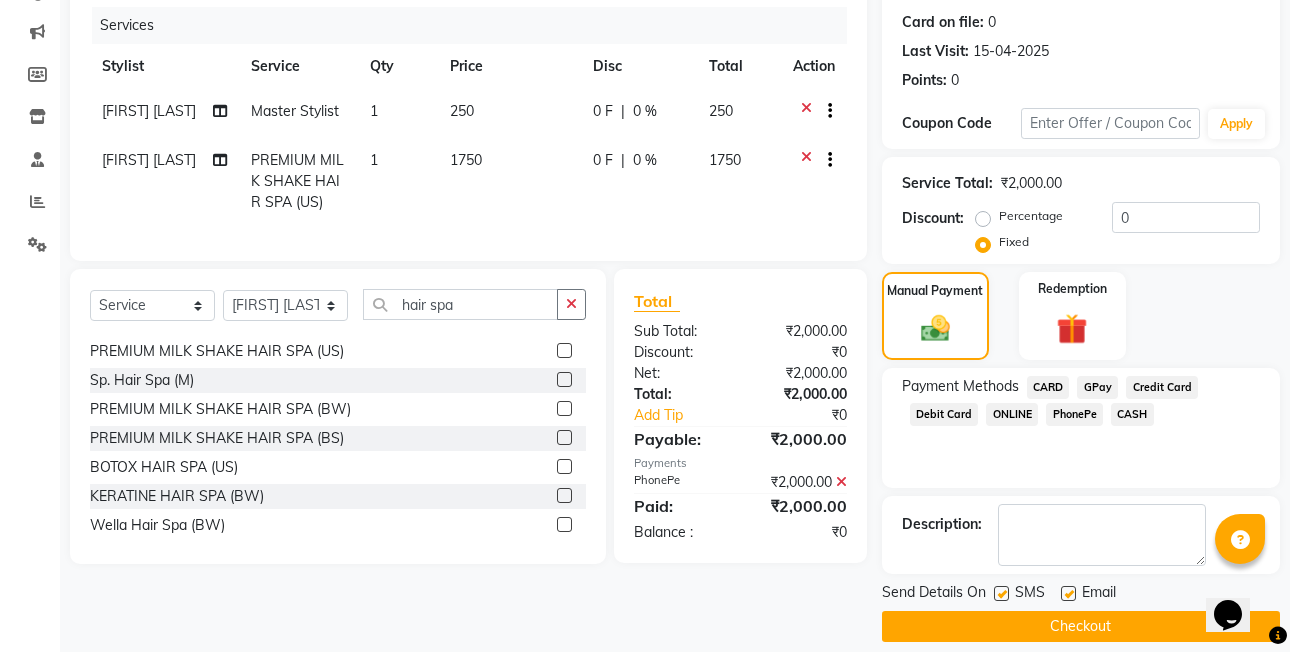scroll, scrollTop: 261, scrollLeft: 0, axis: vertical 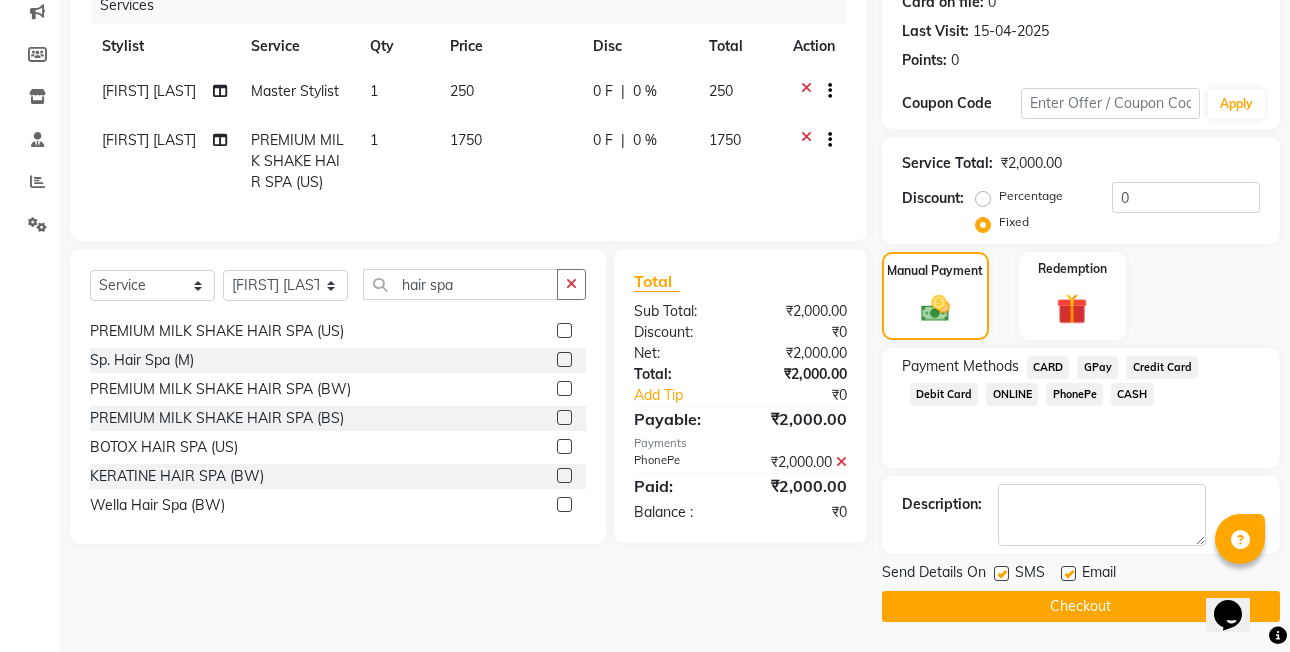 click on "Checkout" 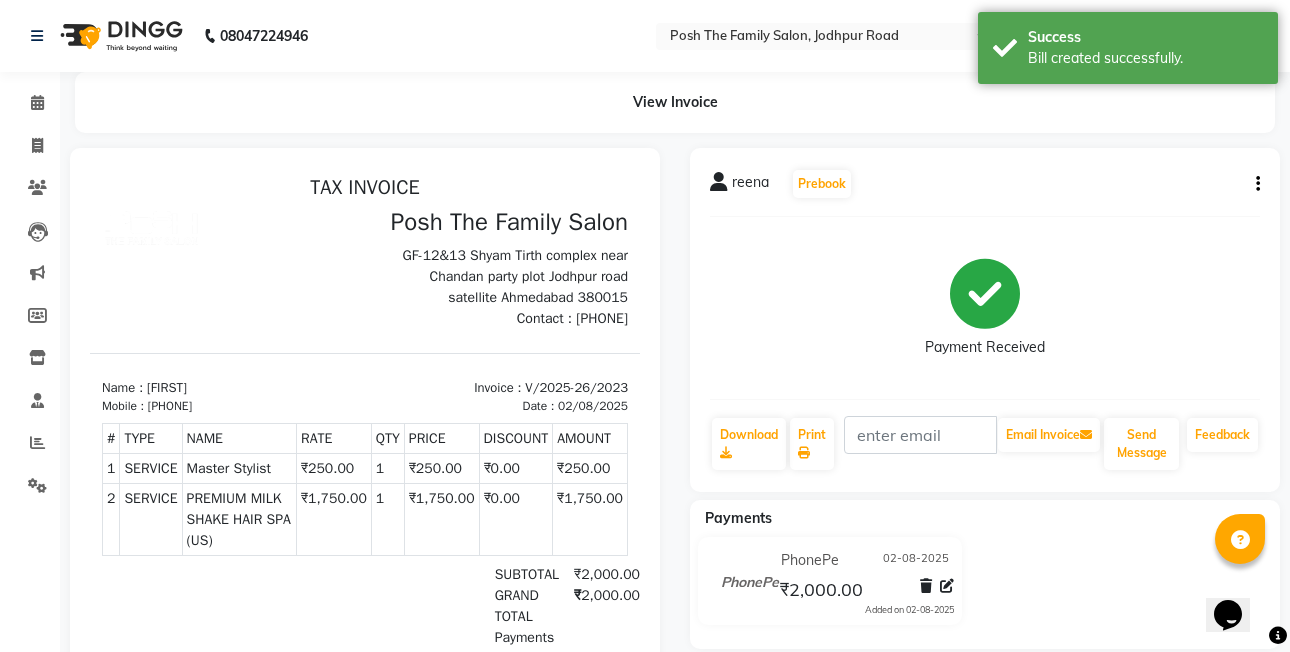 scroll, scrollTop: 0, scrollLeft: 0, axis: both 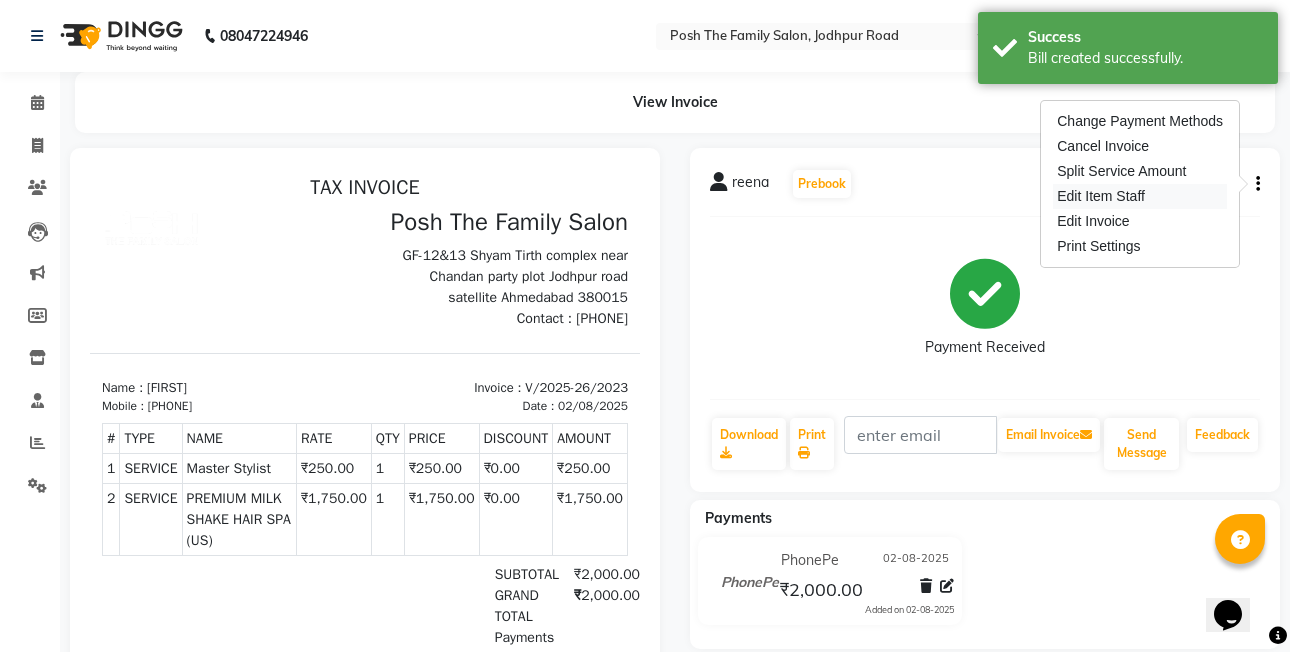 click on "Edit Item Staff" at bounding box center (1140, 196) 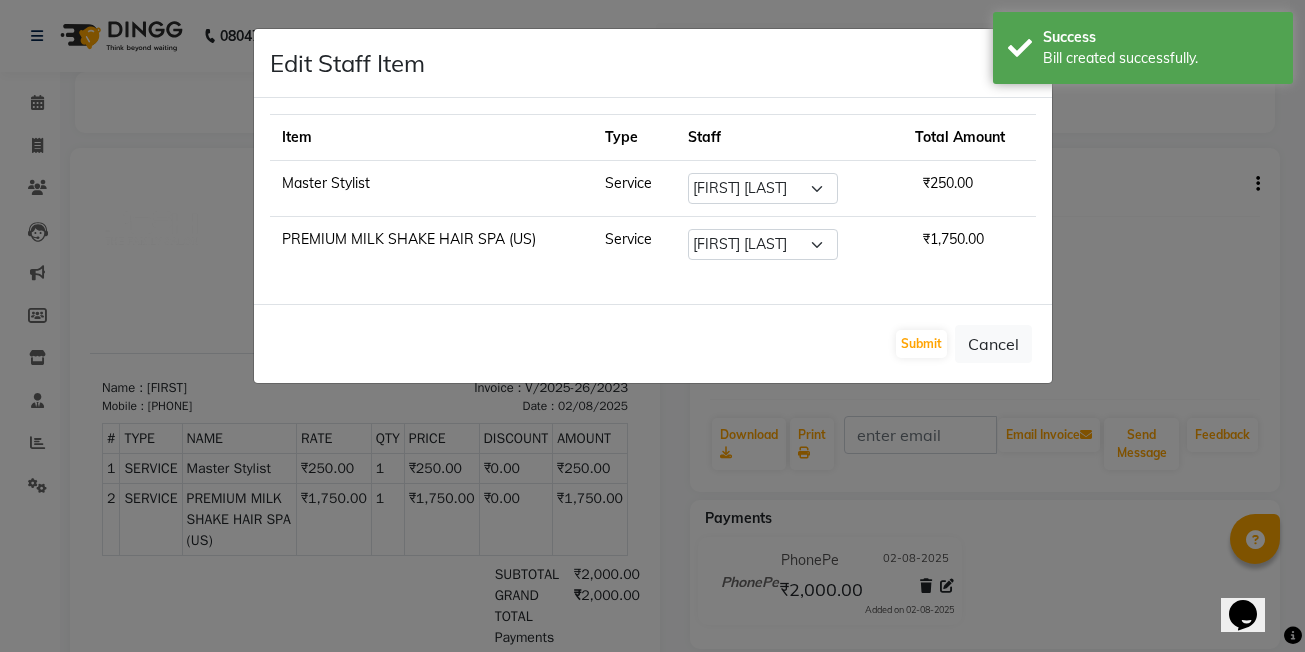 click on "Submit   Cancel" 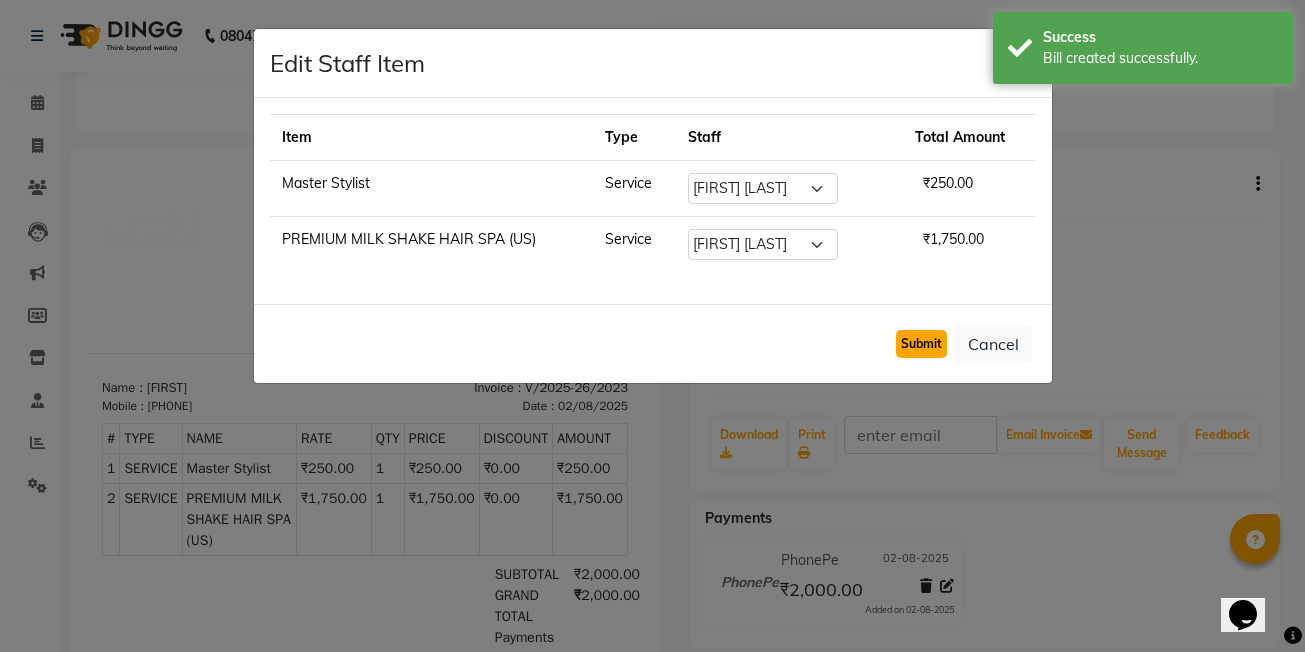 click on "Submit" 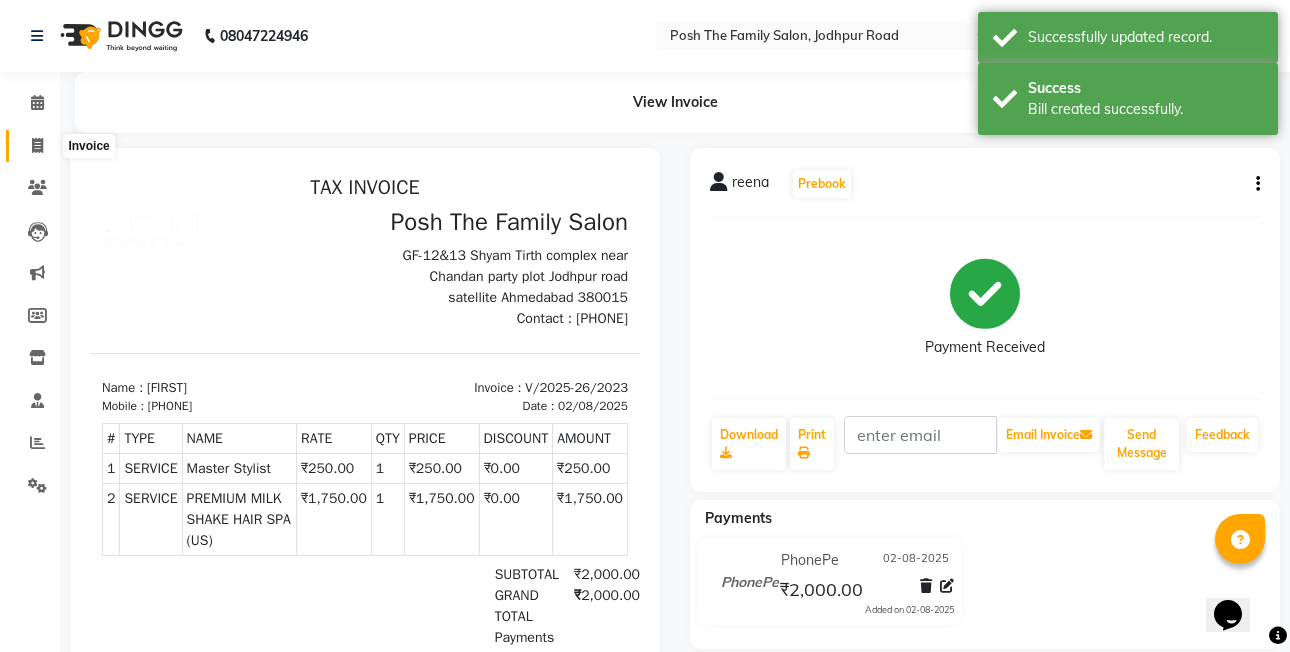 click 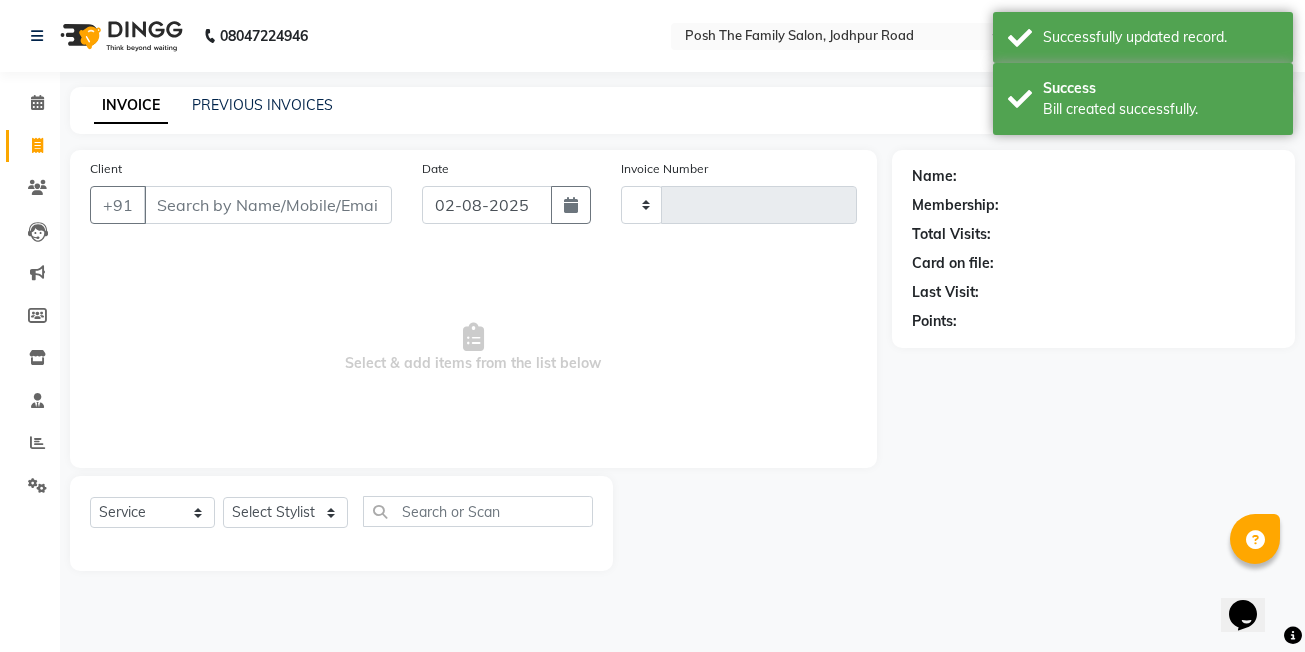 type on "2024" 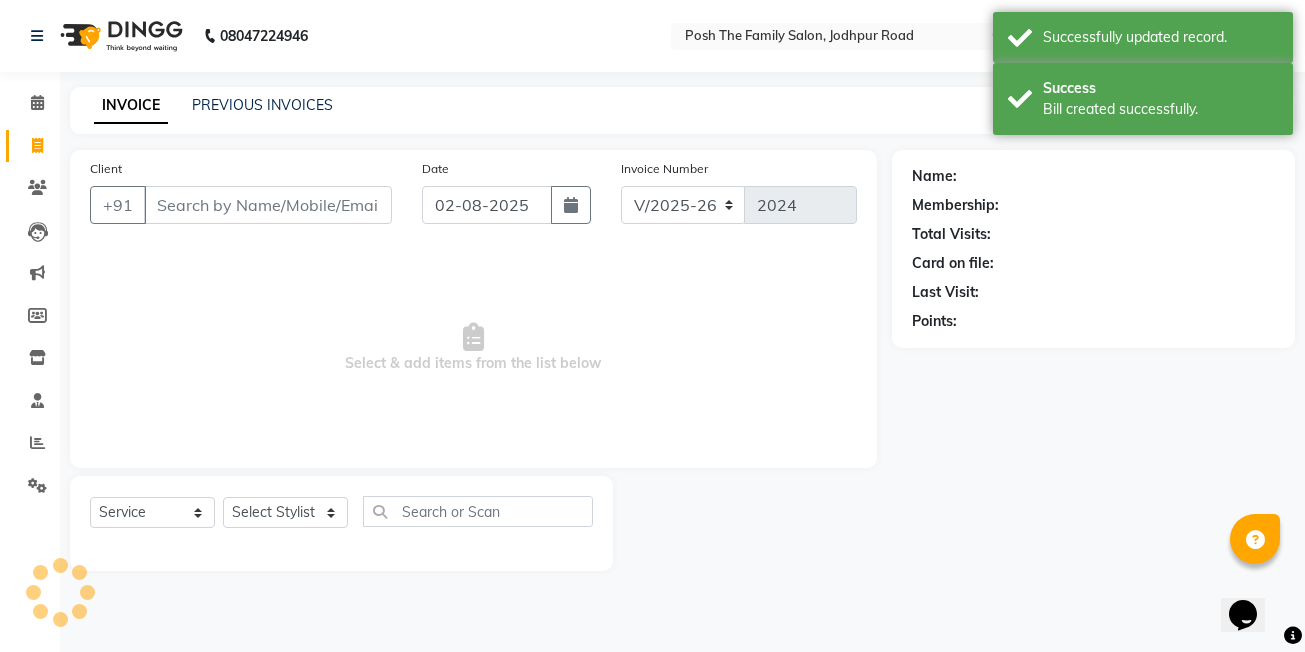click on "Client" at bounding box center (268, 205) 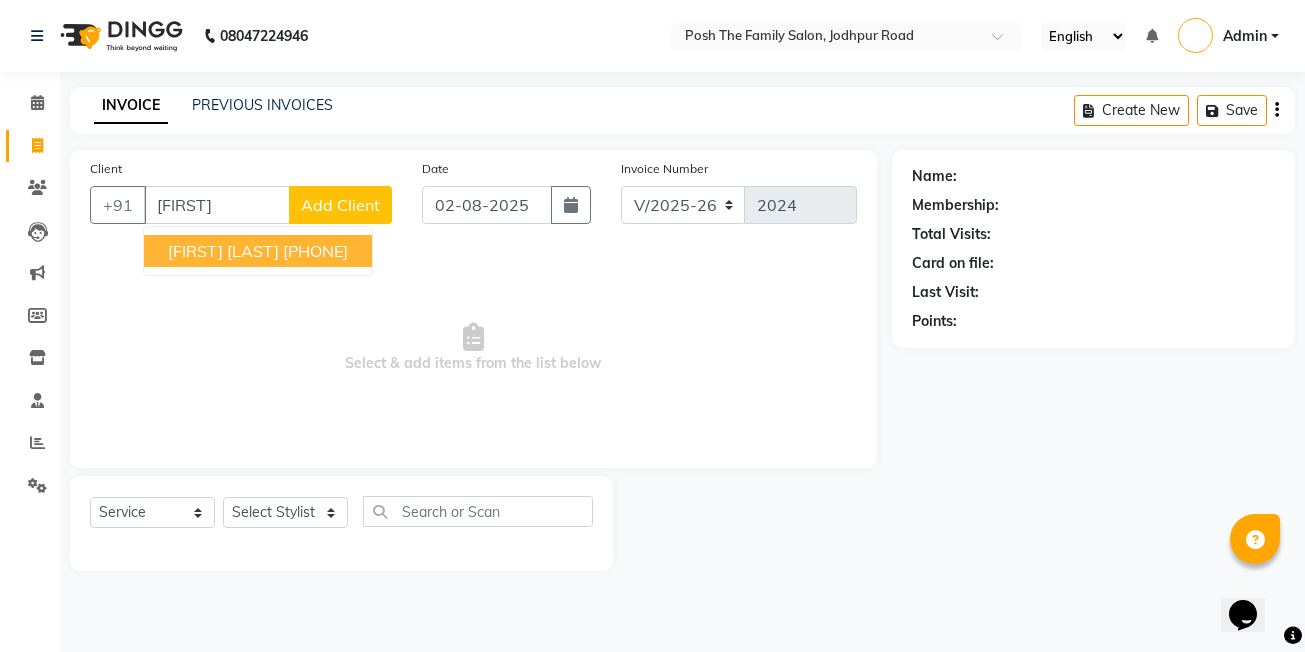 click on "[FIRST] [LAST]" at bounding box center [223, 251] 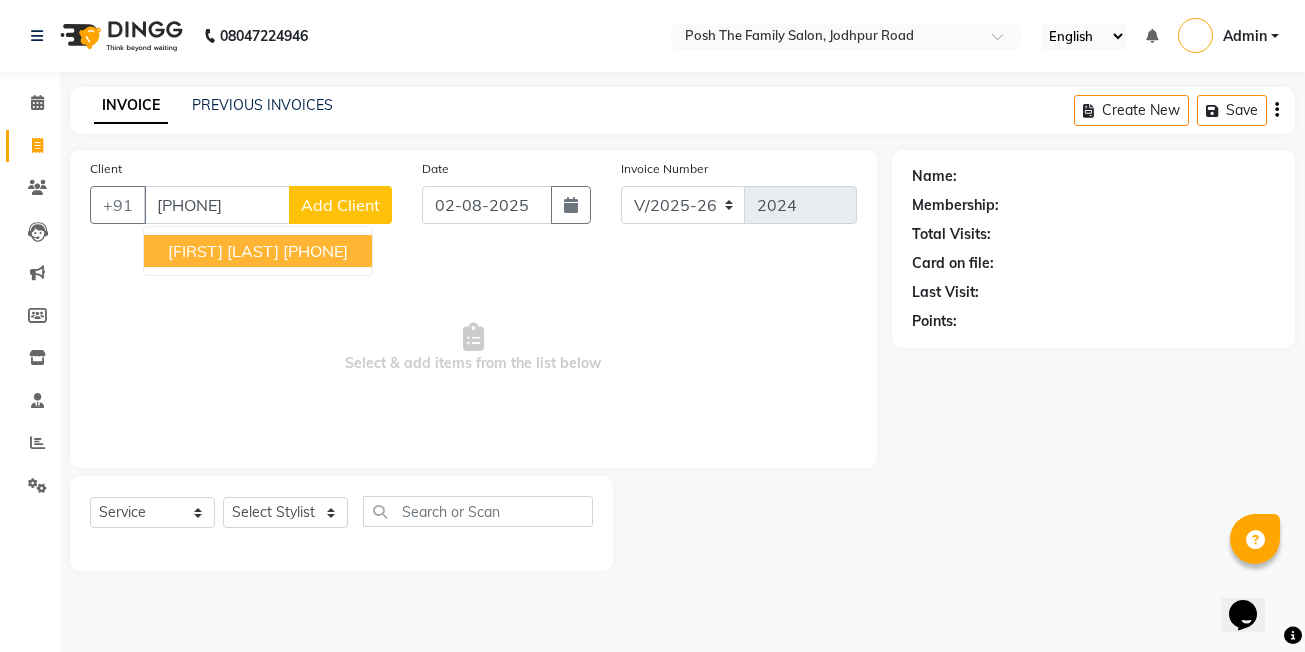 type on "[PHONE]" 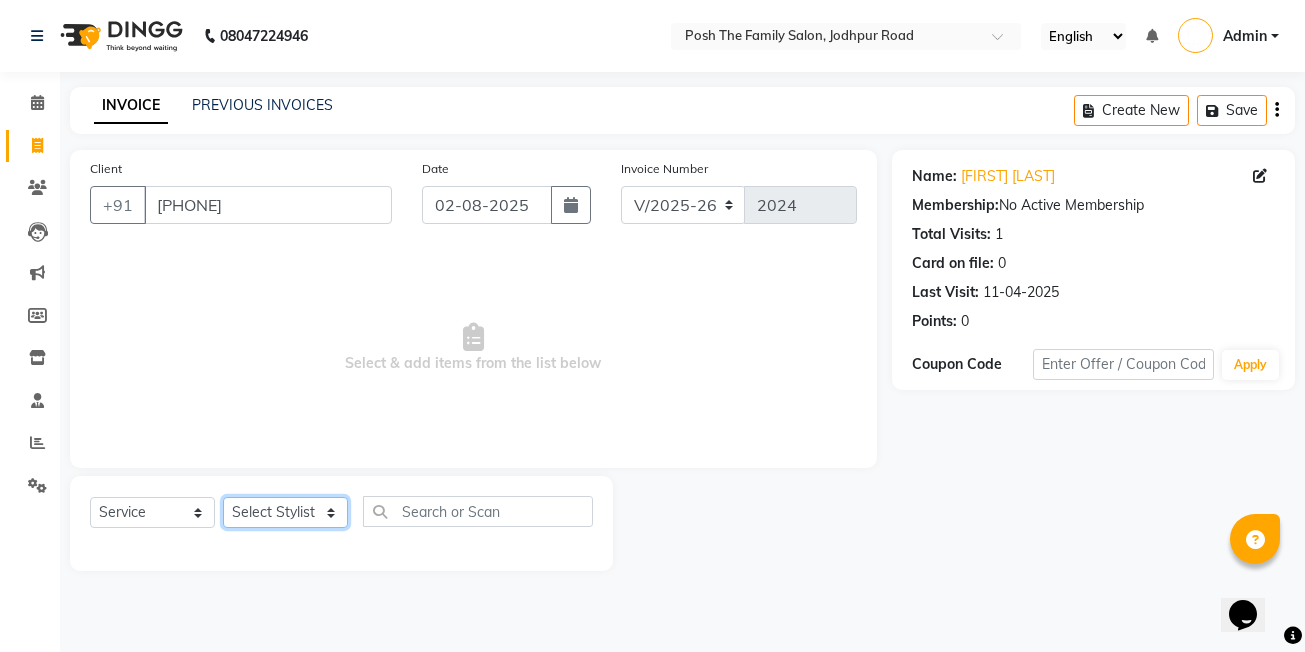 click on "Select Stylist [FIRST] [LAST] [FIRST] [LAST] [FIRST] [LAST] [FIRST] [LAST] [FIRST] [LAST] [FIRST] [LAST] [FIRST] [LAST] [FIRST] [LAST] (OWNER) POSH [FIRST] [LAST] [FIRST] [LAST] [FIRST] [LAST] [FIRST] [LAST] [FIRST] [LAST] [FIRST] [LAST] [FIRST] [LAST]" 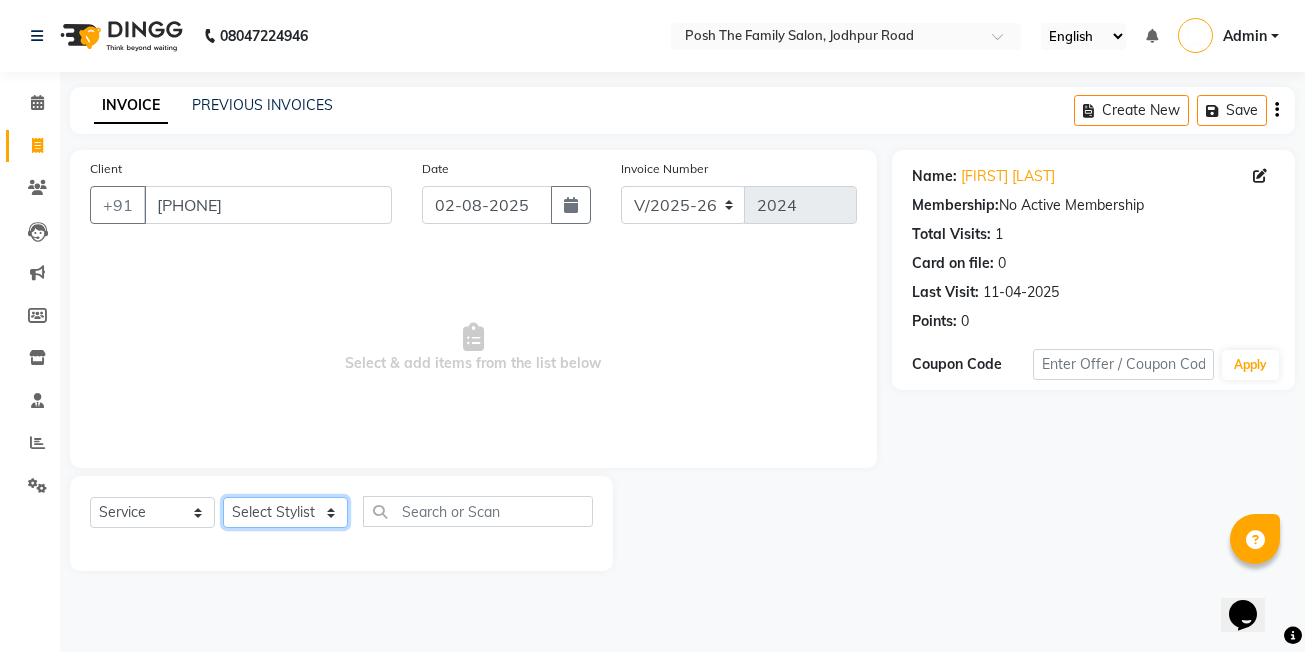select on "59569" 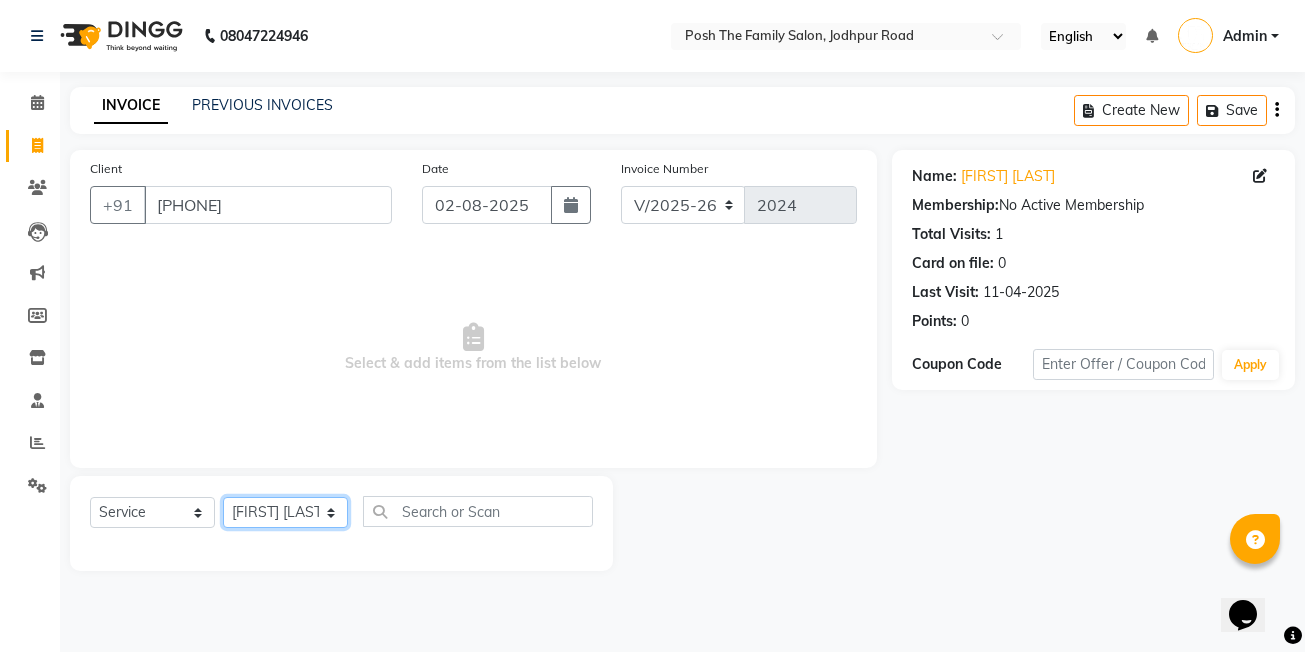 click on "Select Stylist [FIRST] [LAST] [FIRST] [LAST] [FIRST] [LAST] [FIRST] [LAST] [FIRST] [LAST] [FIRST] [LAST] [FIRST] [LAST] [FIRST] [LAST] (OWNER) POSH [FIRST] [LAST] [FIRST] [LAST] [FIRST] [LAST] [FIRST] [LAST] [FIRST] [LAST] [FIRST] [LAST] [FIRST] [LAST]" 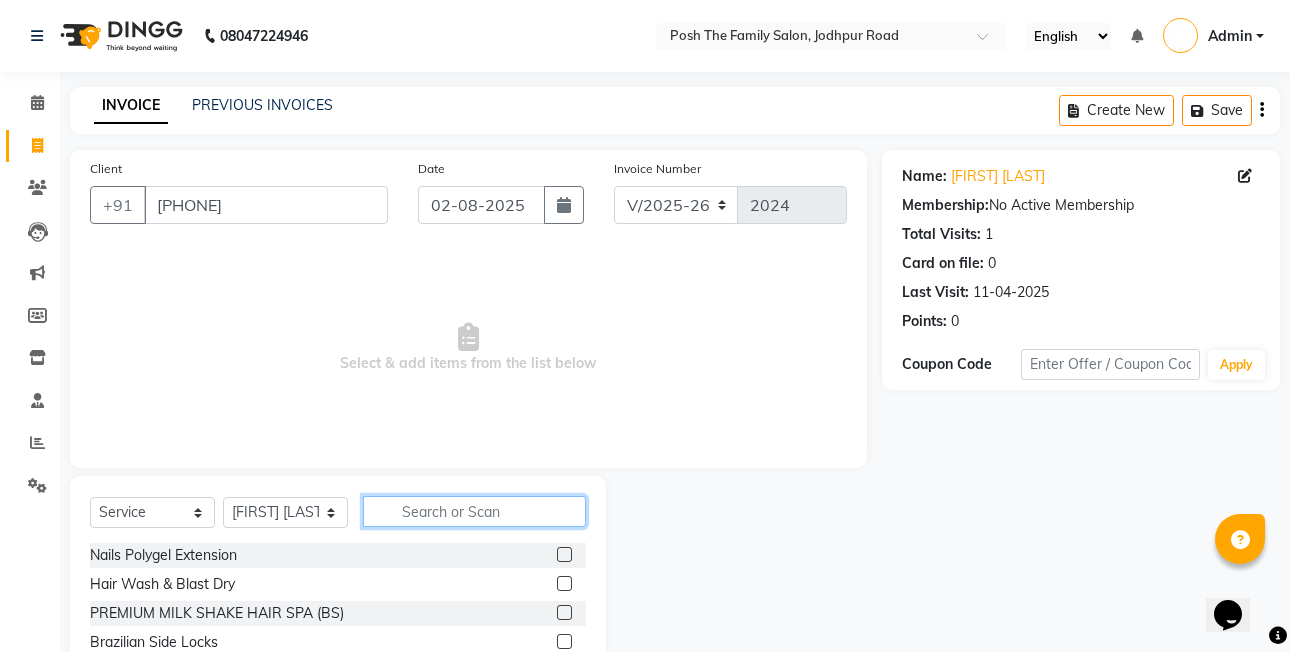 click 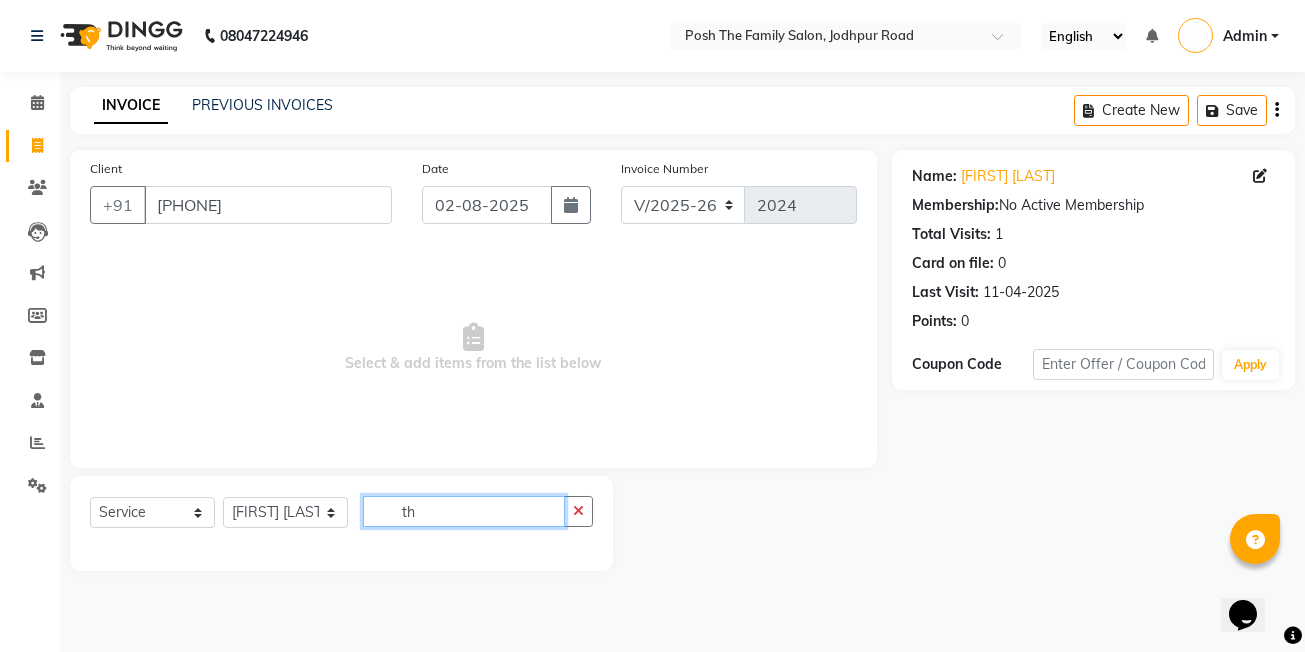 type on "t" 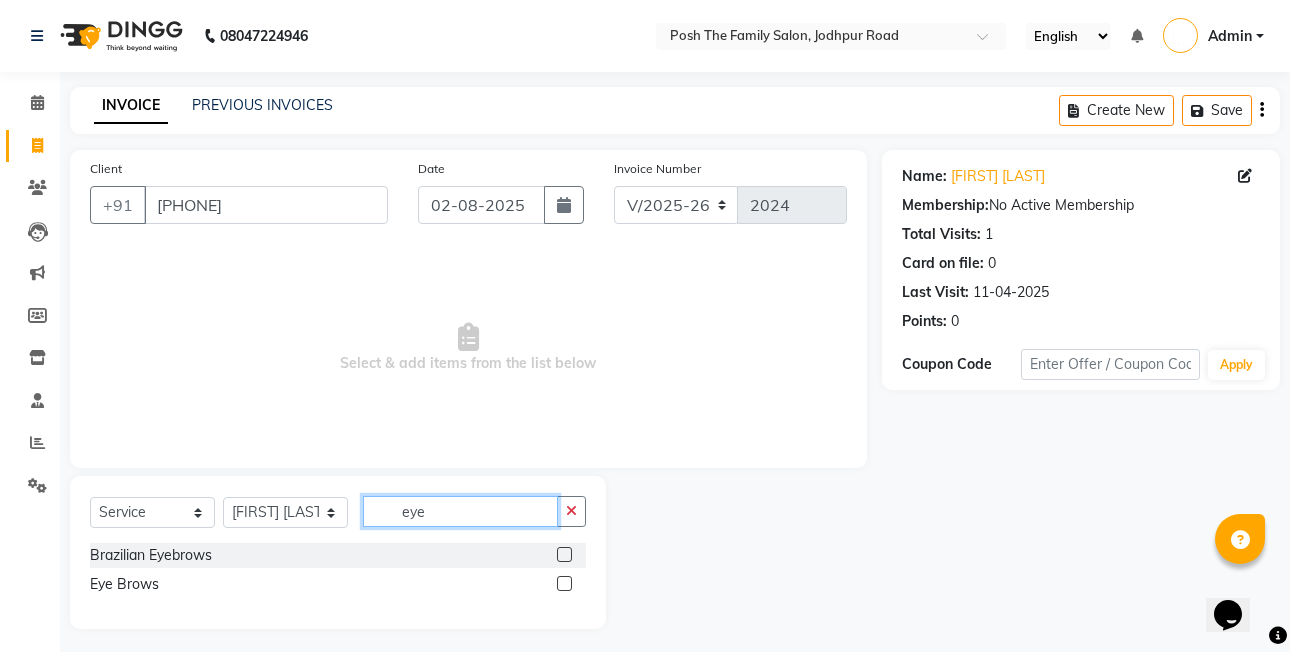 type on "eye" 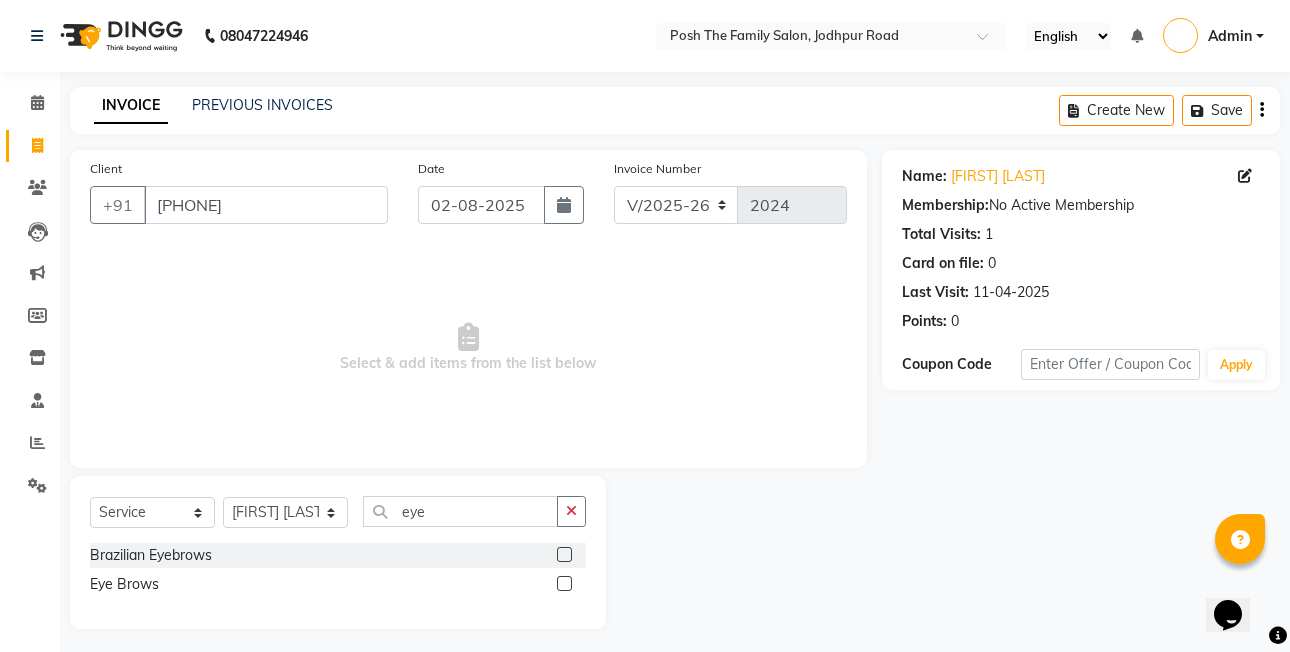 click 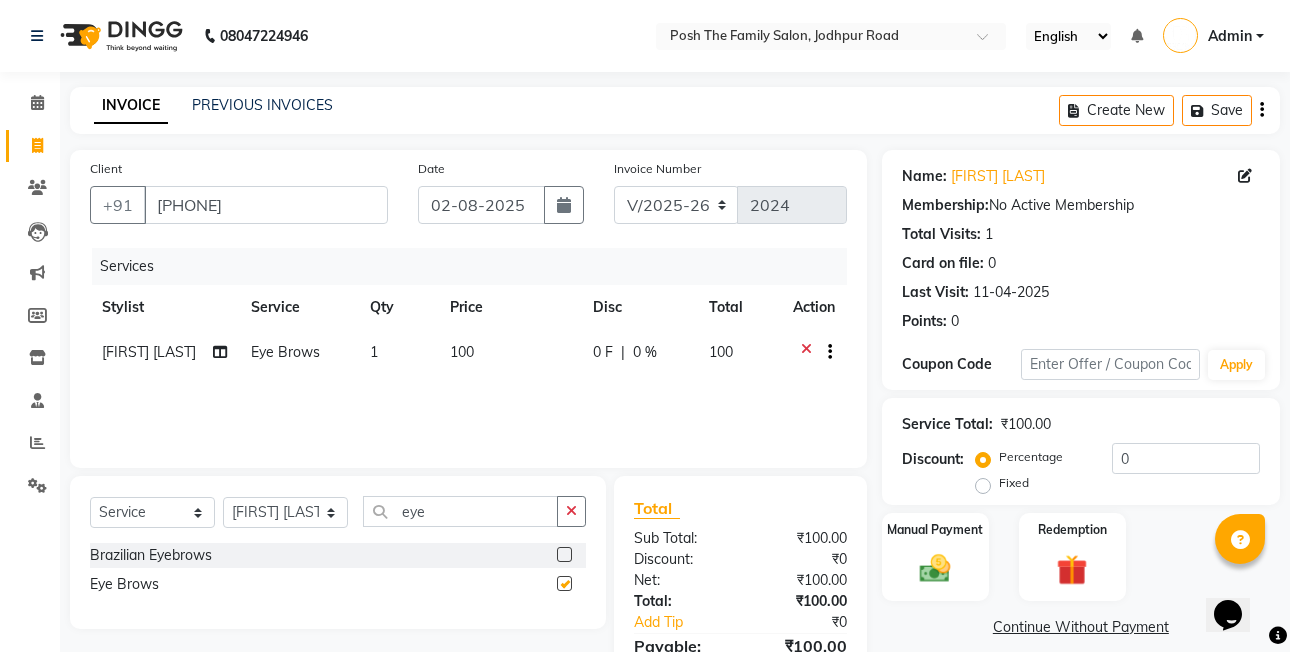 checkbox on "false" 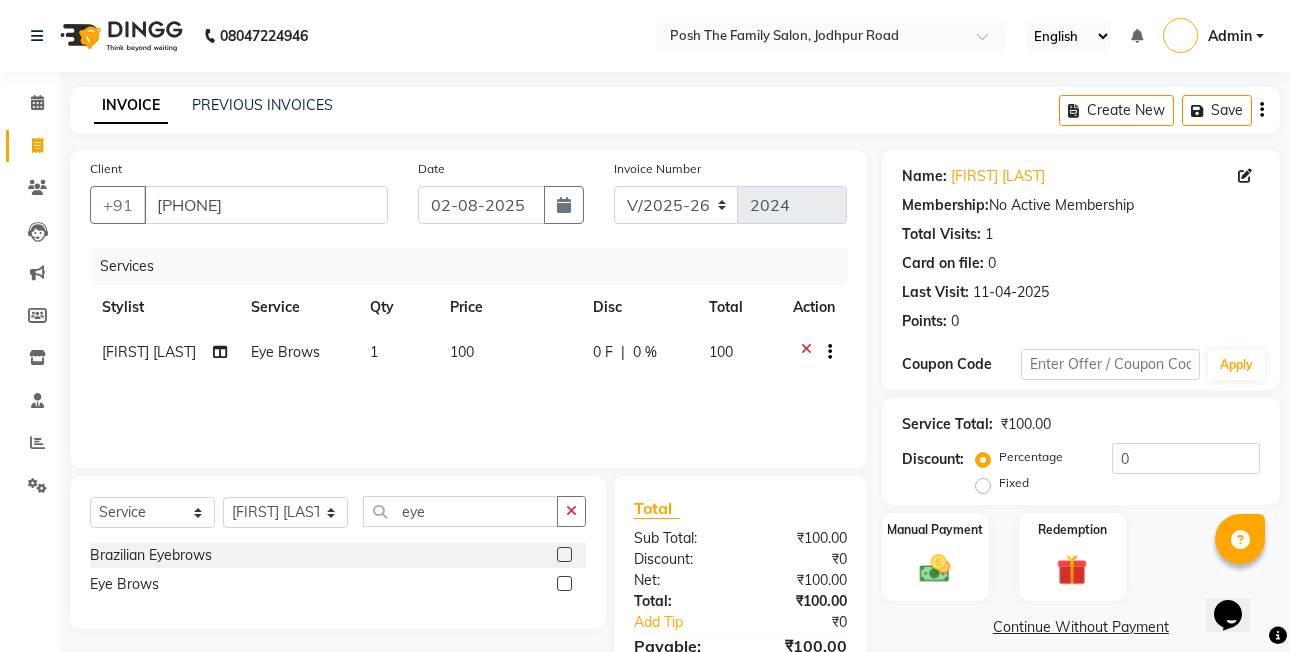 click on "100" 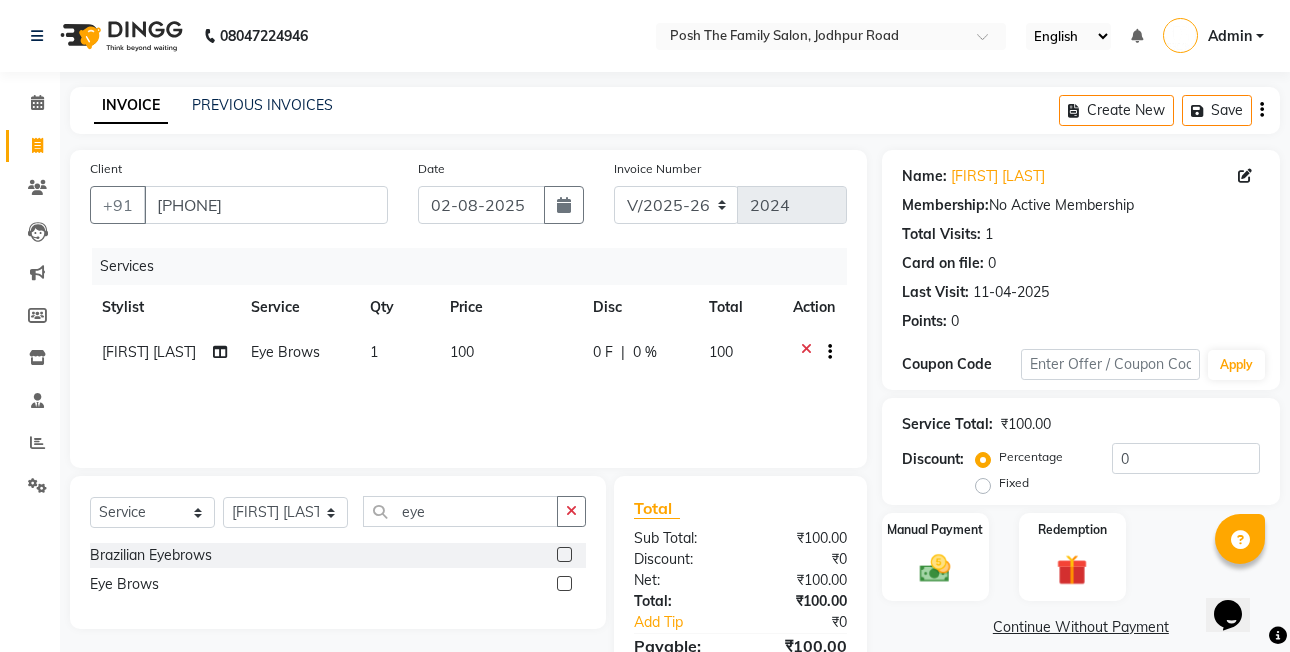 select on "59569" 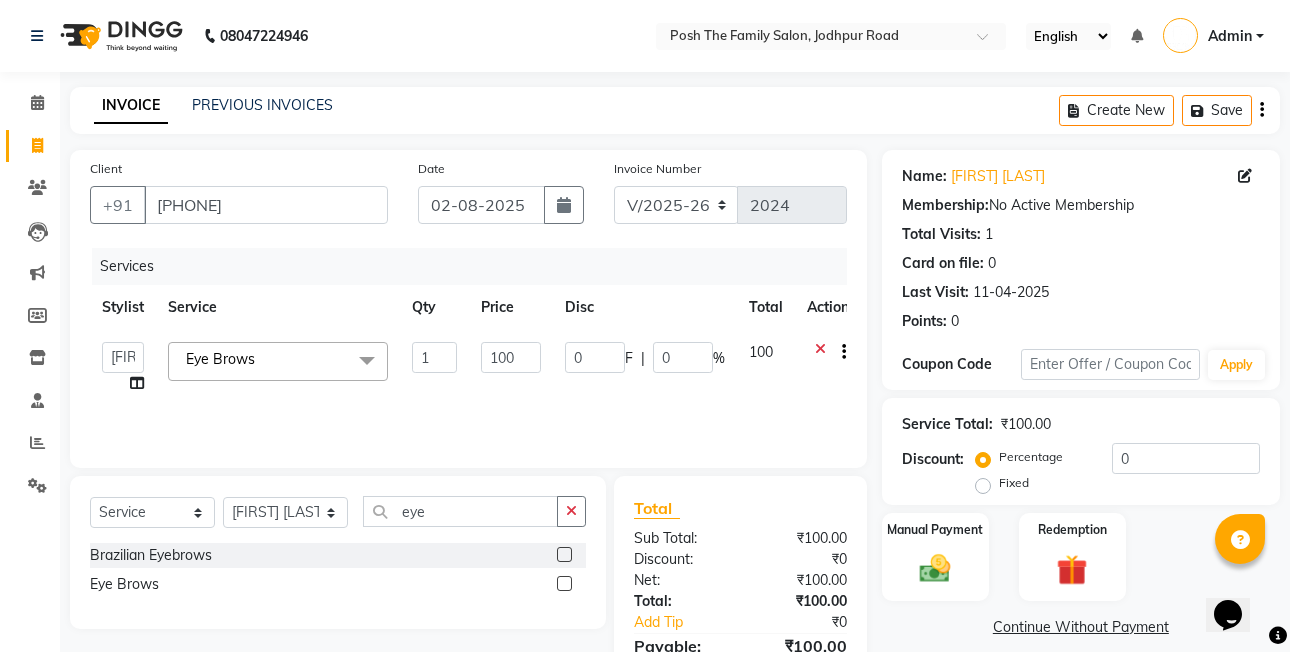 click on "100" 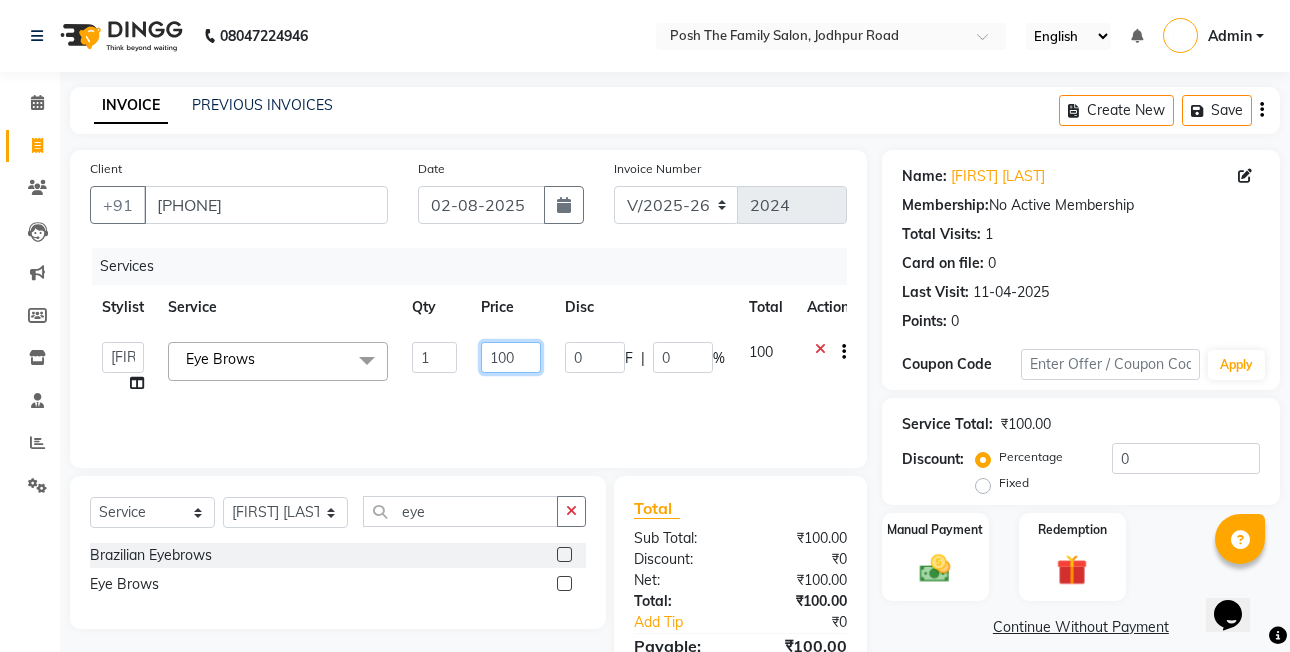 click on "100" 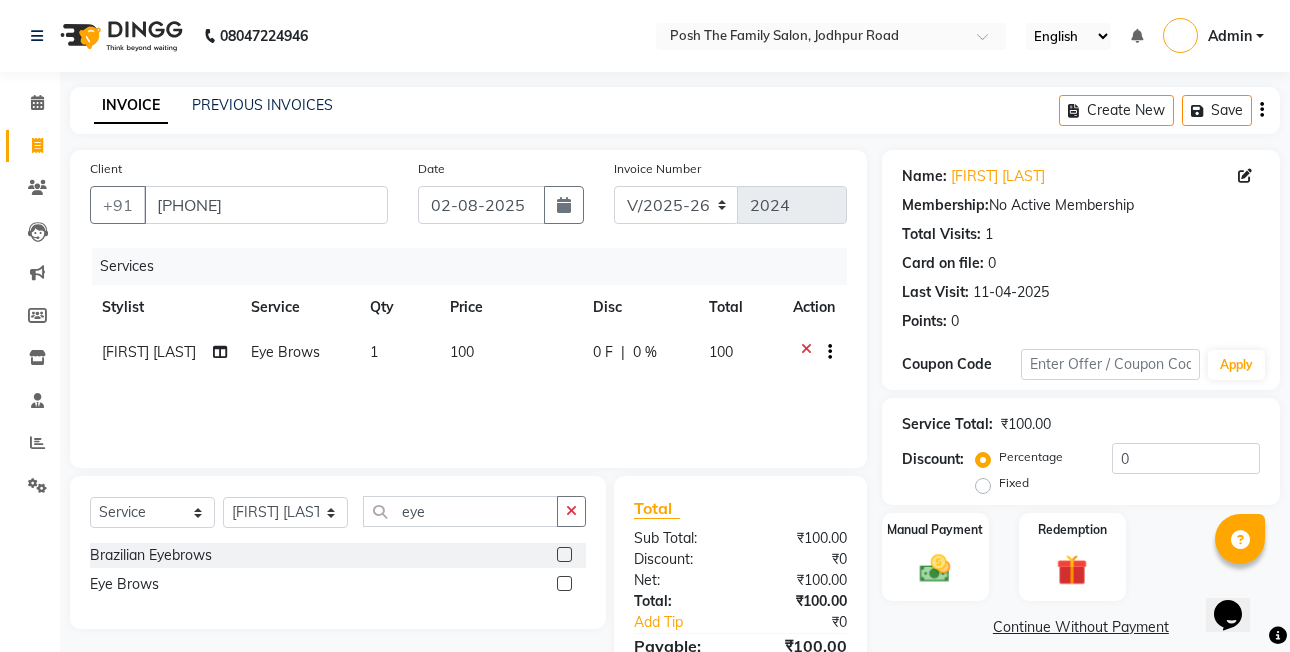 click on "Services Stylist Service Qty Price Disc Total Action [FIRST] [LAST] Eye Brows 1 100 0 F | 0 % 100" 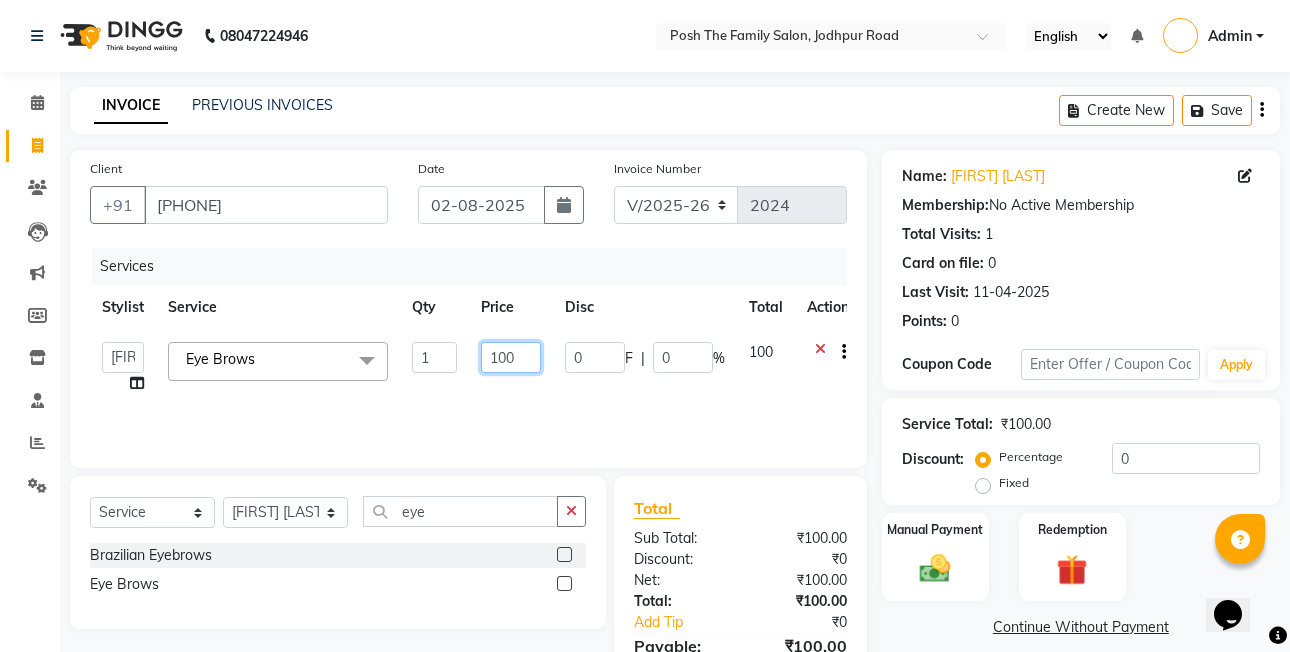 click on "100" 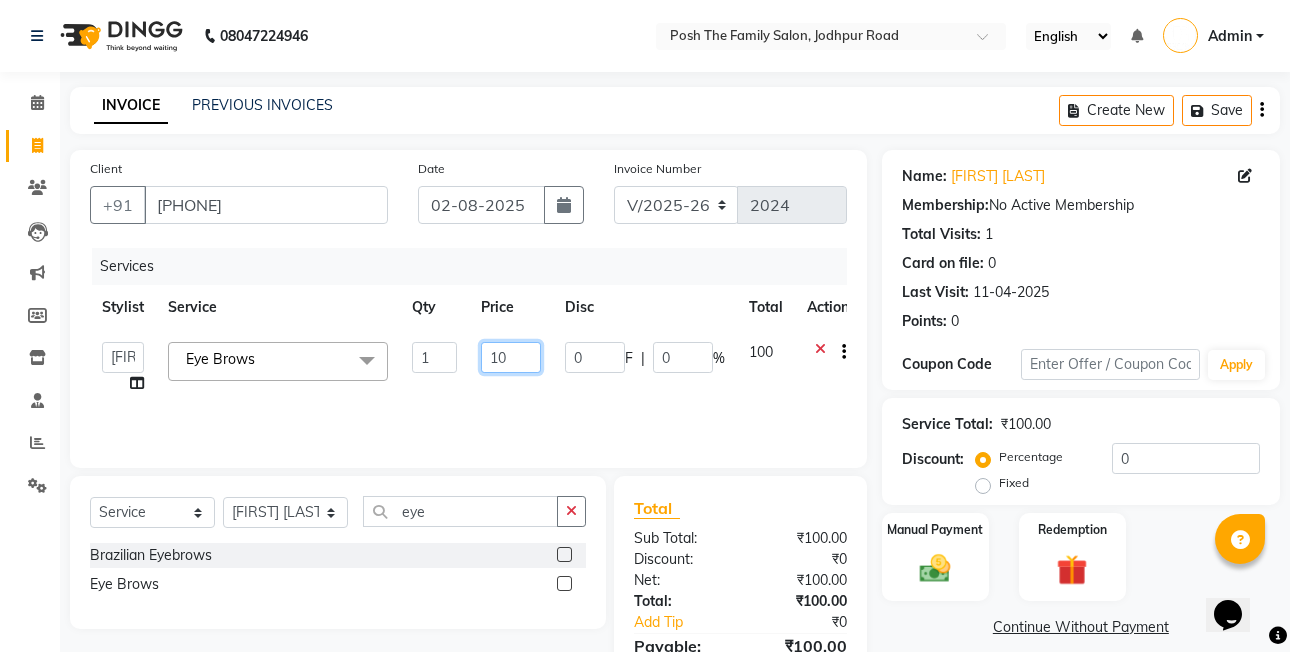 type on "1" 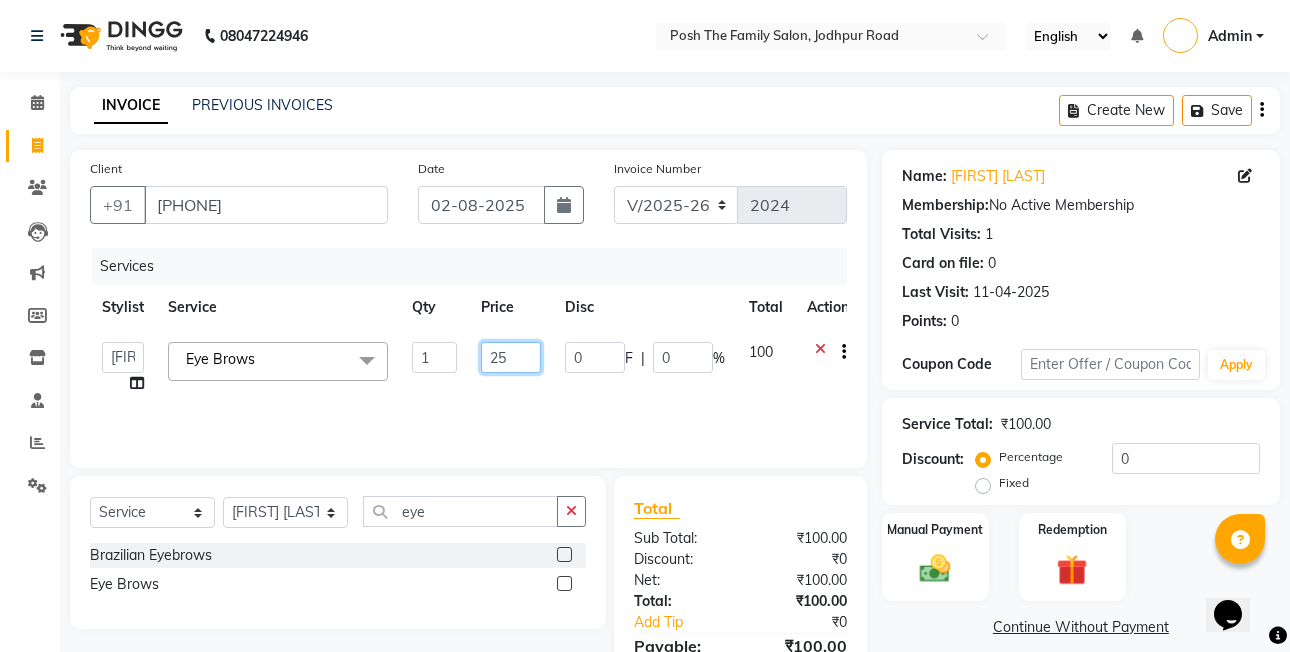 type on "250" 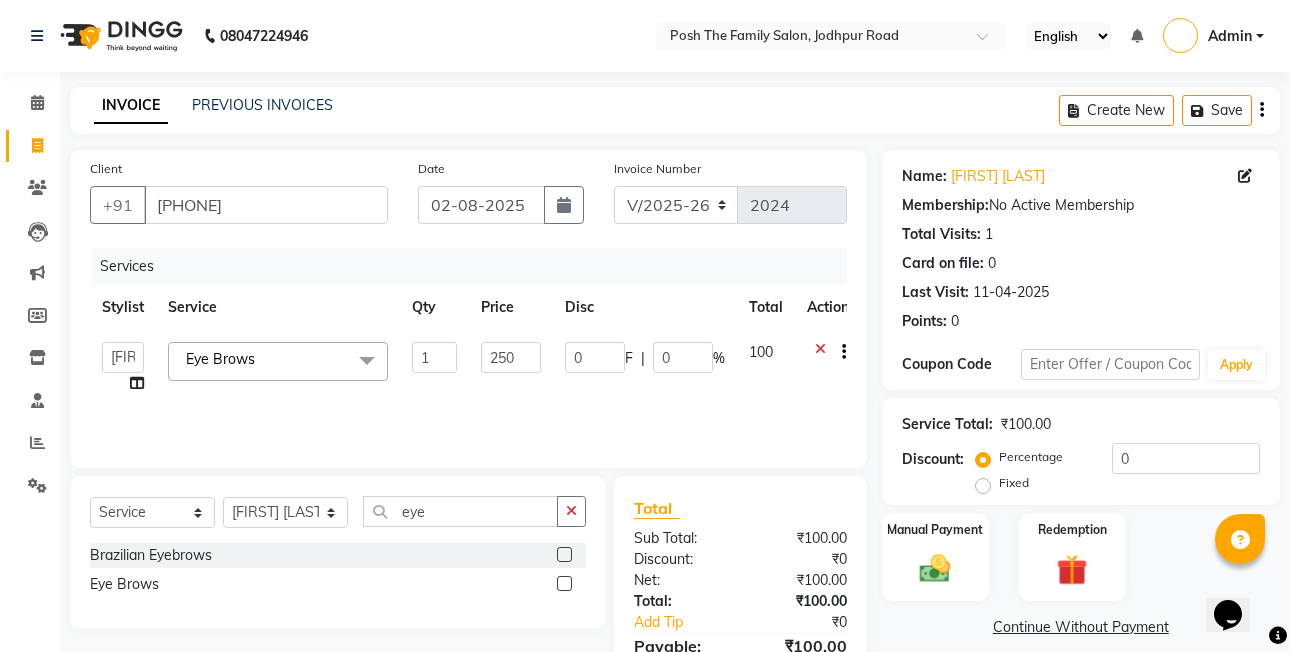click on "Disc" 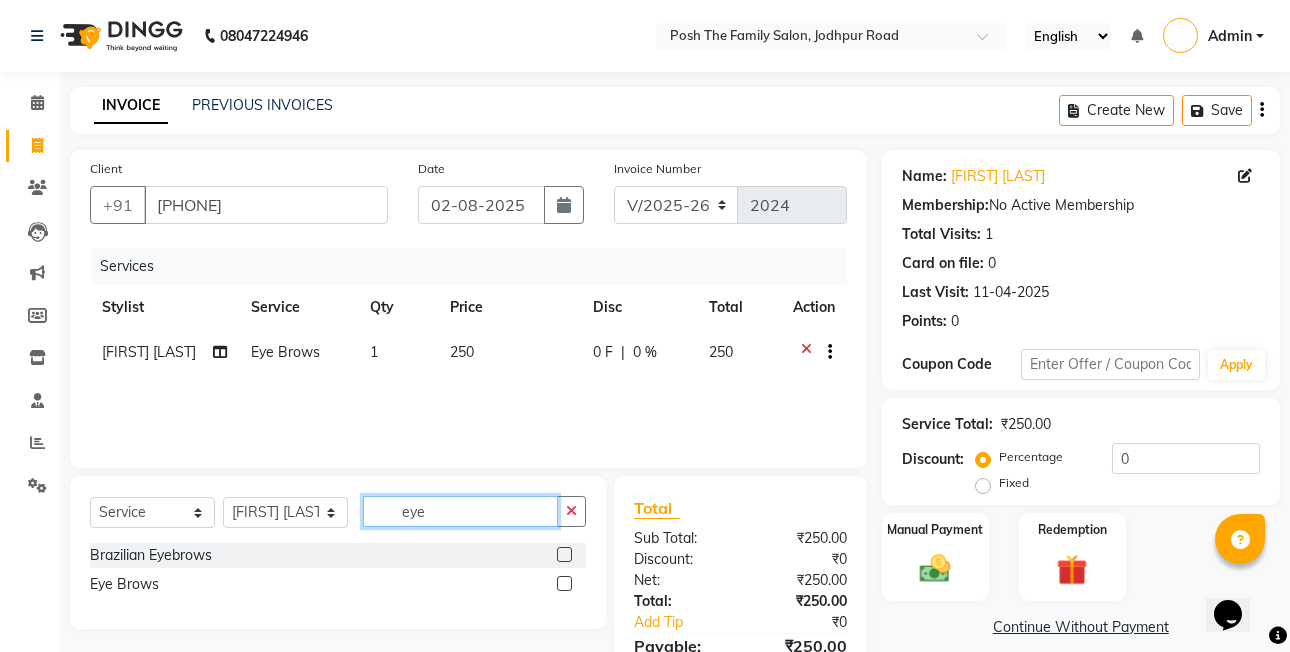 click on "eye" 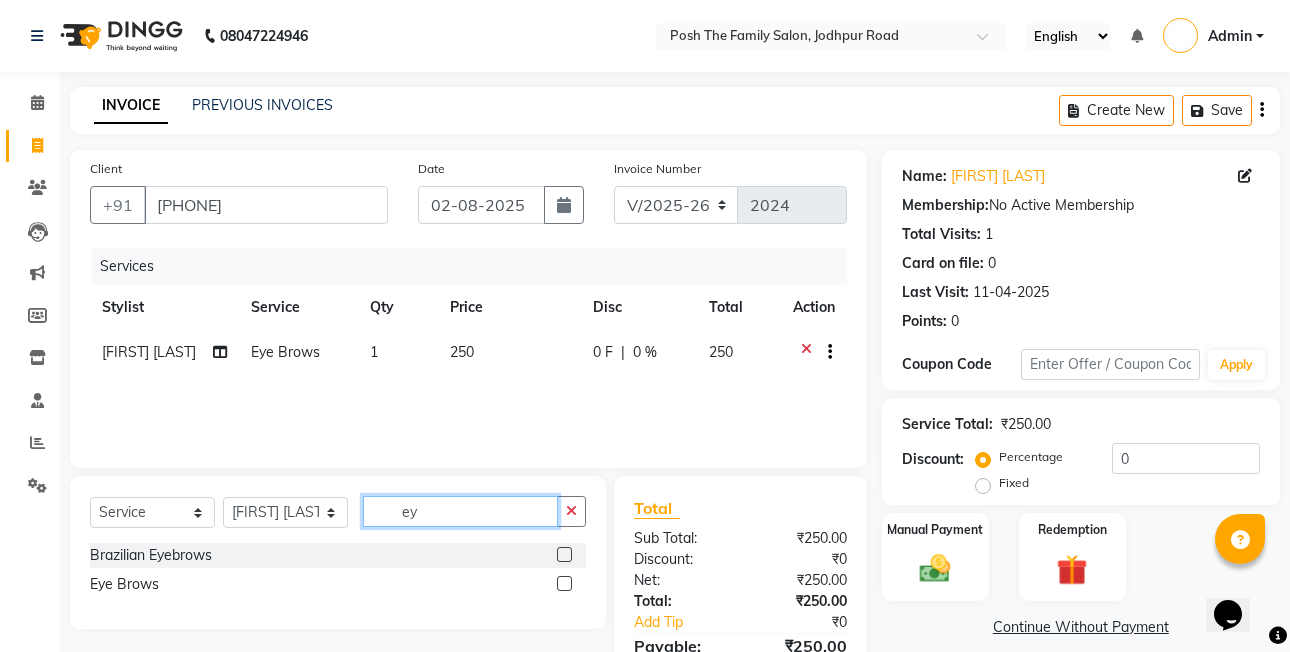 type on "e" 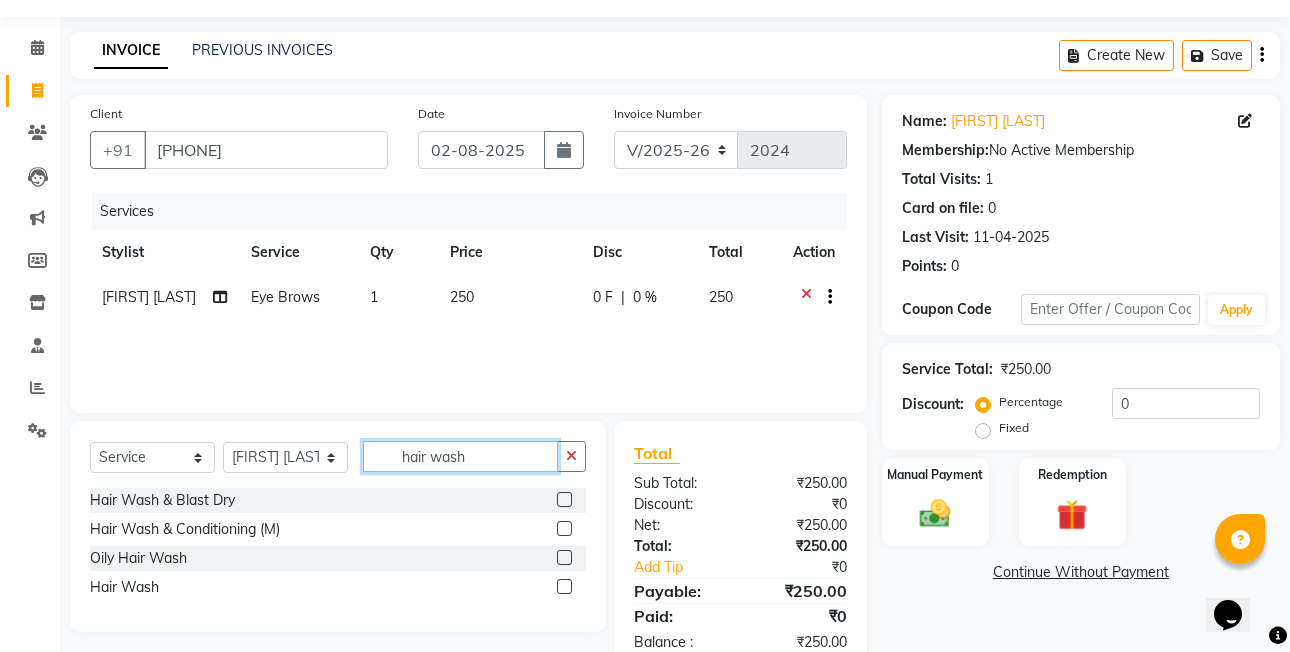 scroll, scrollTop: 100, scrollLeft: 0, axis: vertical 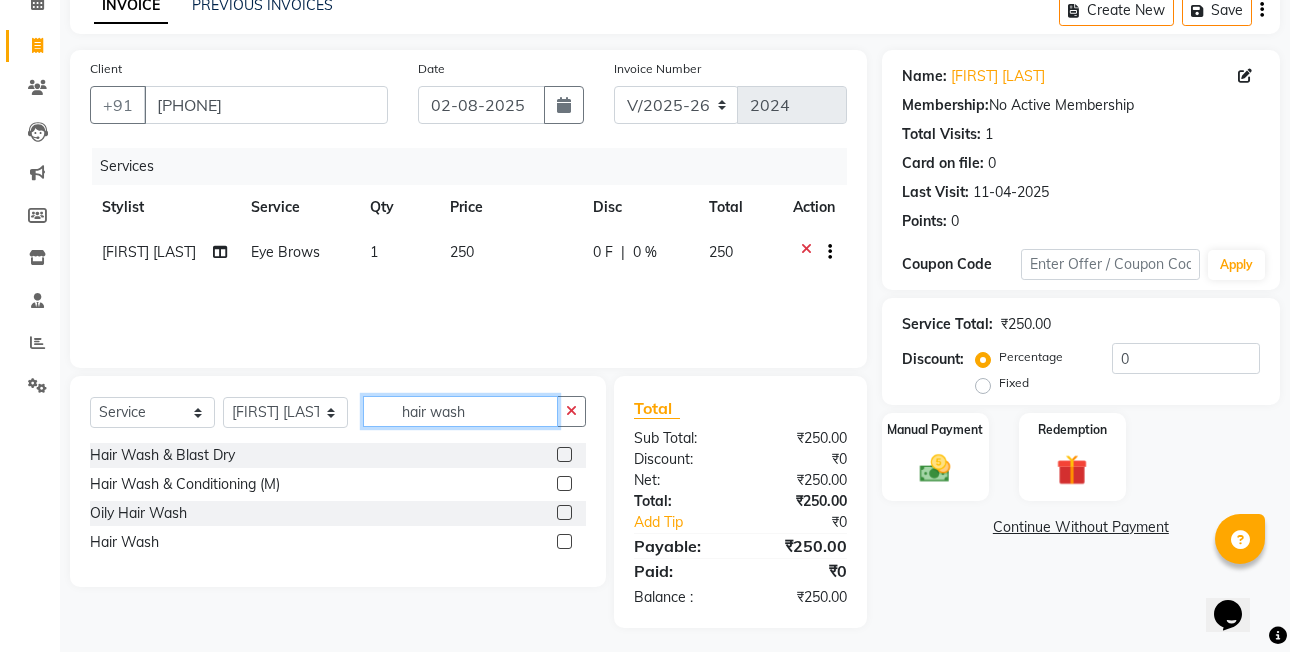 type on "hair wash" 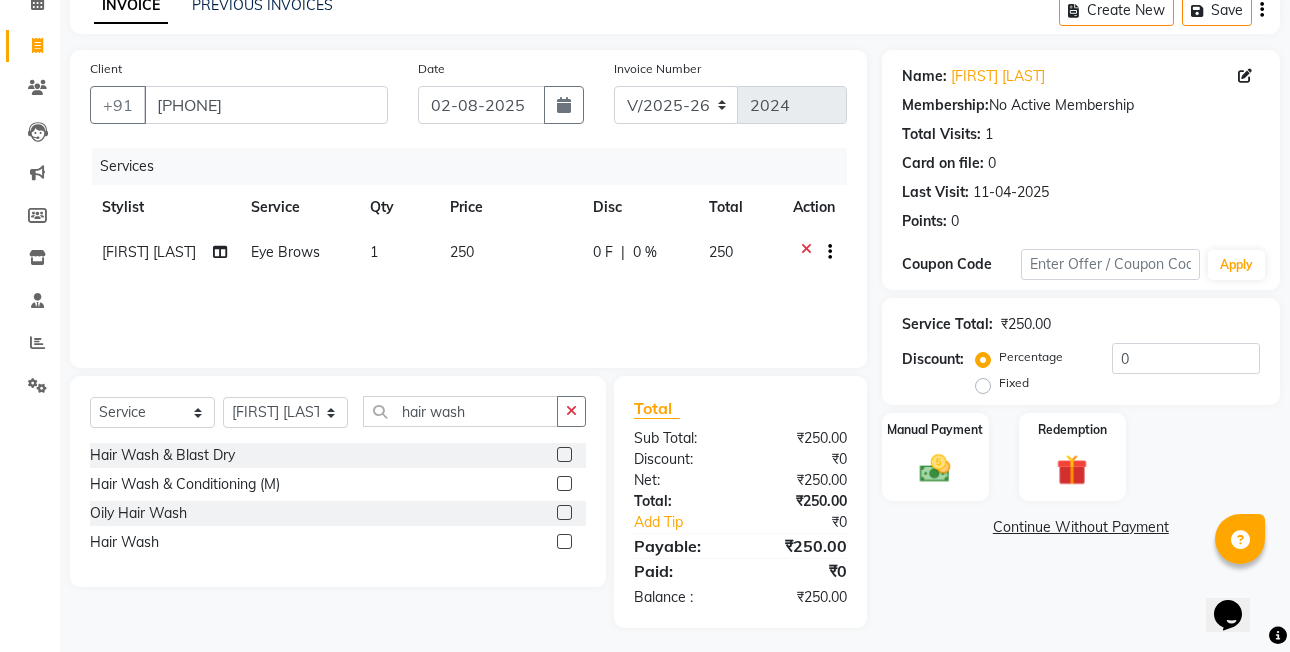 click 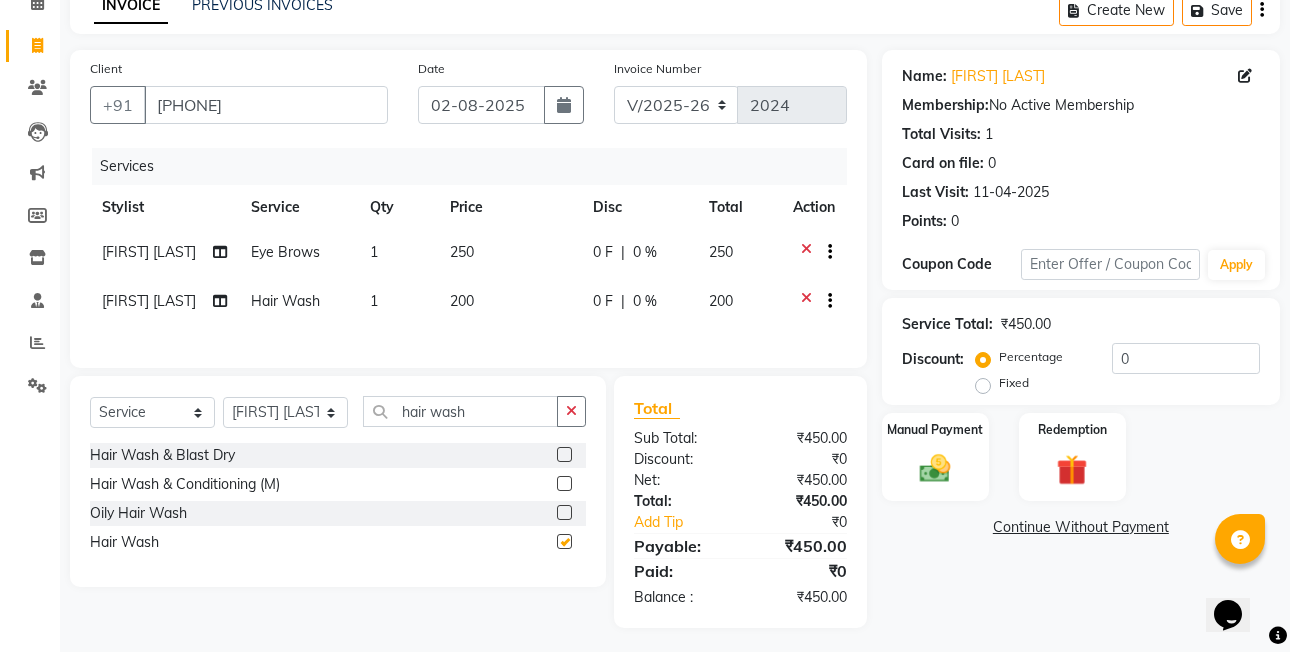 checkbox on "false" 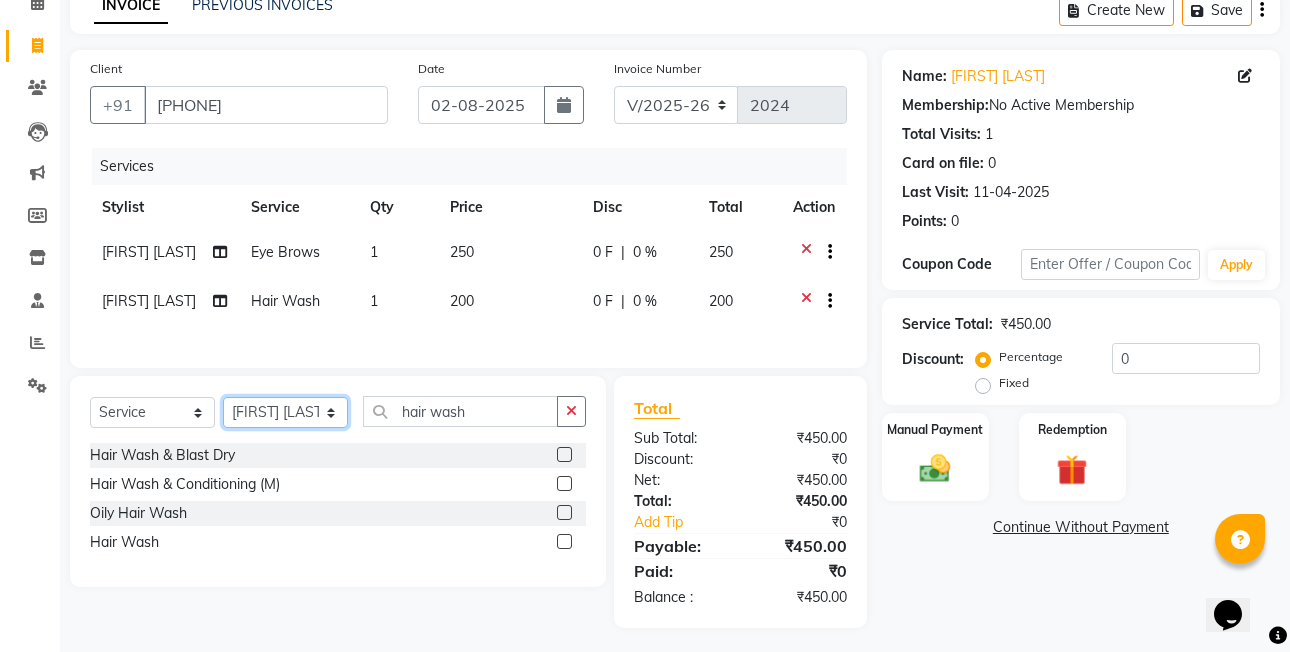 click on "Select Stylist [FIRST] [LAST] [FIRST] [LAST] [FIRST] [LAST] [FIRST] [LAST] [FIRST] [LAST] [FIRST] [LAST] [FIRST] [LAST] [FIRST] [LAST] (OWNER) POSH [FIRST] [LAST] [FIRST] [LAST] [FIRST] [LAST] [FIRST] [LAST] [FIRST] [LAST] [FIRST] [LAST] [FIRST] [LAST]" 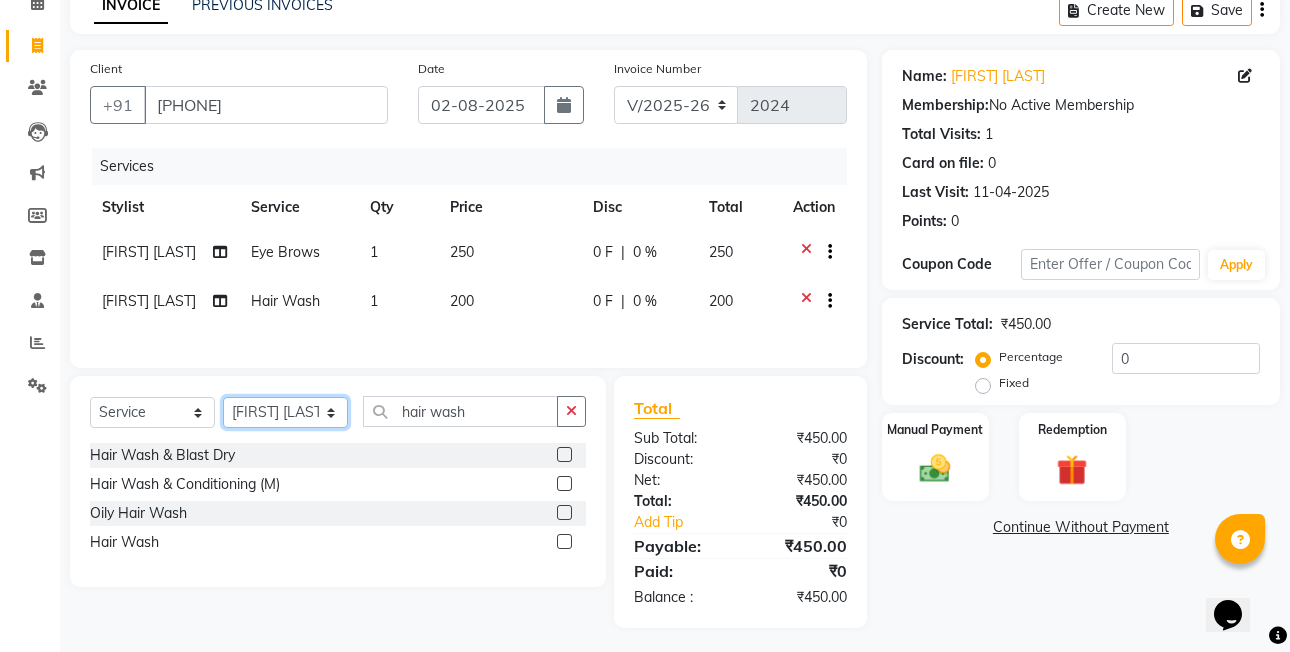 select on "71170" 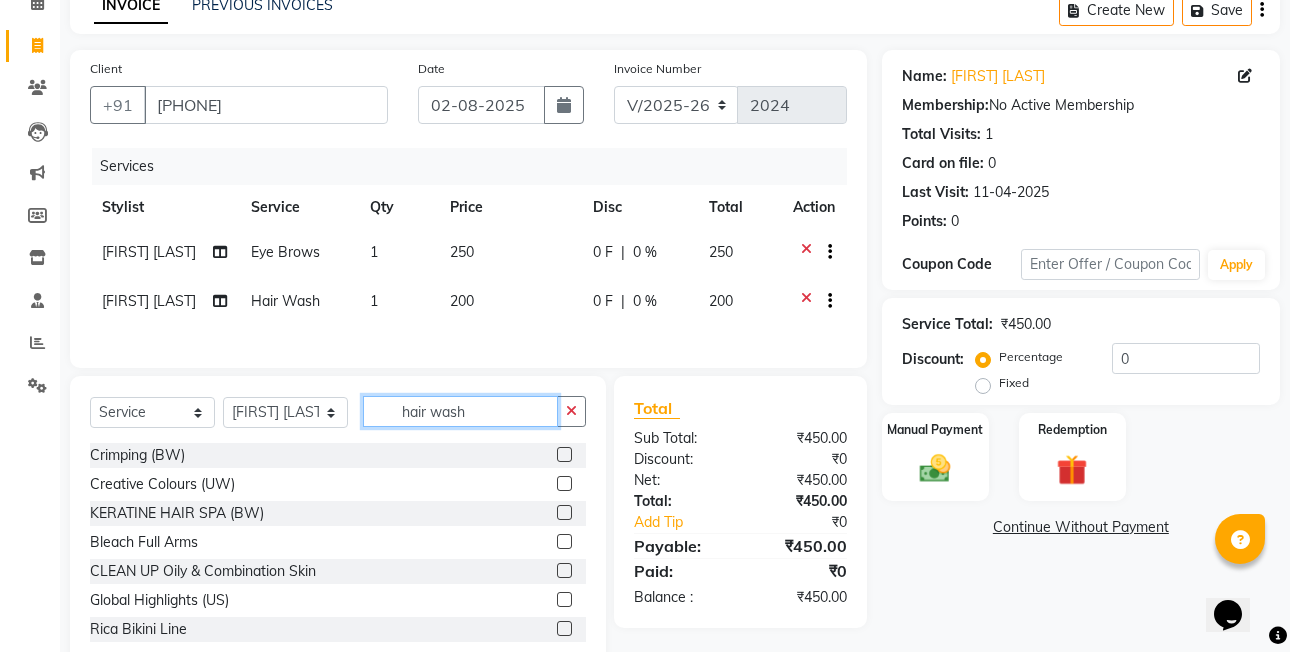 click on "hair wash" 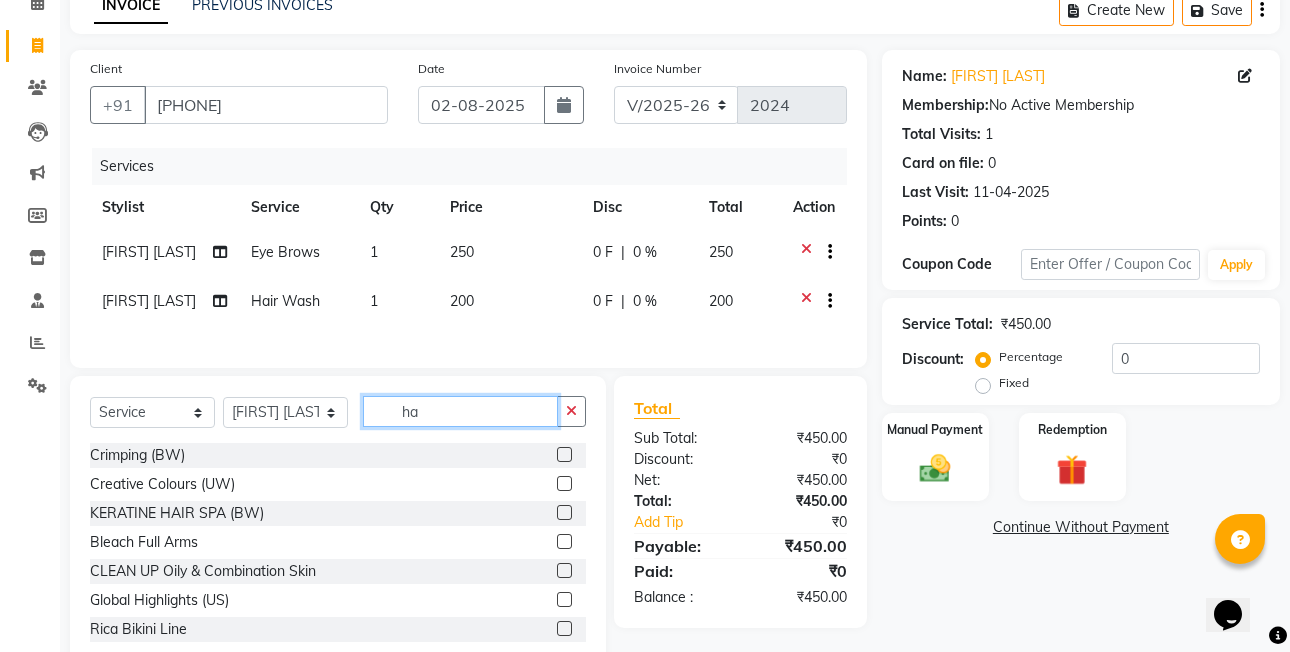 type on "h" 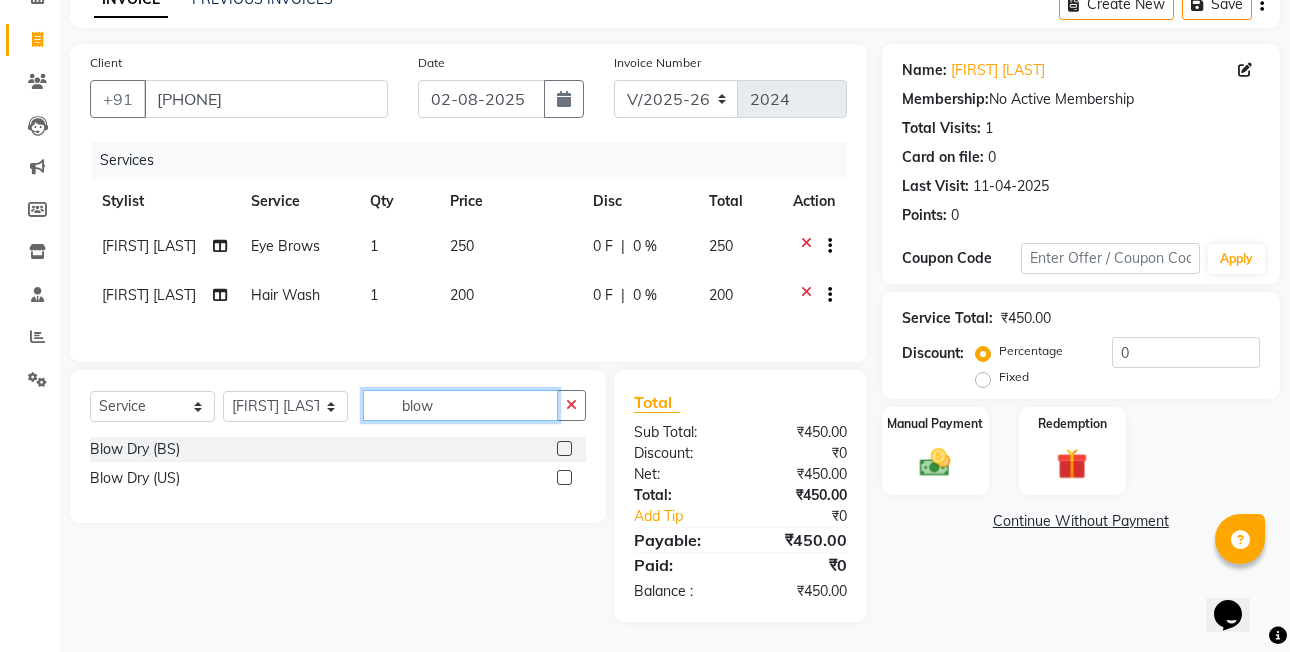 scroll, scrollTop: 117, scrollLeft: 0, axis: vertical 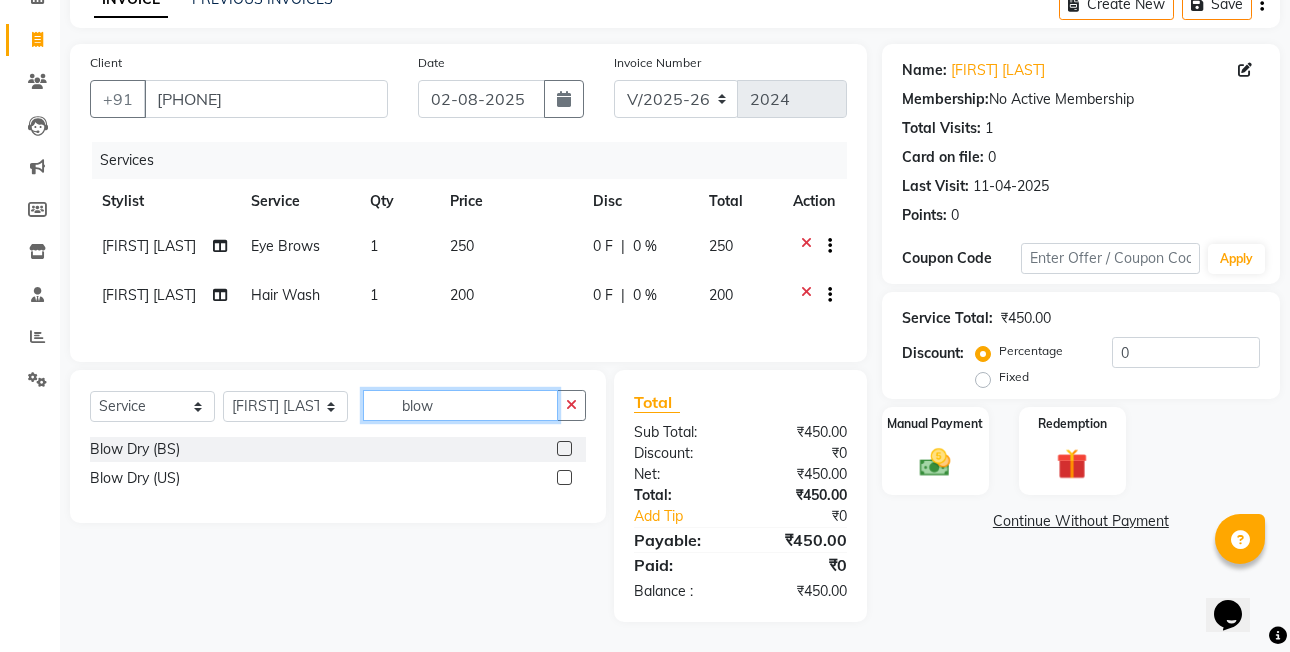 type on "blow" 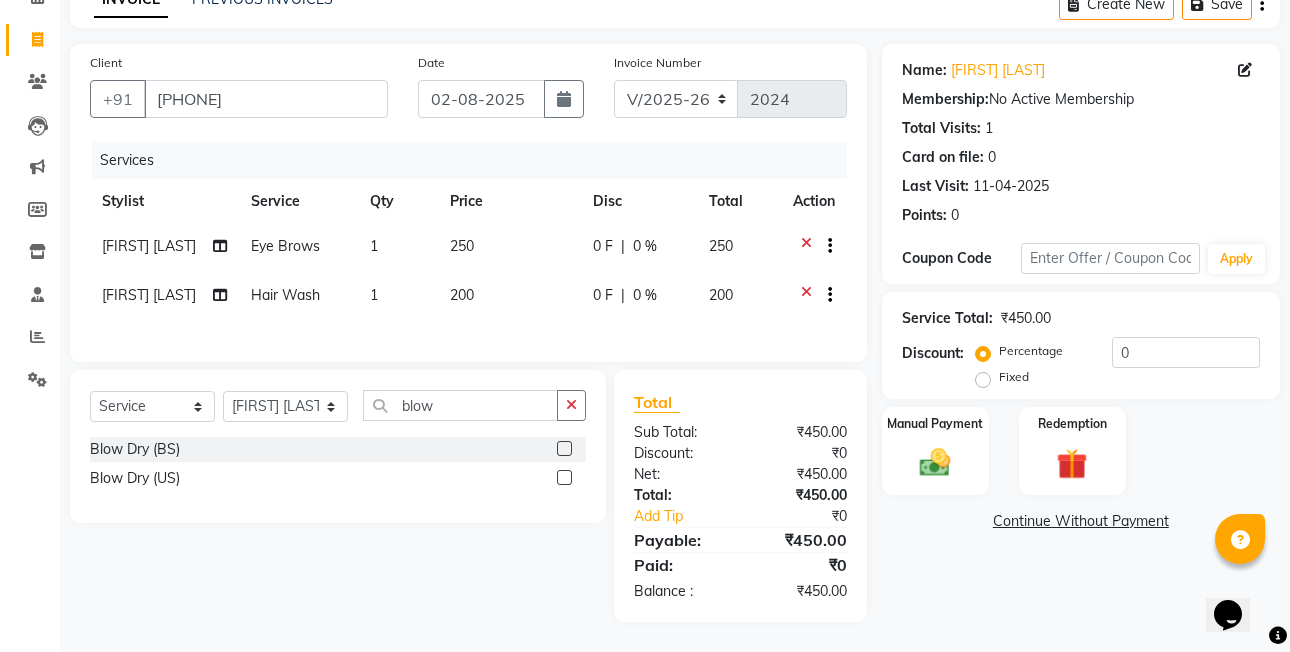 click 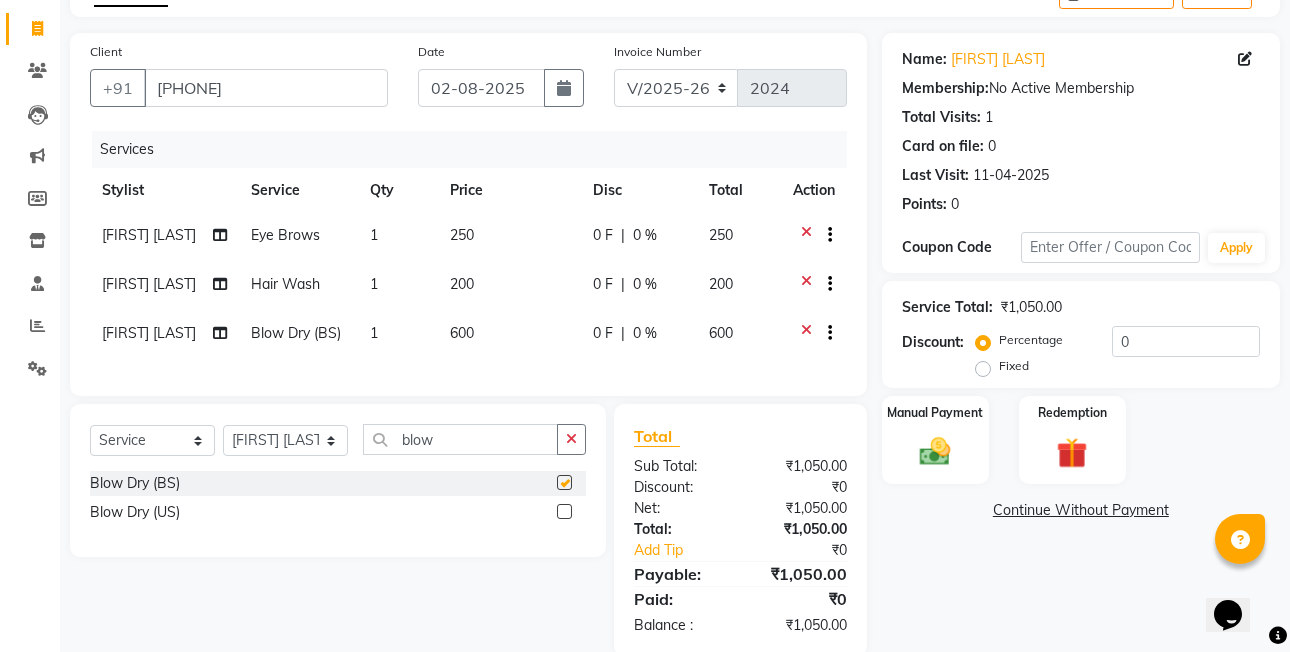 checkbox on "false" 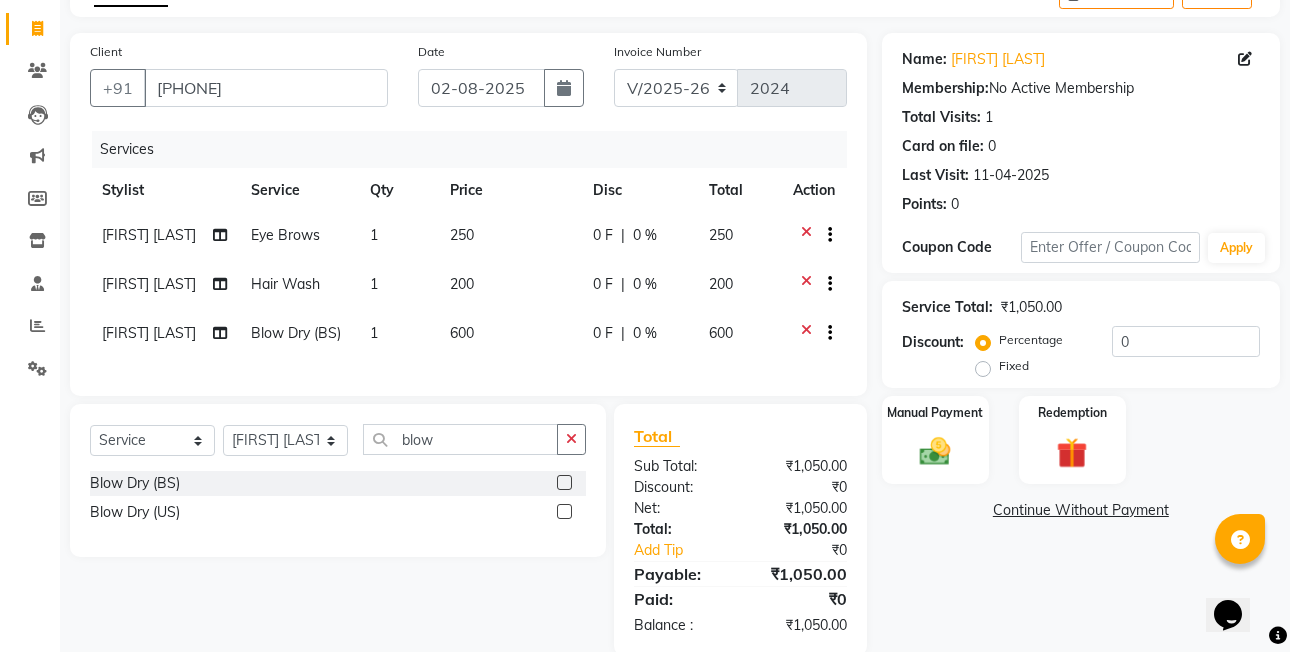 click on "Fixed" 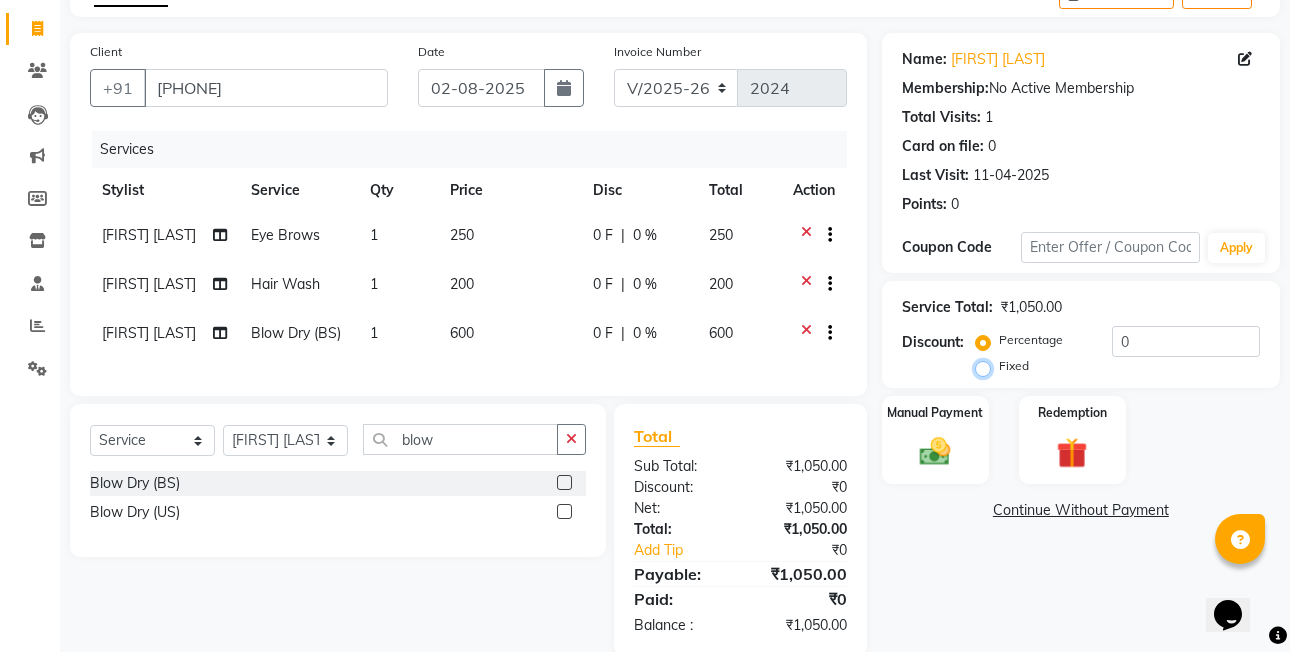 click on "Fixed" at bounding box center (987, 366) 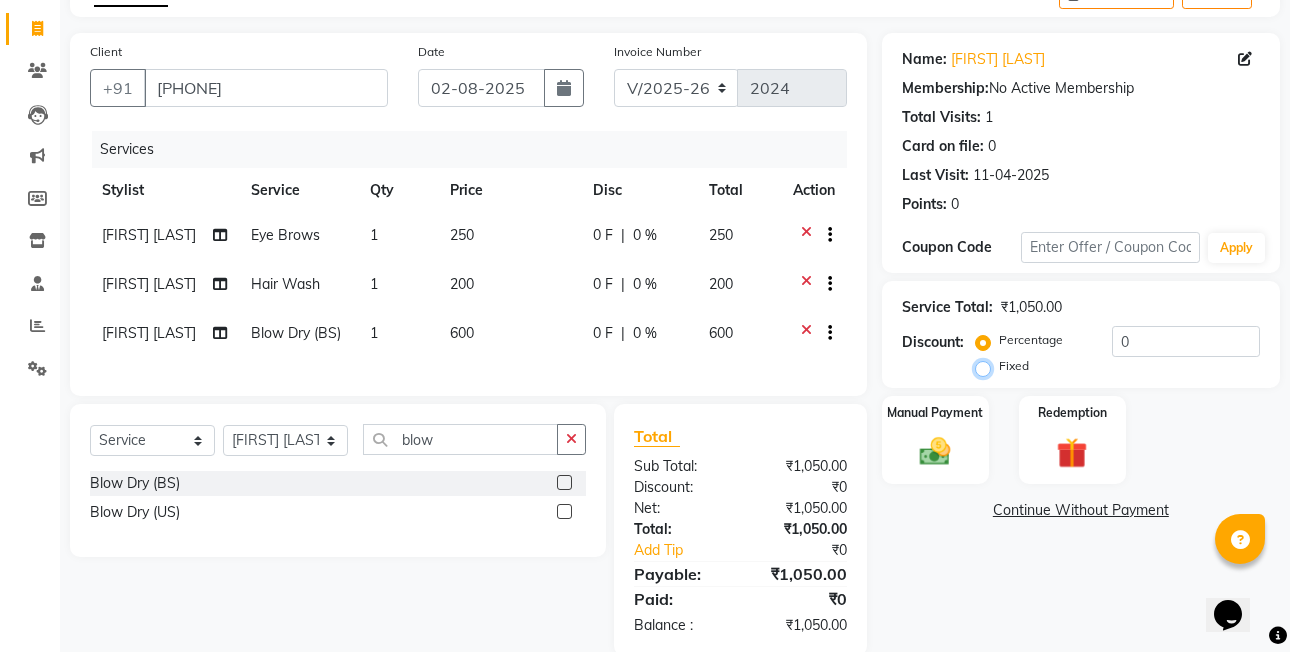 radio on "true" 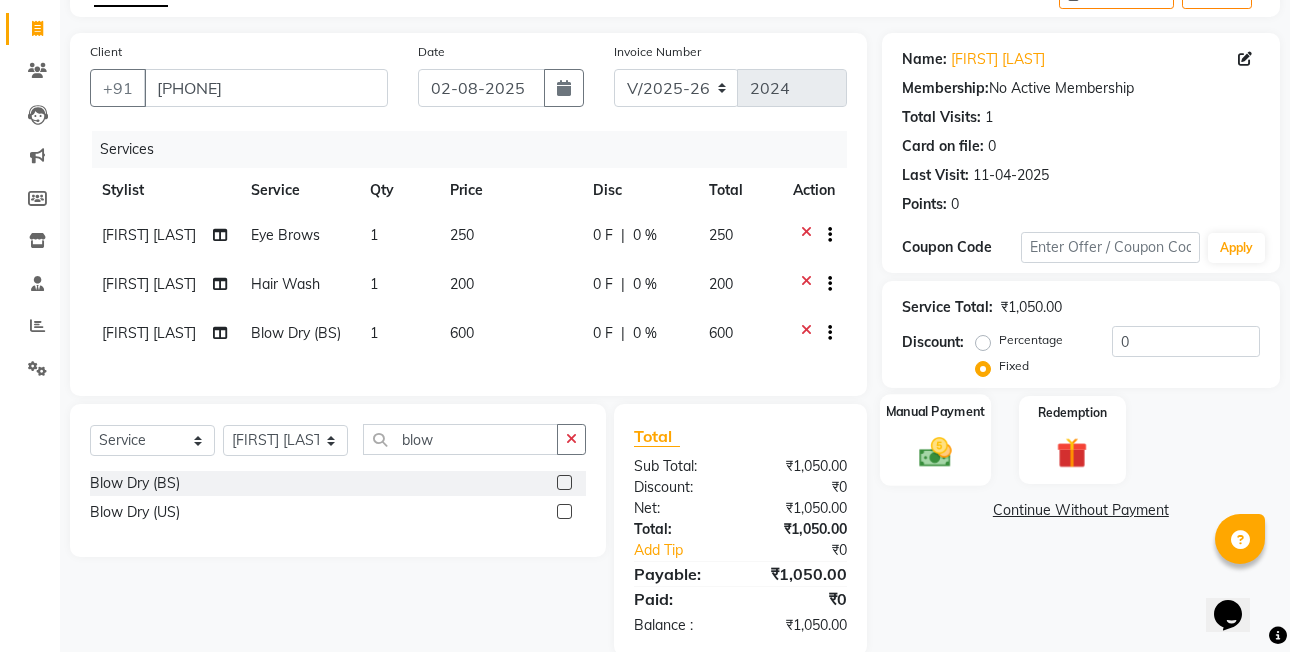 click on "Manual Payment" 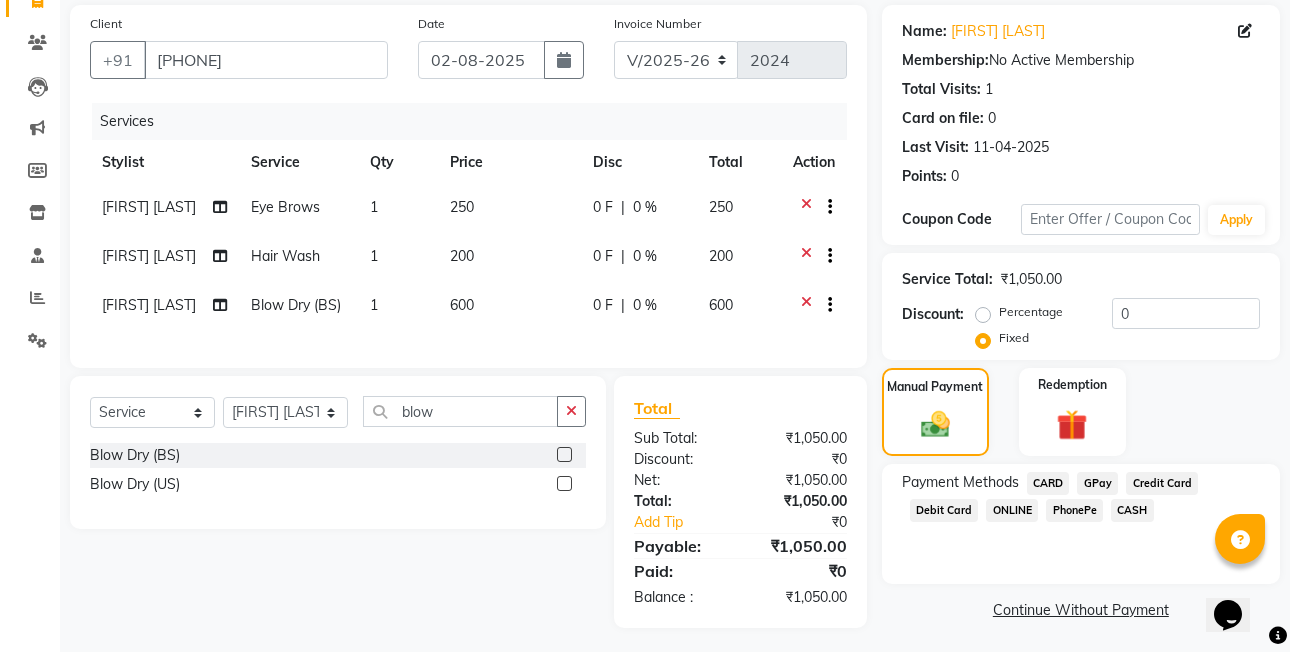 scroll, scrollTop: 166, scrollLeft: 0, axis: vertical 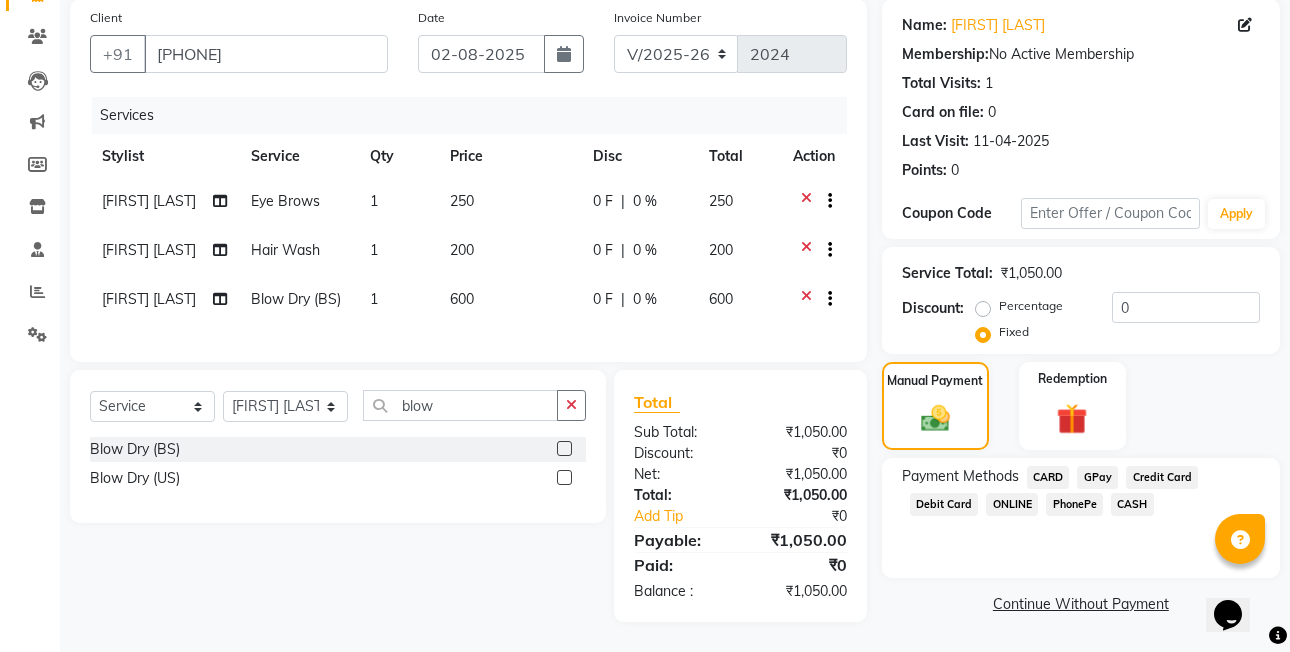 click on "CASH" 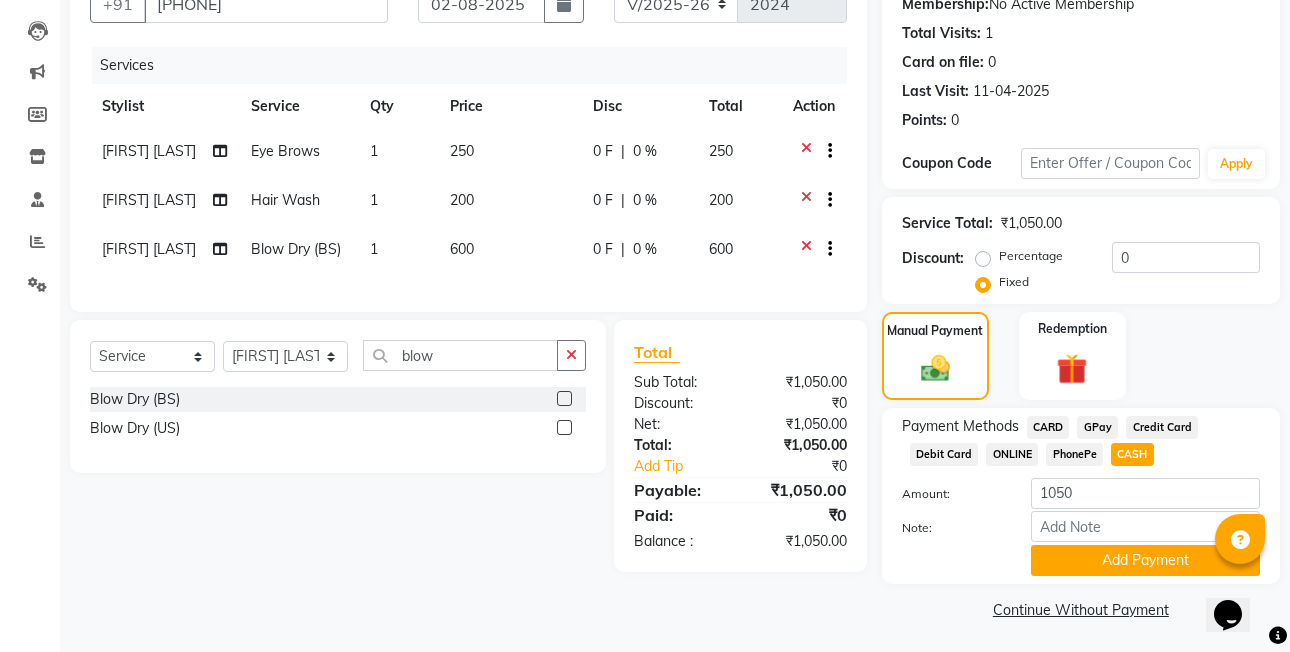 scroll, scrollTop: 204, scrollLeft: 0, axis: vertical 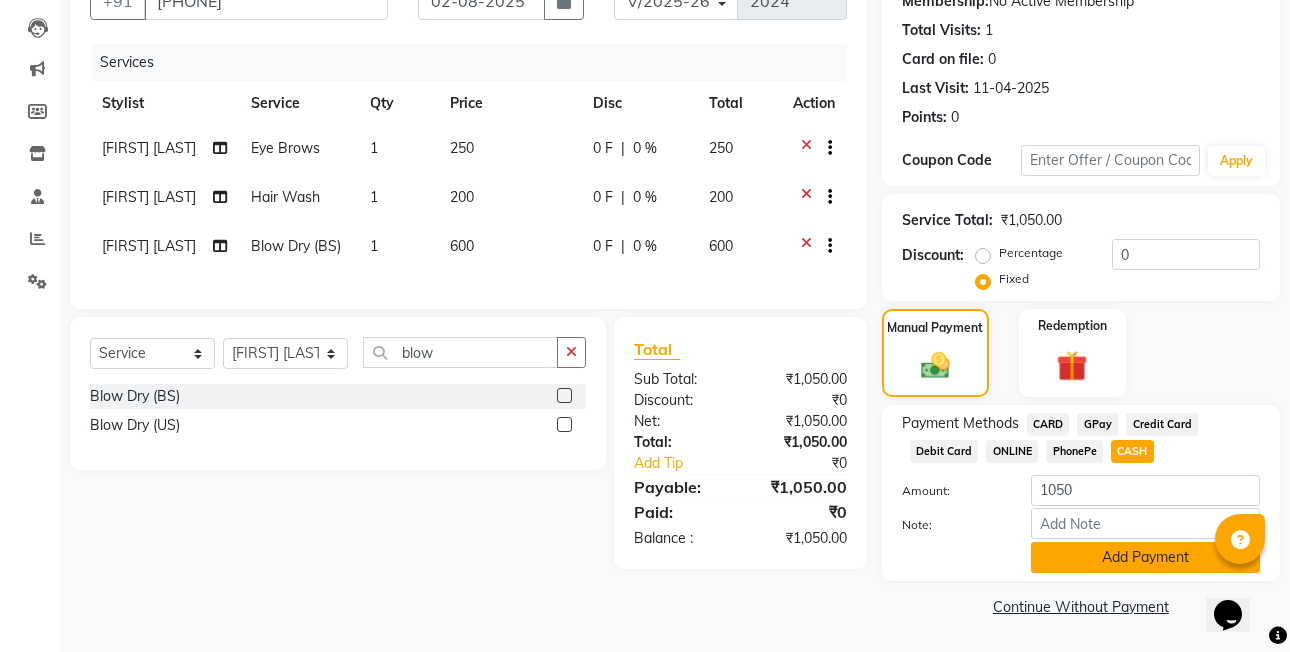 click on "Add Payment" 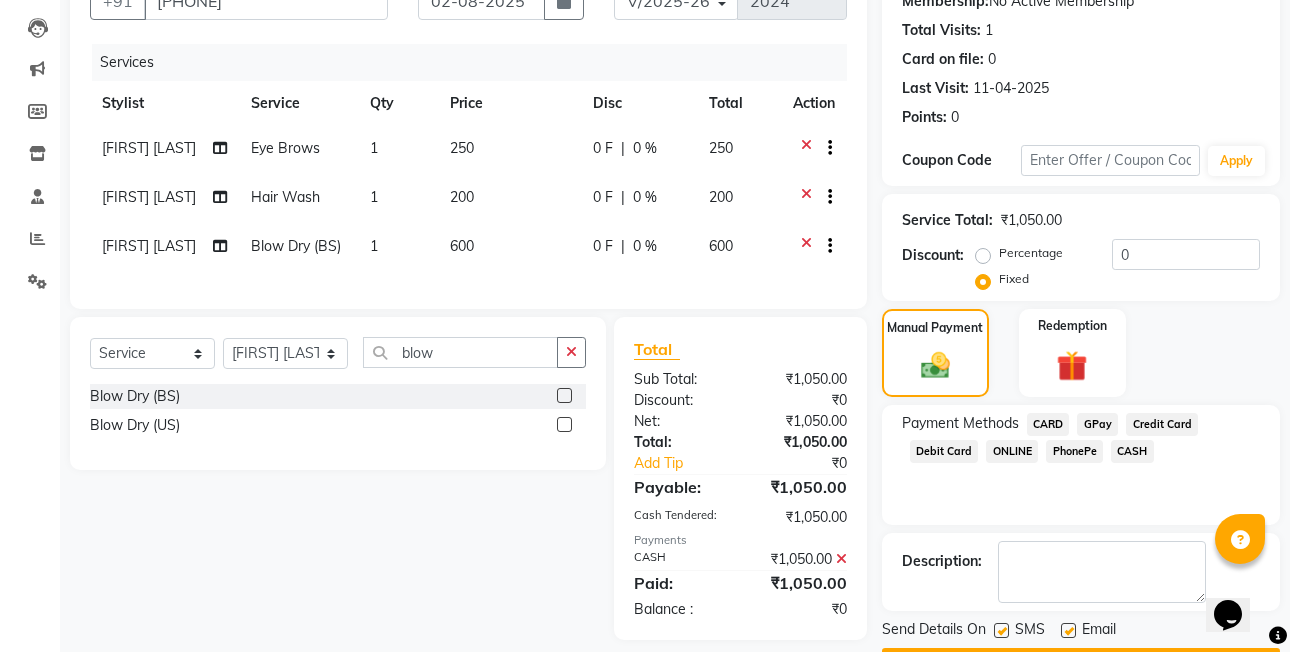 scroll, scrollTop: 261, scrollLeft: 0, axis: vertical 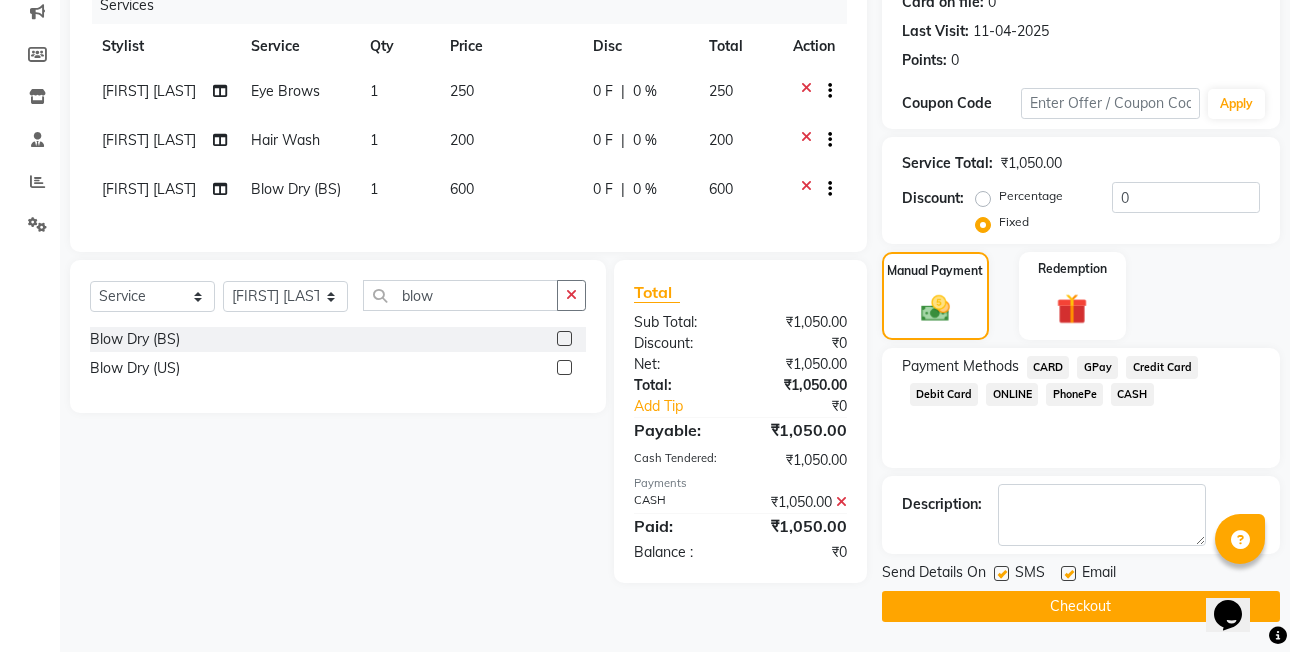 click on "Checkout" 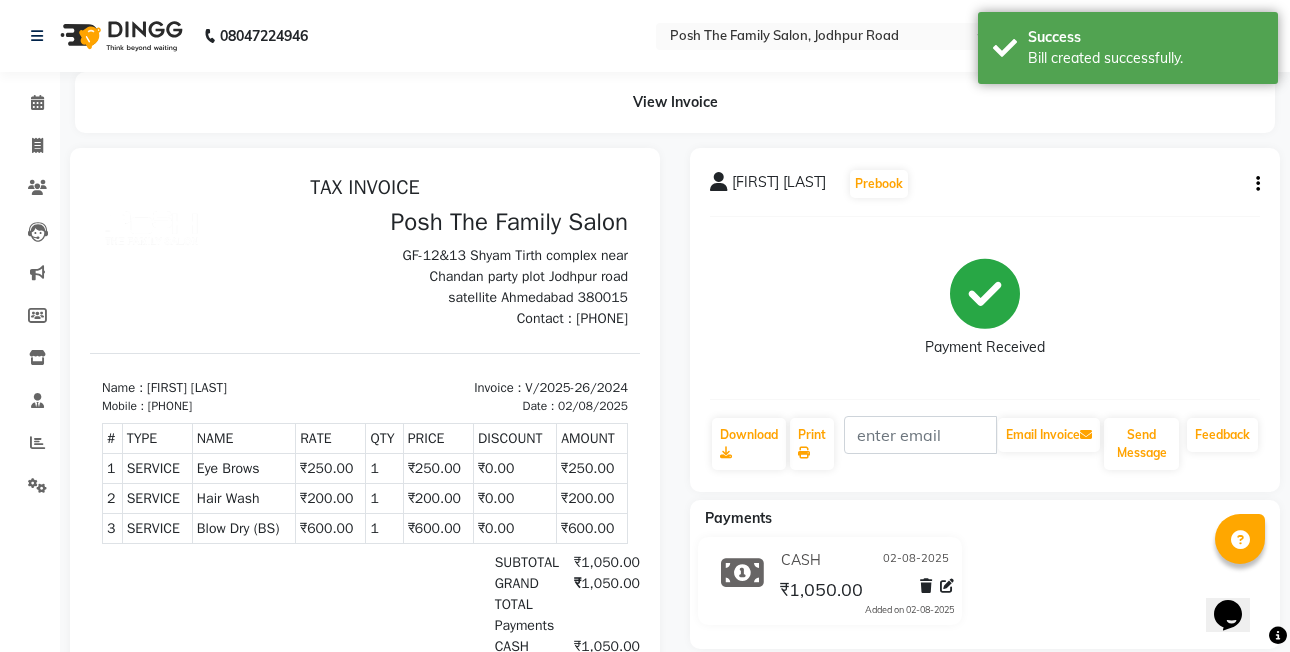 scroll, scrollTop: 0, scrollLeft: 0, axis: both 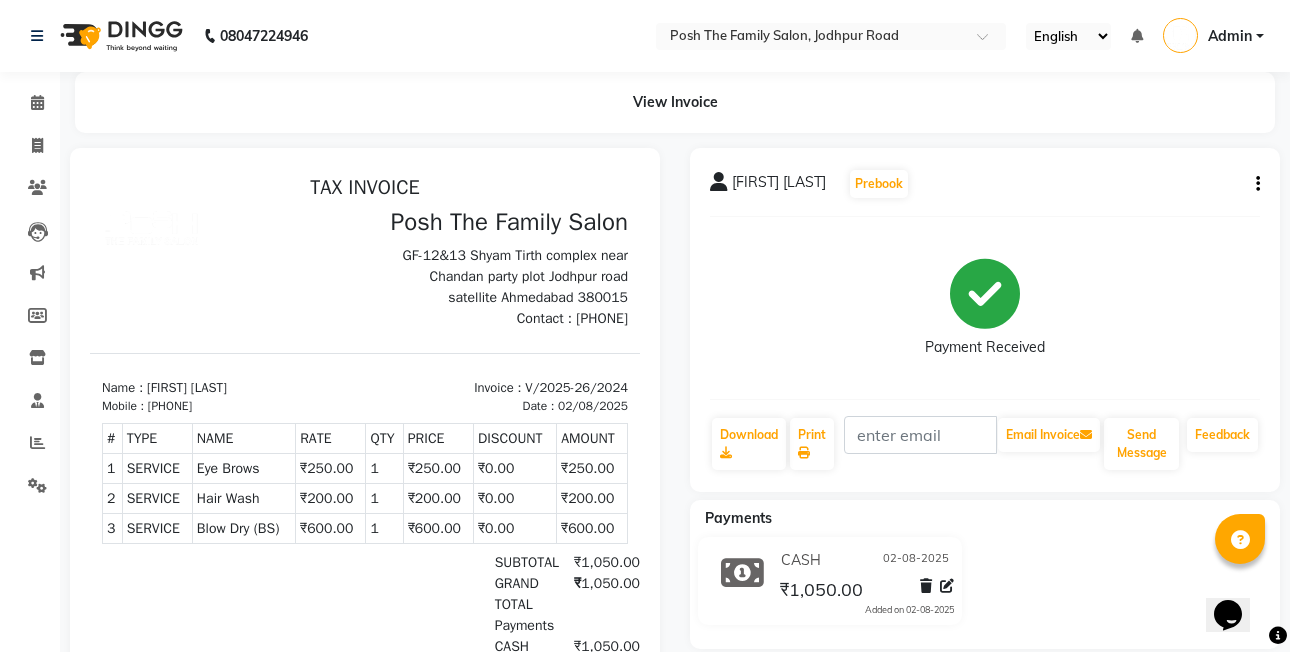 click 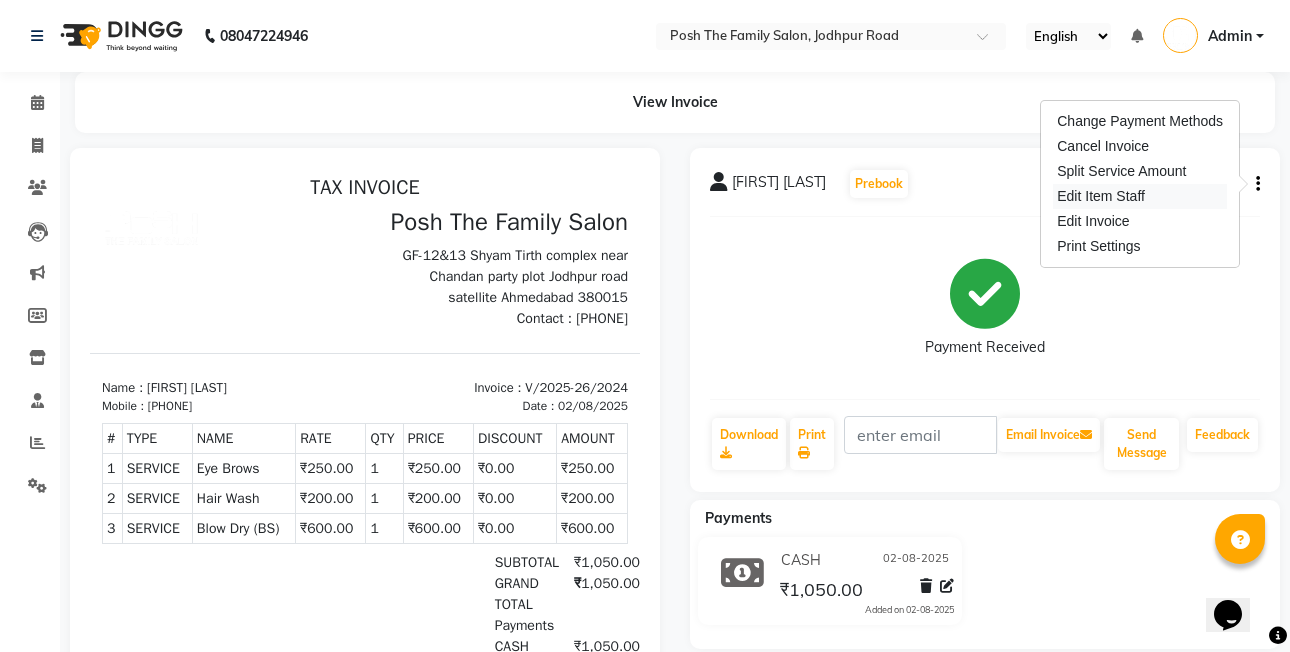 click on "Edit Item Staff" at bounding box center [1140, 196] 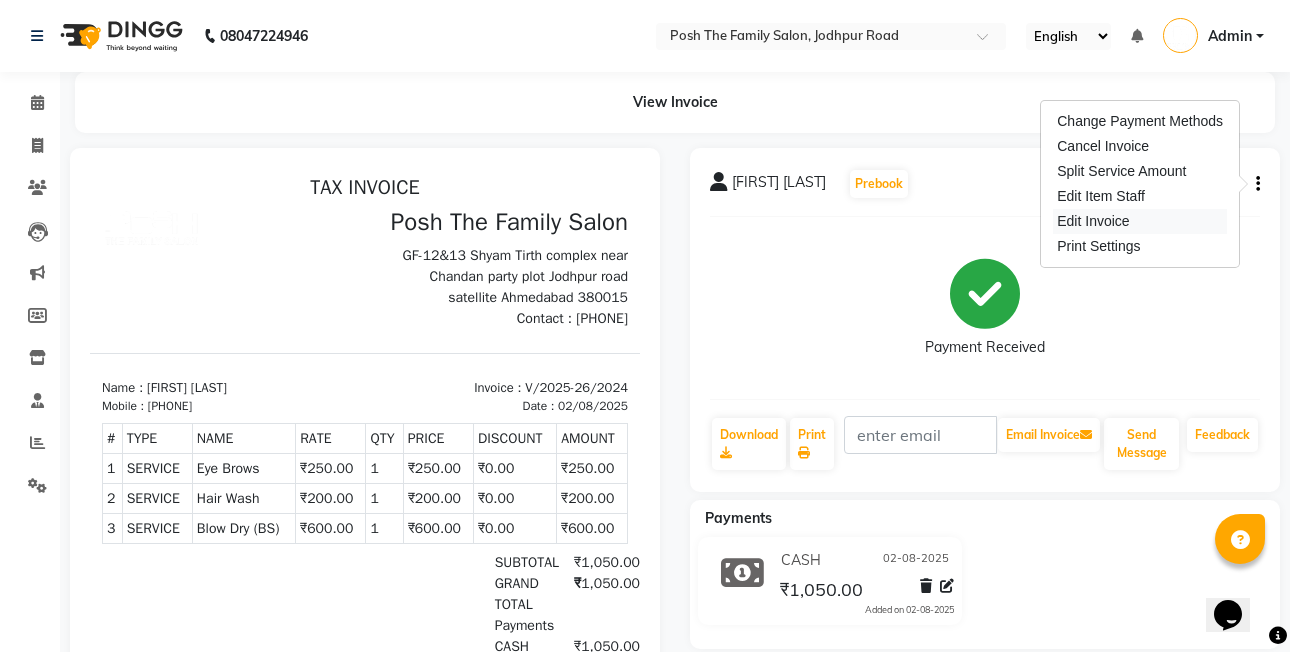 select on "59569" 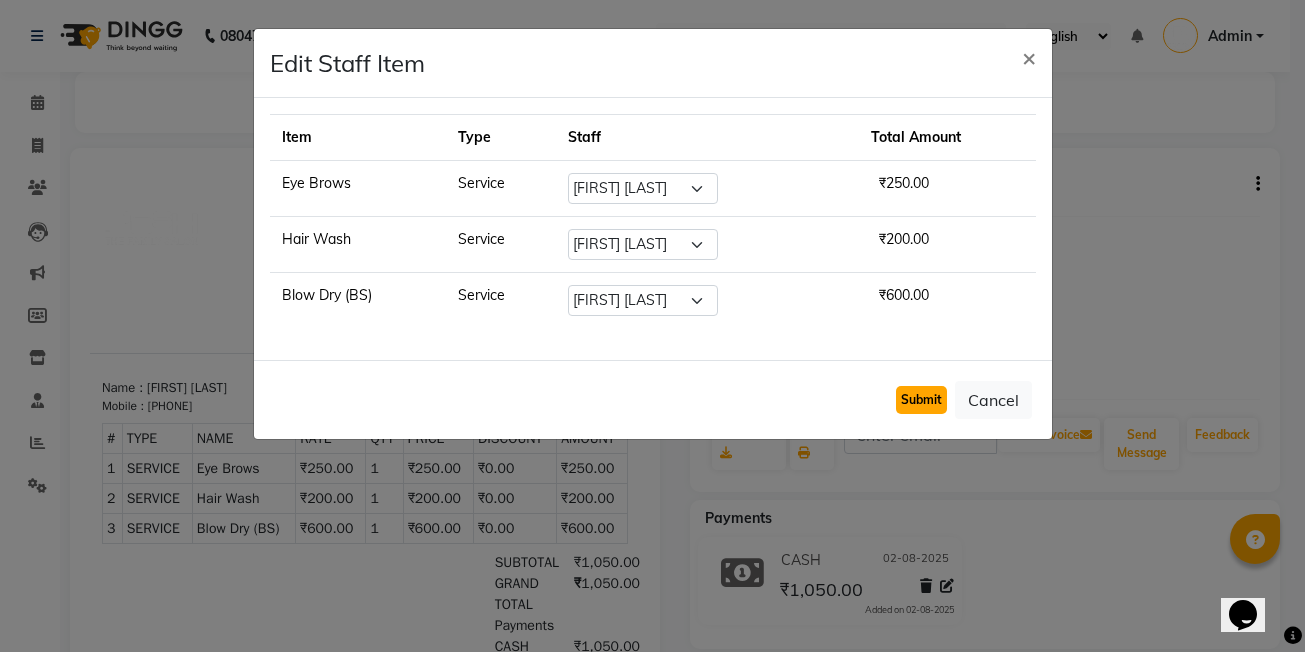 click on "Submit" 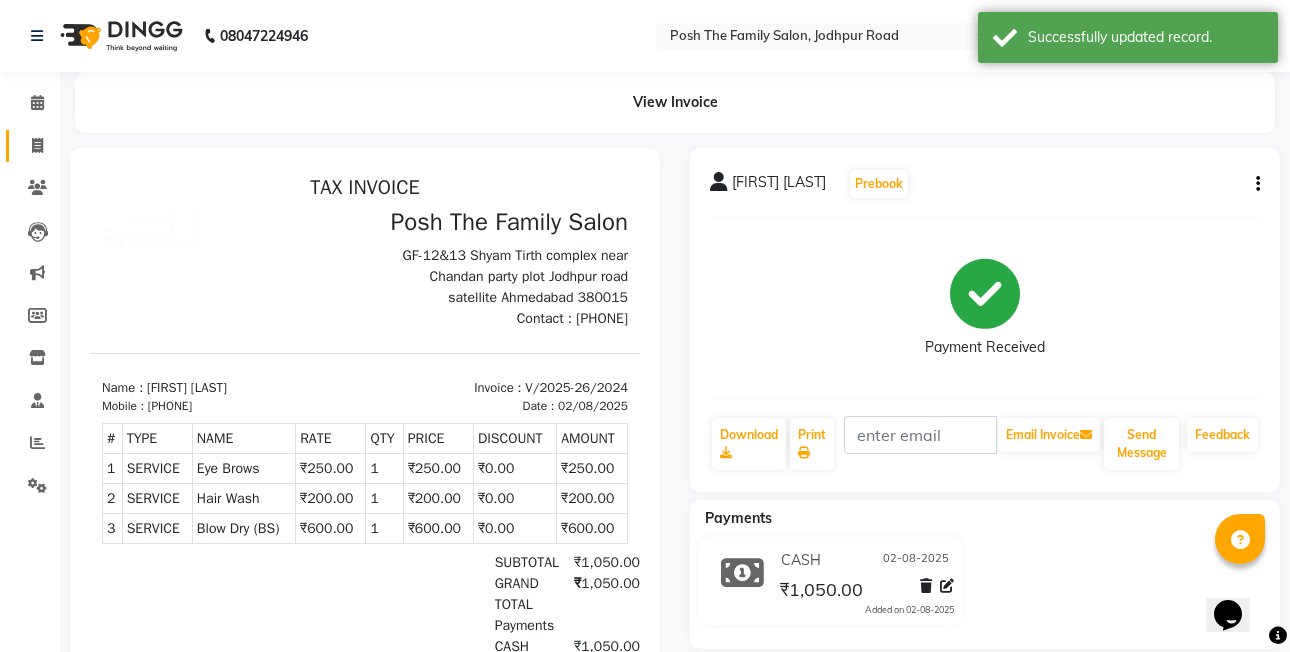 click 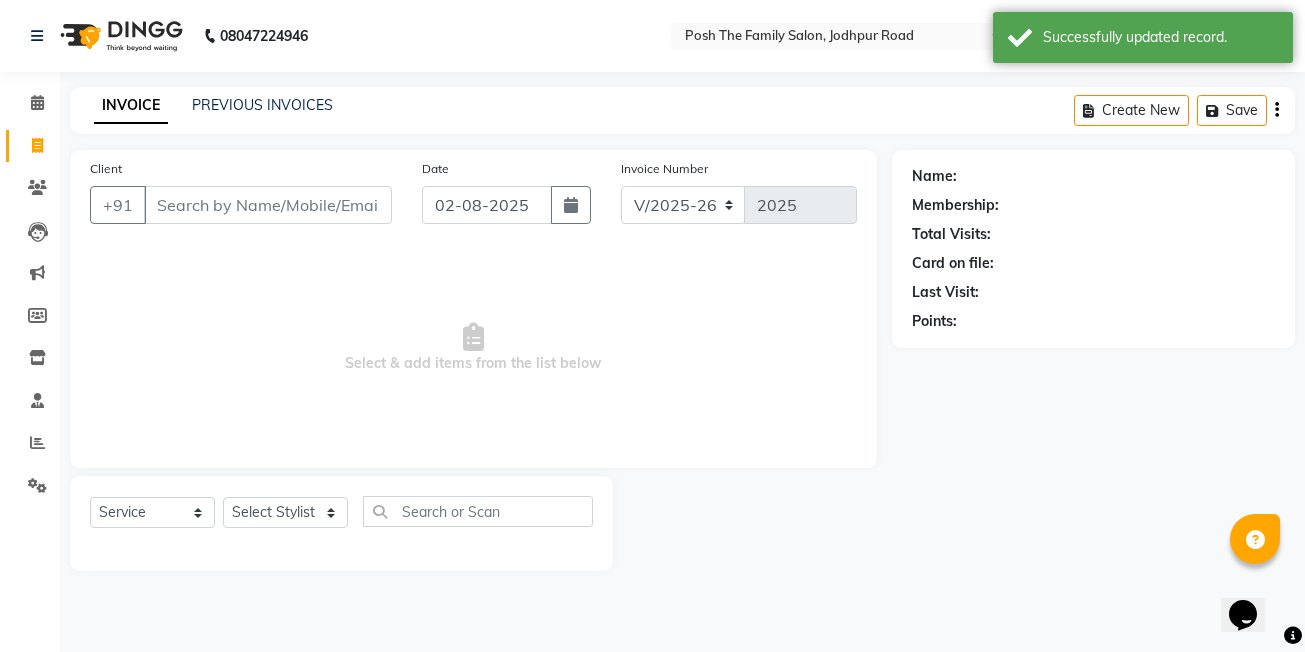 click on "PREVIOUS INVOICES" 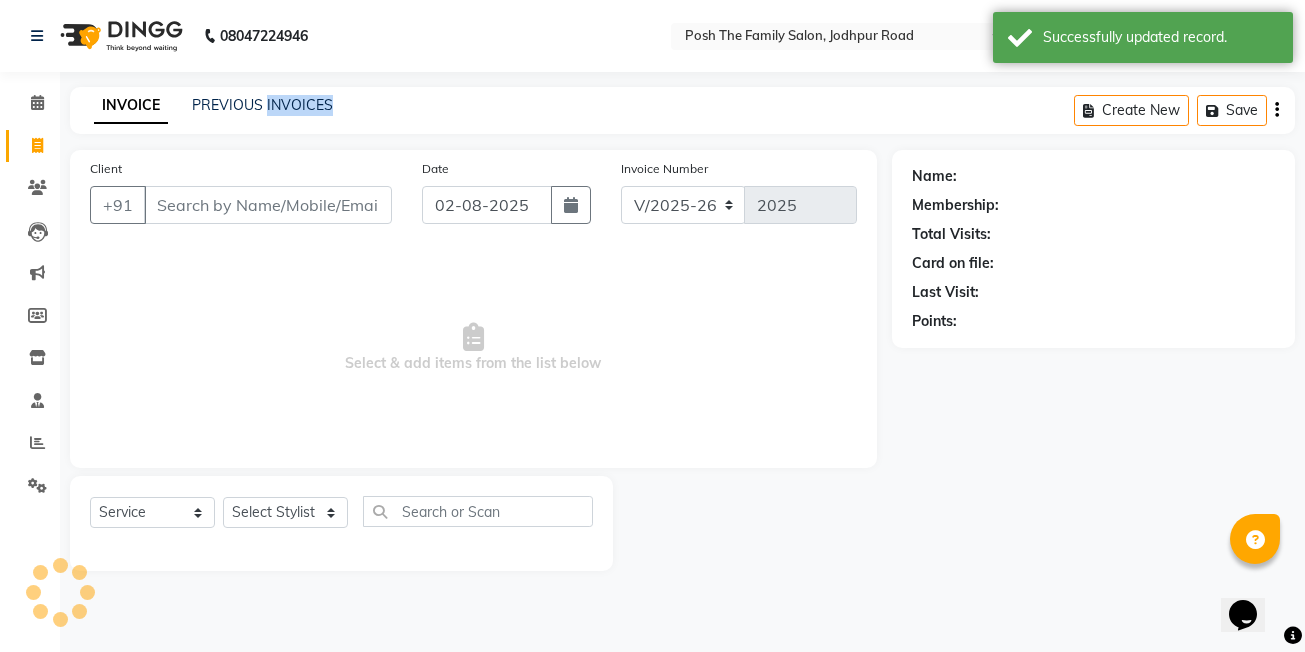 click on "PREVIOUS INVOICES" 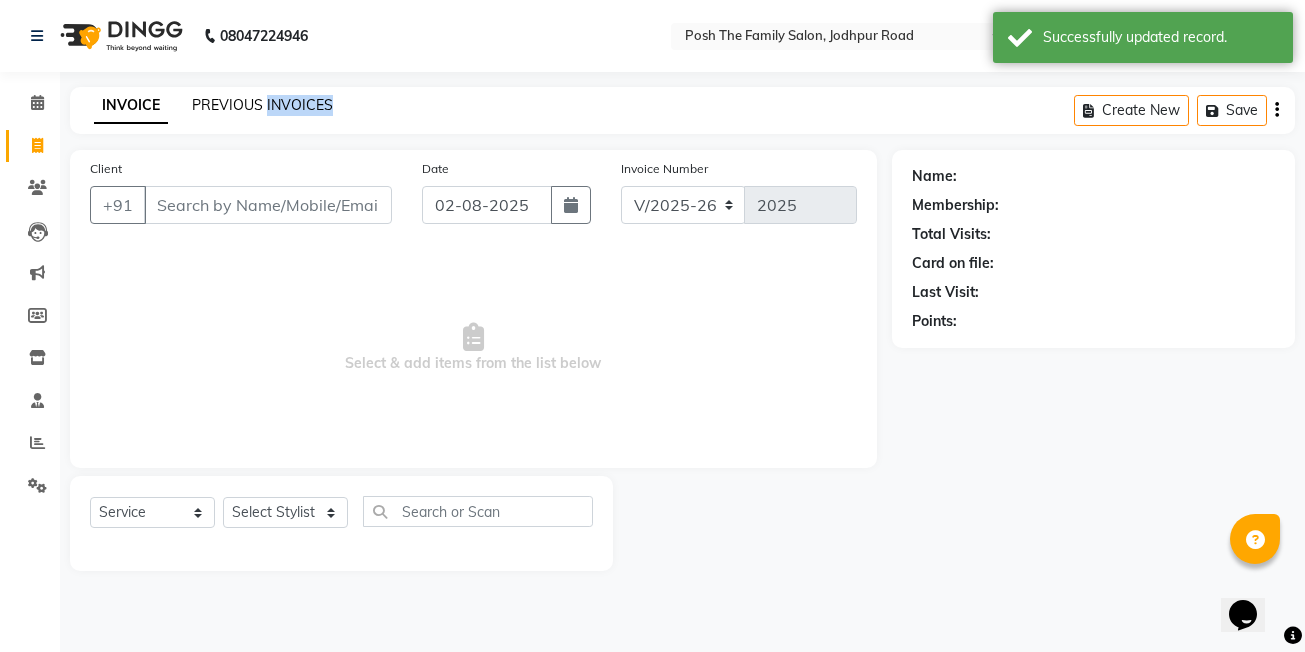 drag, startPoint x: 297, startPoint y: 95, endPoint x: 233, endPoint y: 110, distance: 65.734314 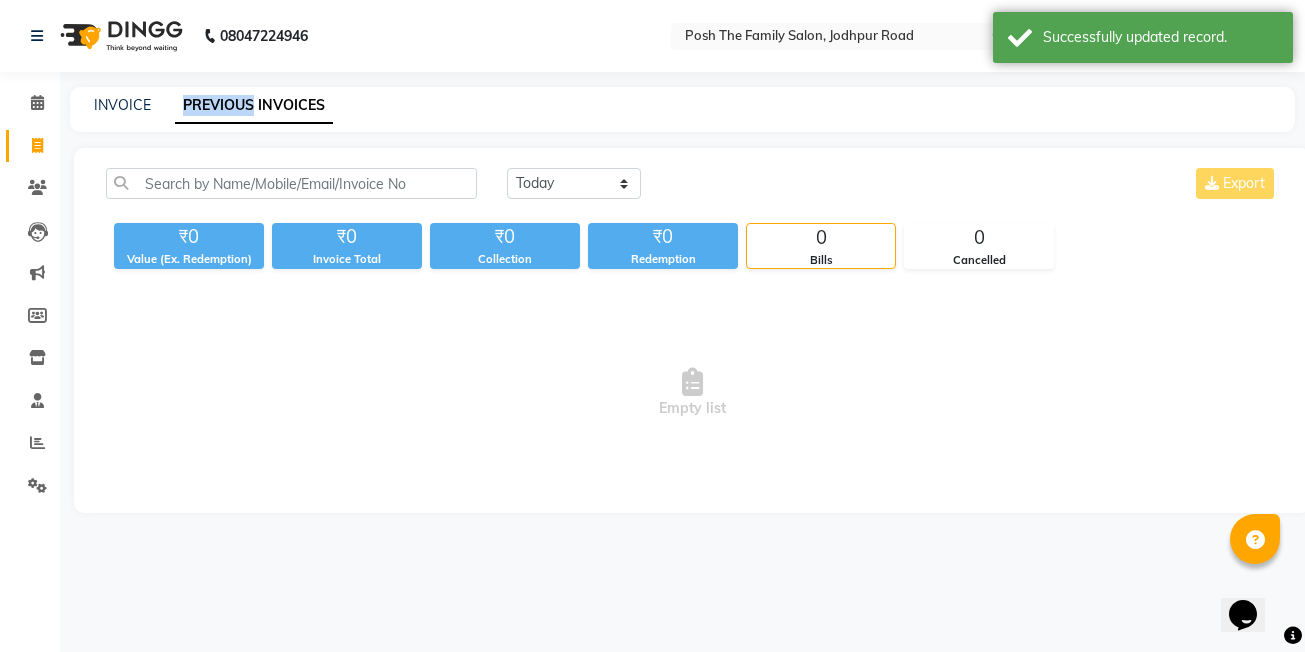 click on "PREVIOUS INVOICES" 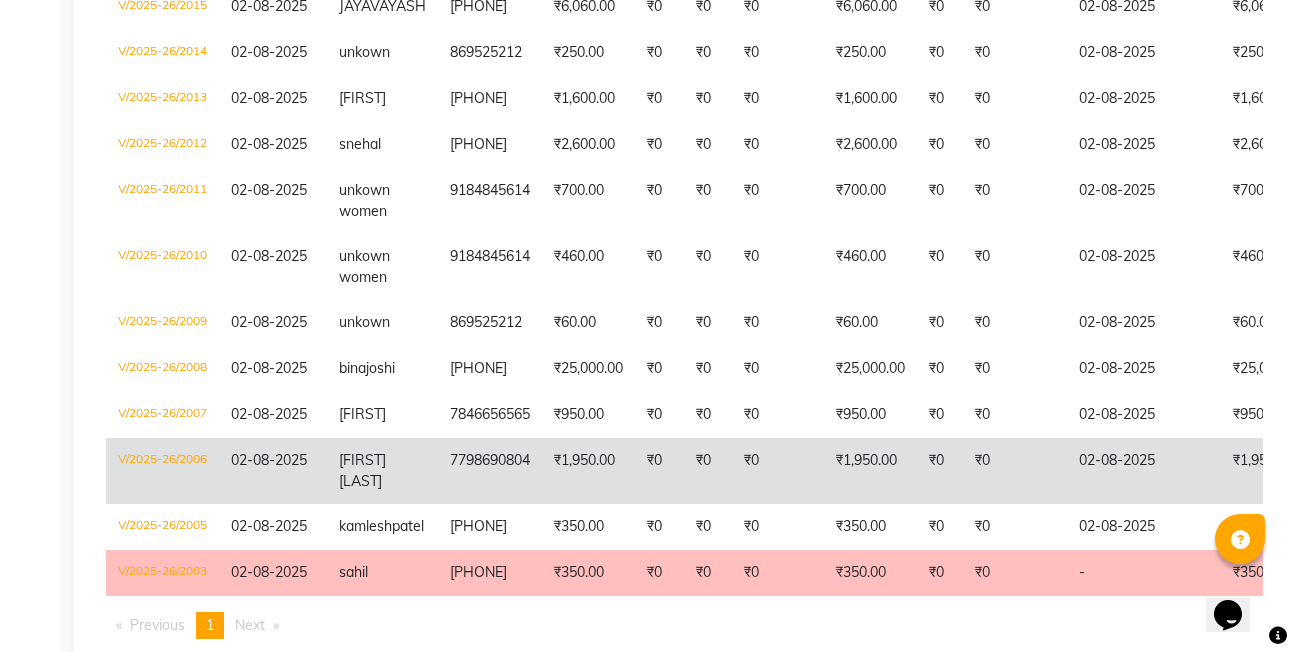 scroll, scrollTop: 972, scrollLeft: 0, axis: vertical 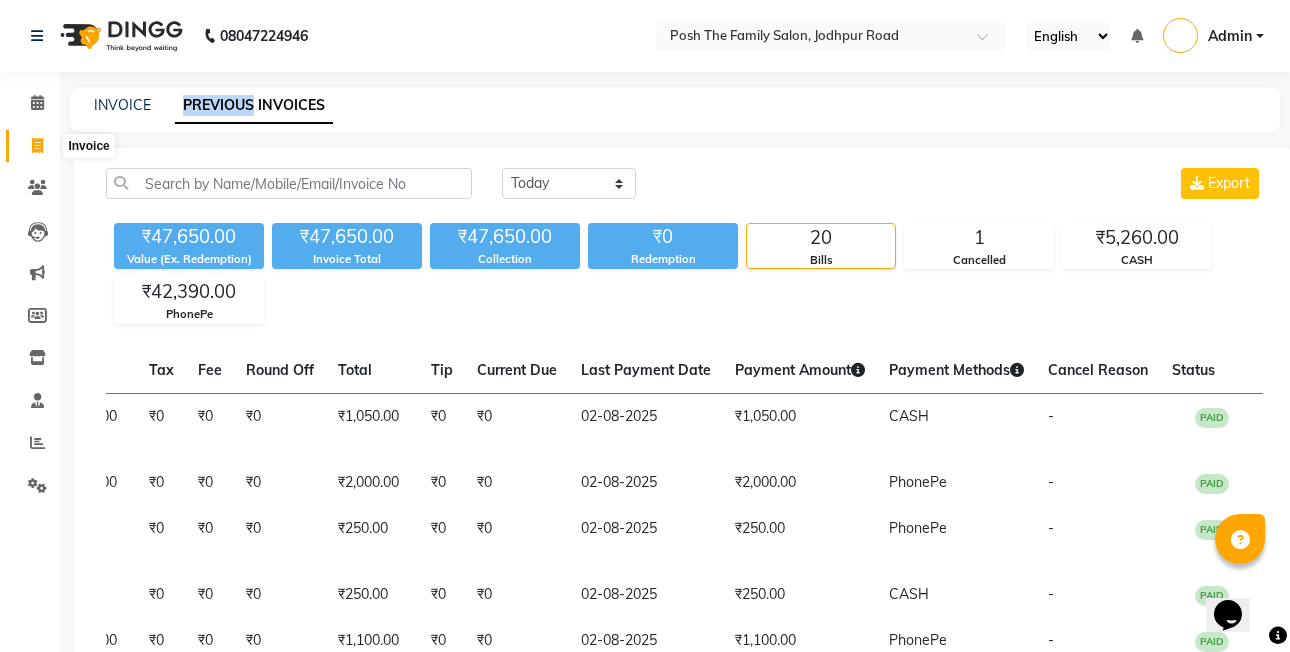click 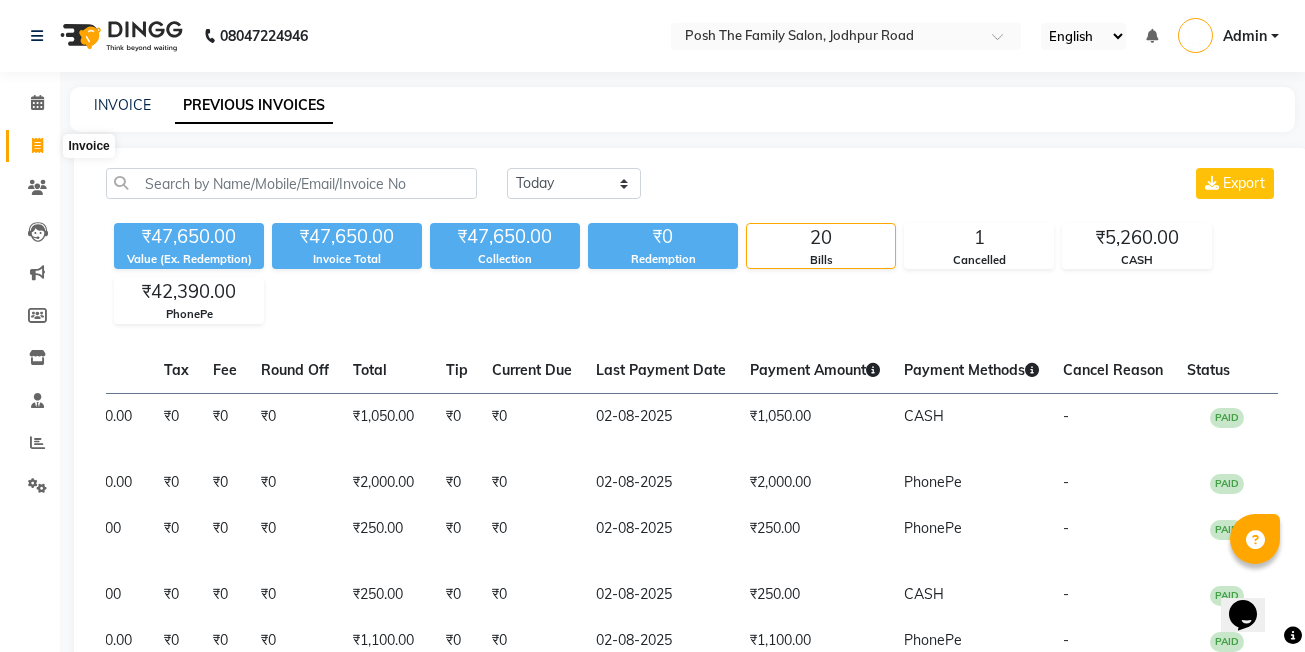select on "service" 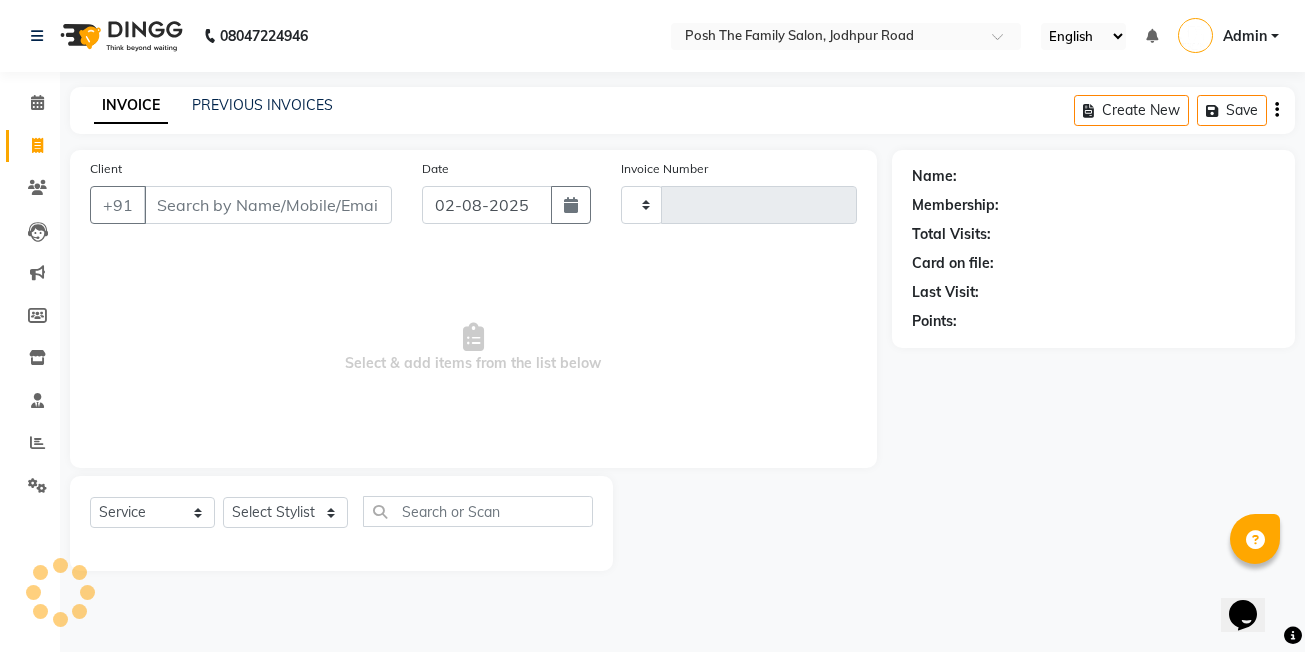 click on "INVOICE" 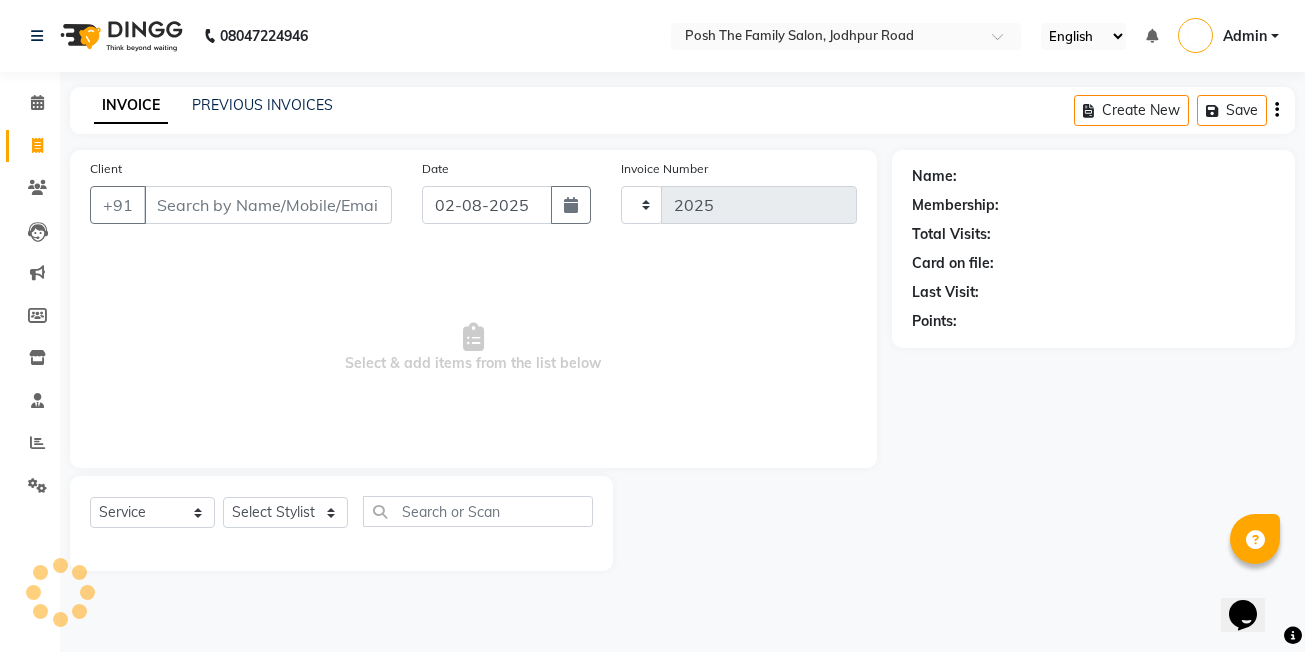 select on "6199" 